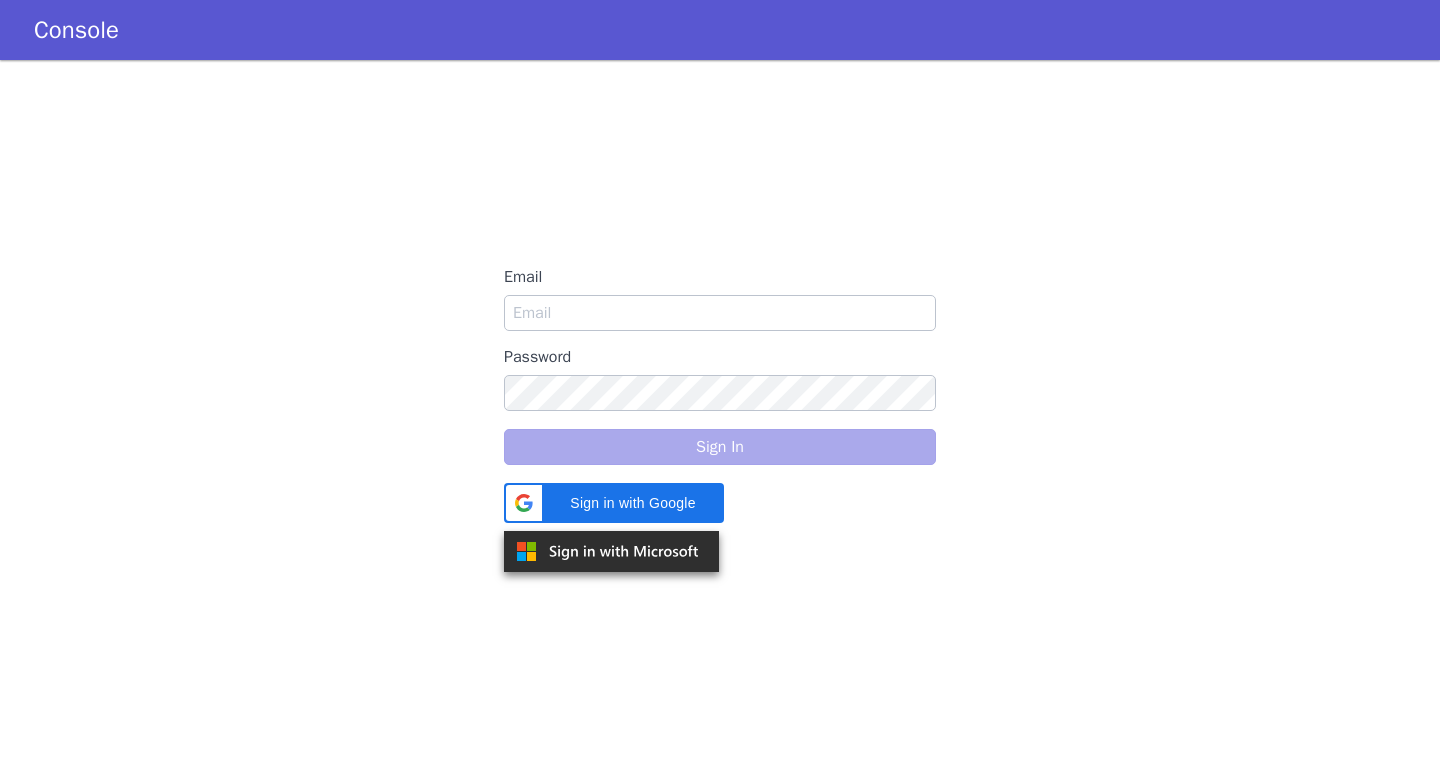 scroll, scrollTop: 0, scrollLeft: 0, axis: both 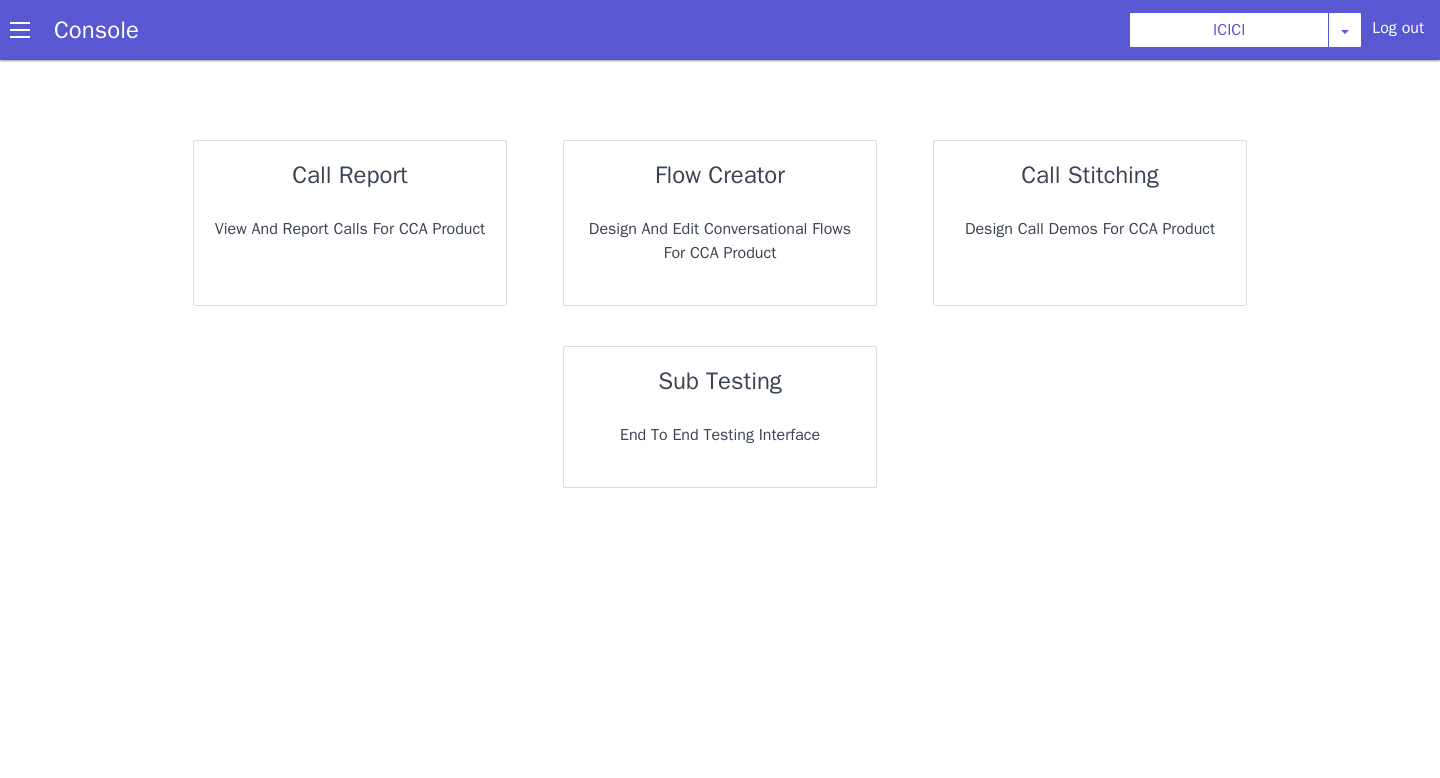 click on "flow creator Design and Edit Conversational flows for CCA Product" at bounding box center [720, 223] 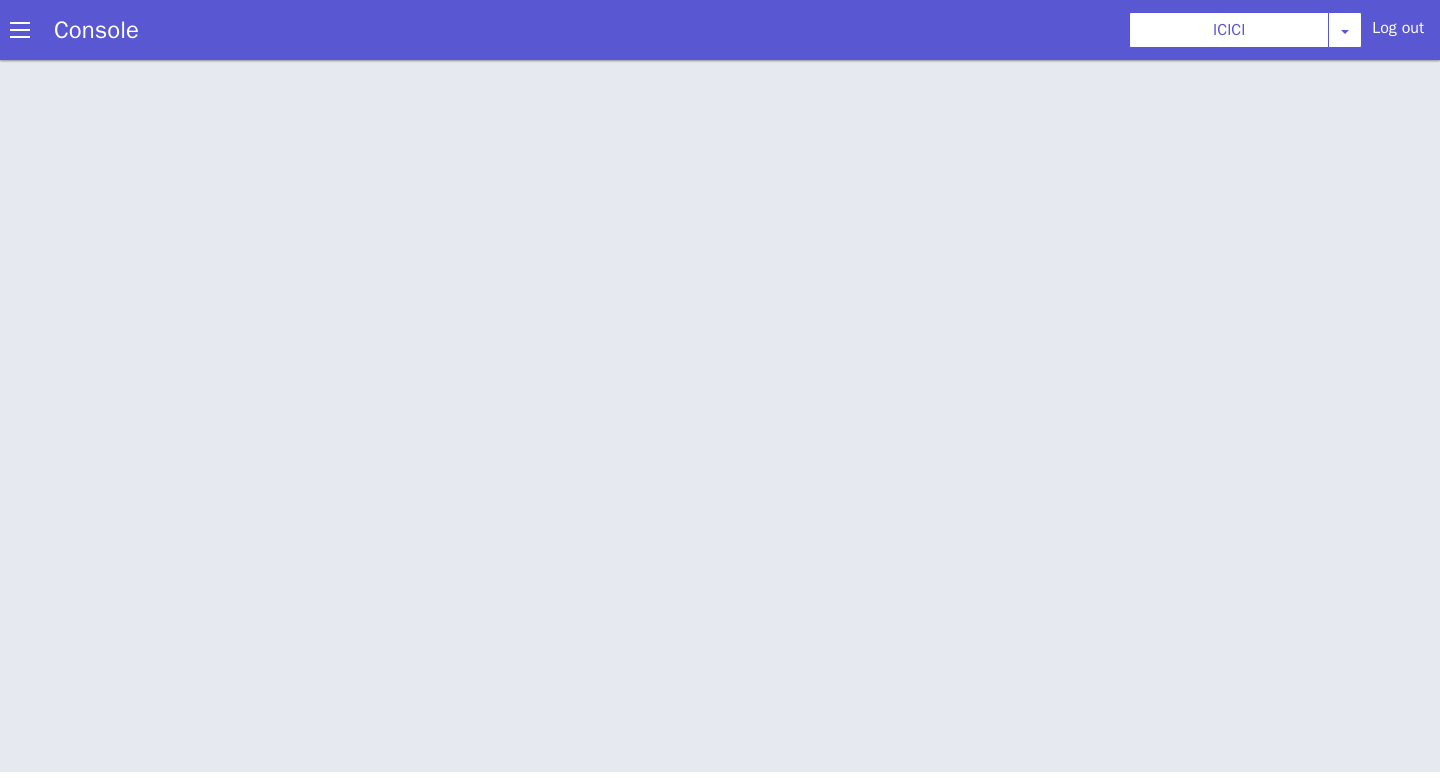 scroll, scrollTop: 0, scrollLeft: 0, axis: both 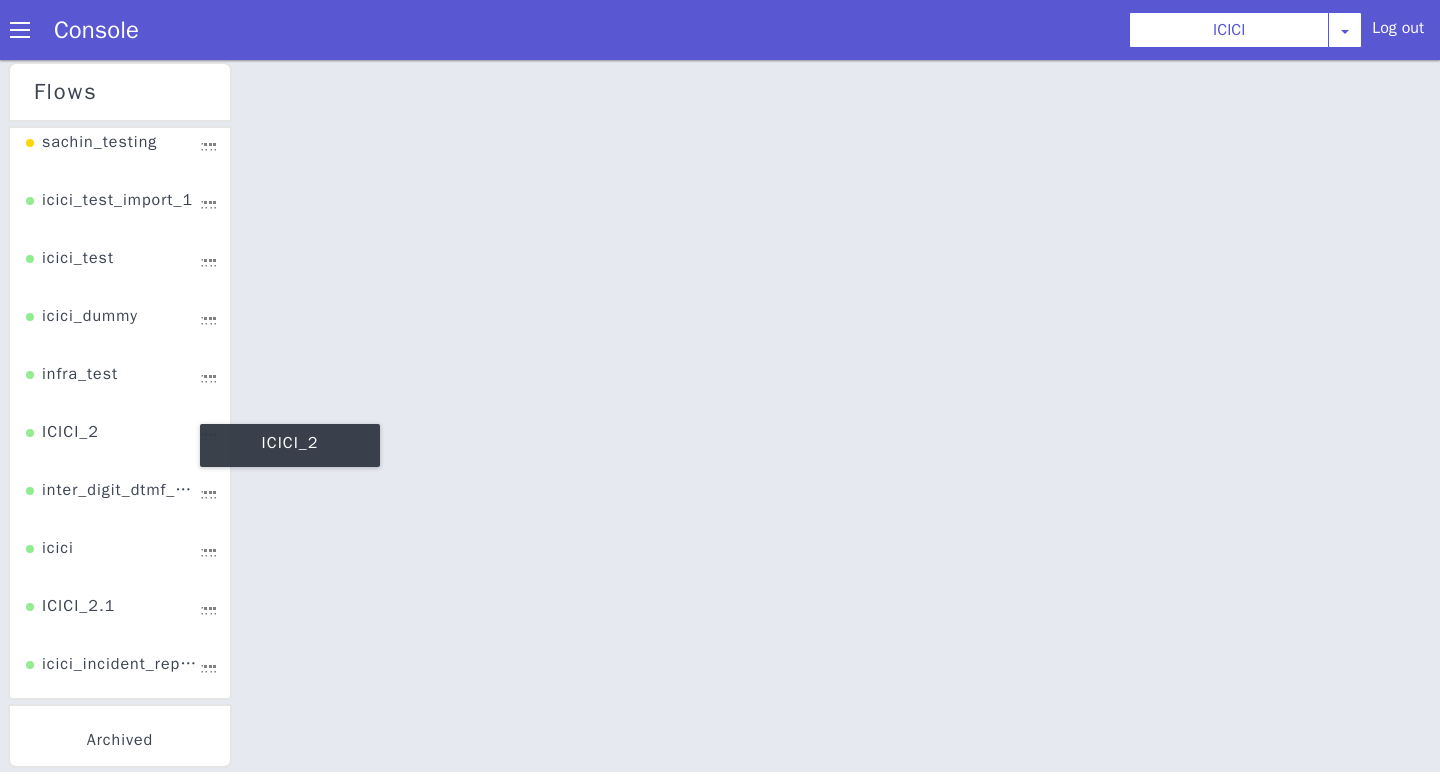 click on "ICICI_2" at bounding box center (62, 421) 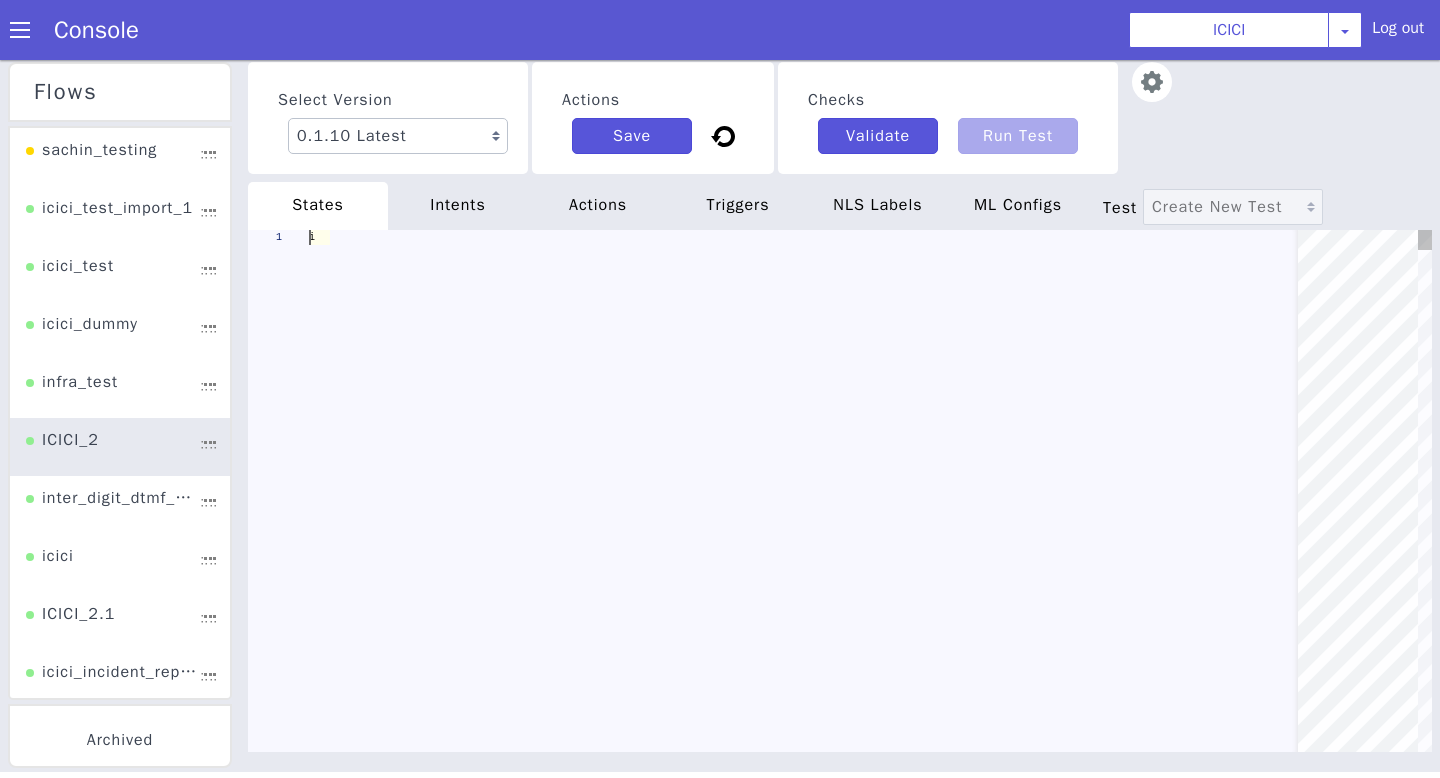 scroll, scrollTop: 0, scrollLeft: 0, axis: both 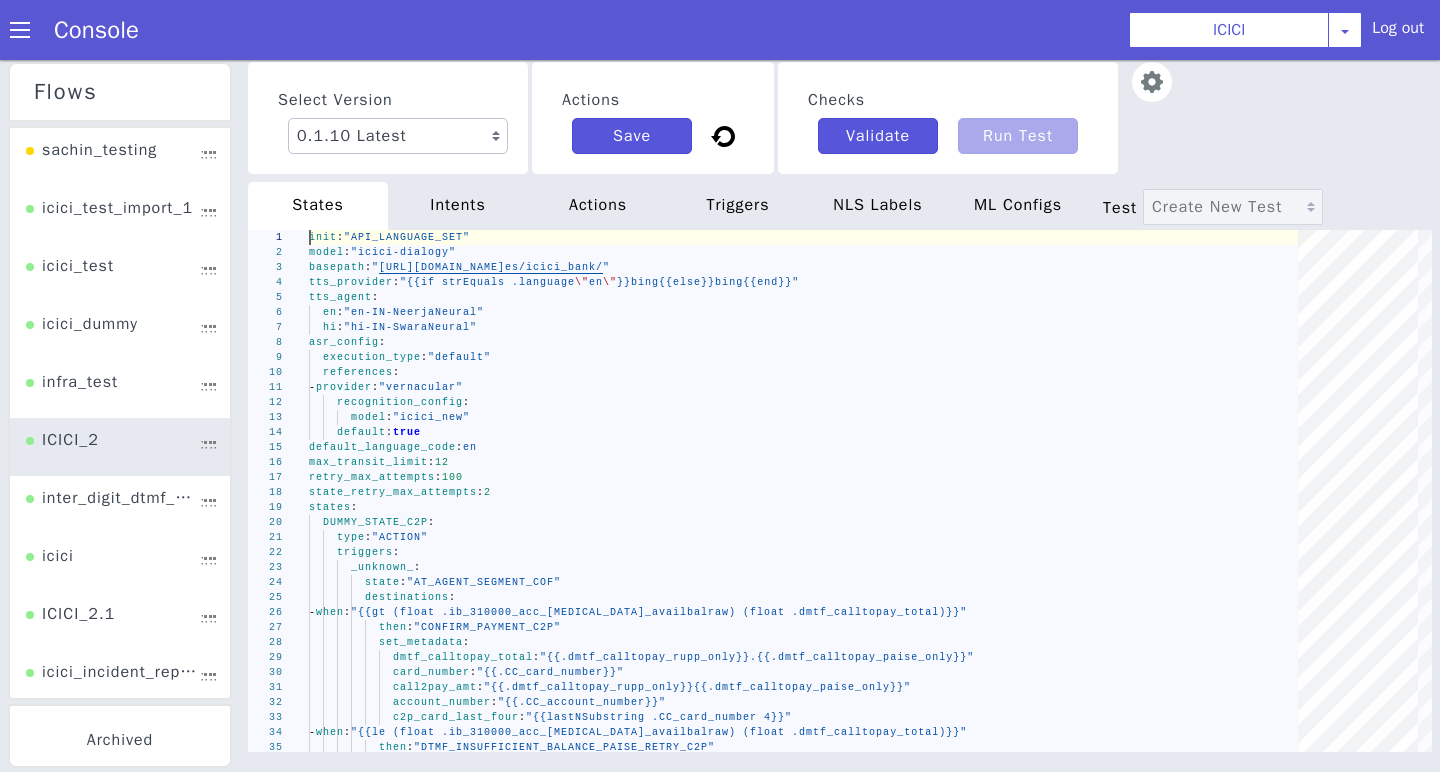 click at bounding box center (1152, 82) 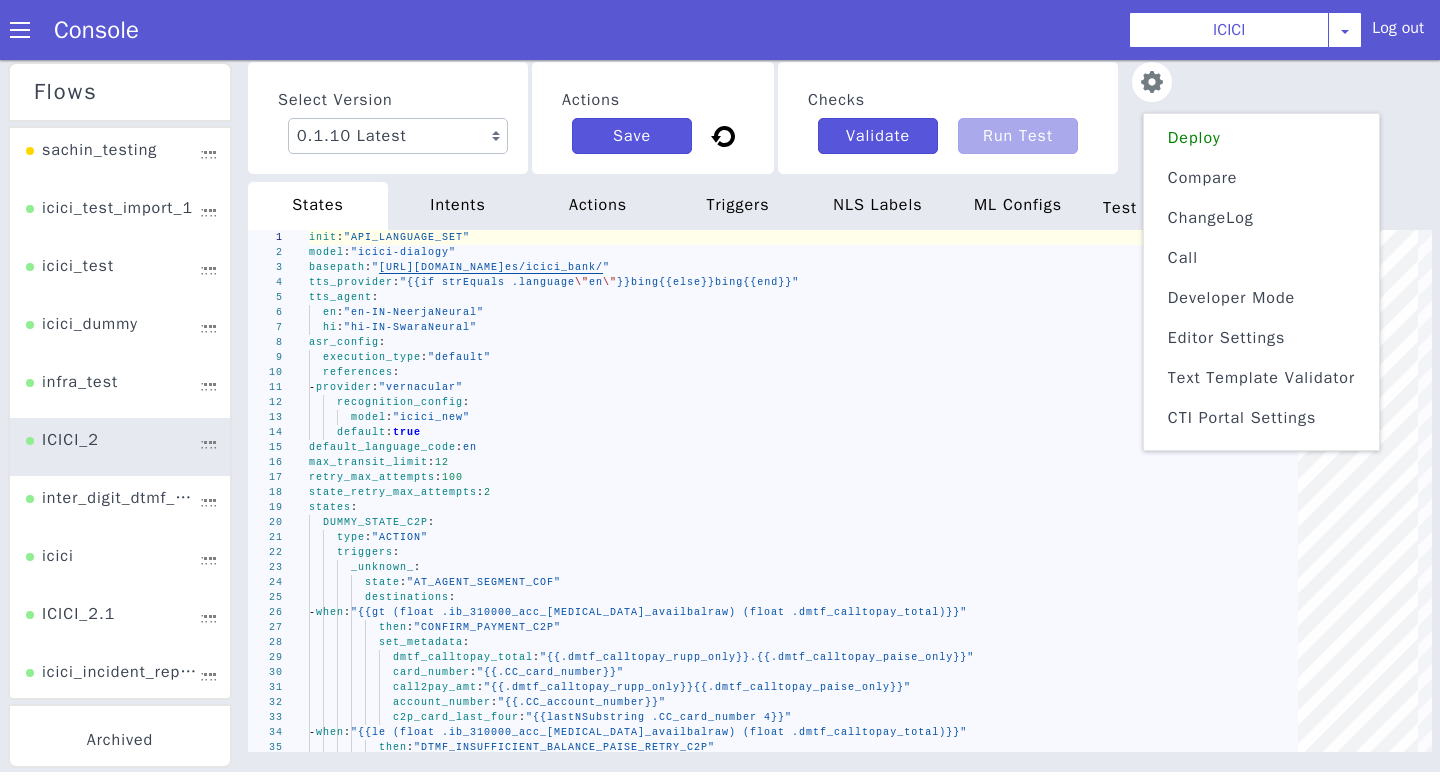click on "ChangeLog" at bounding box center [1267, 599] 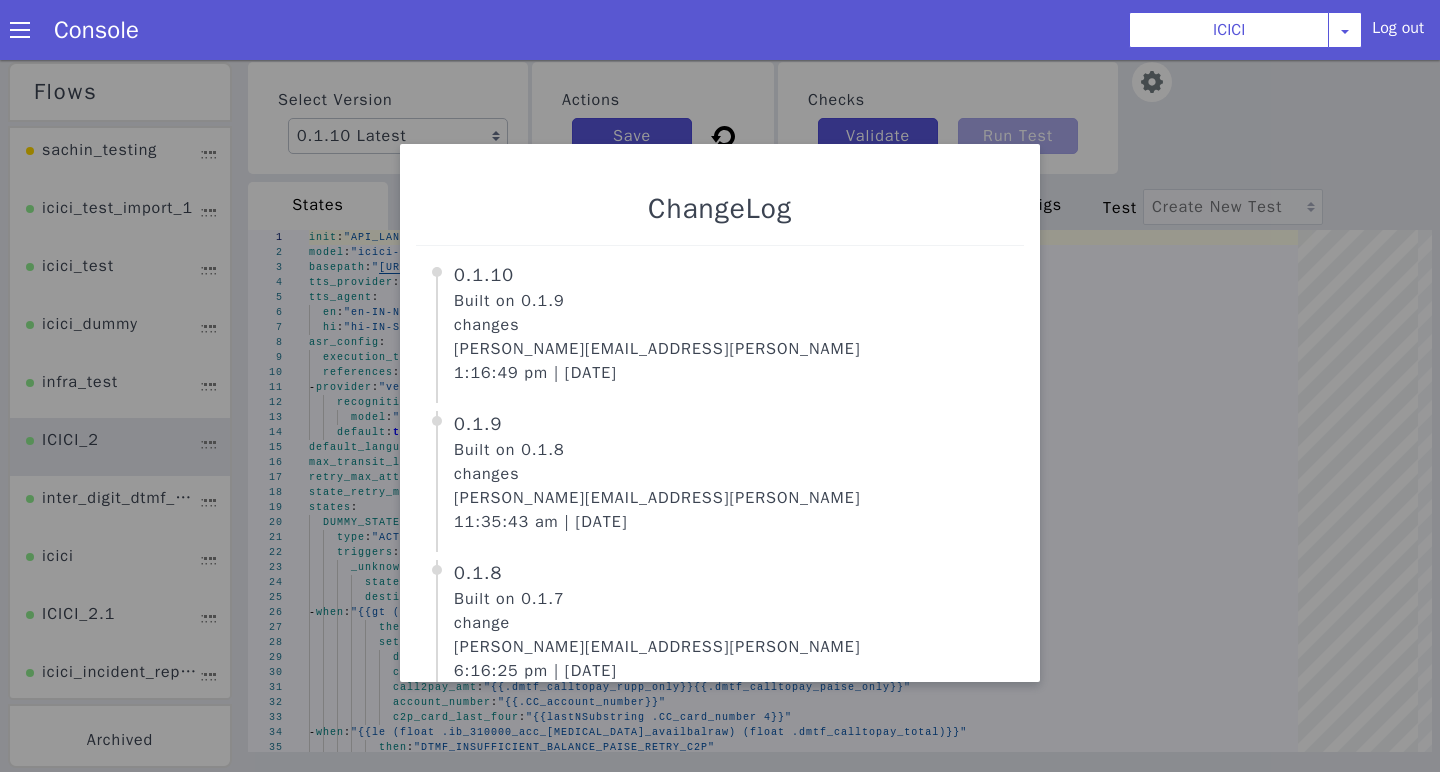 click at bounding box center [720, 417] 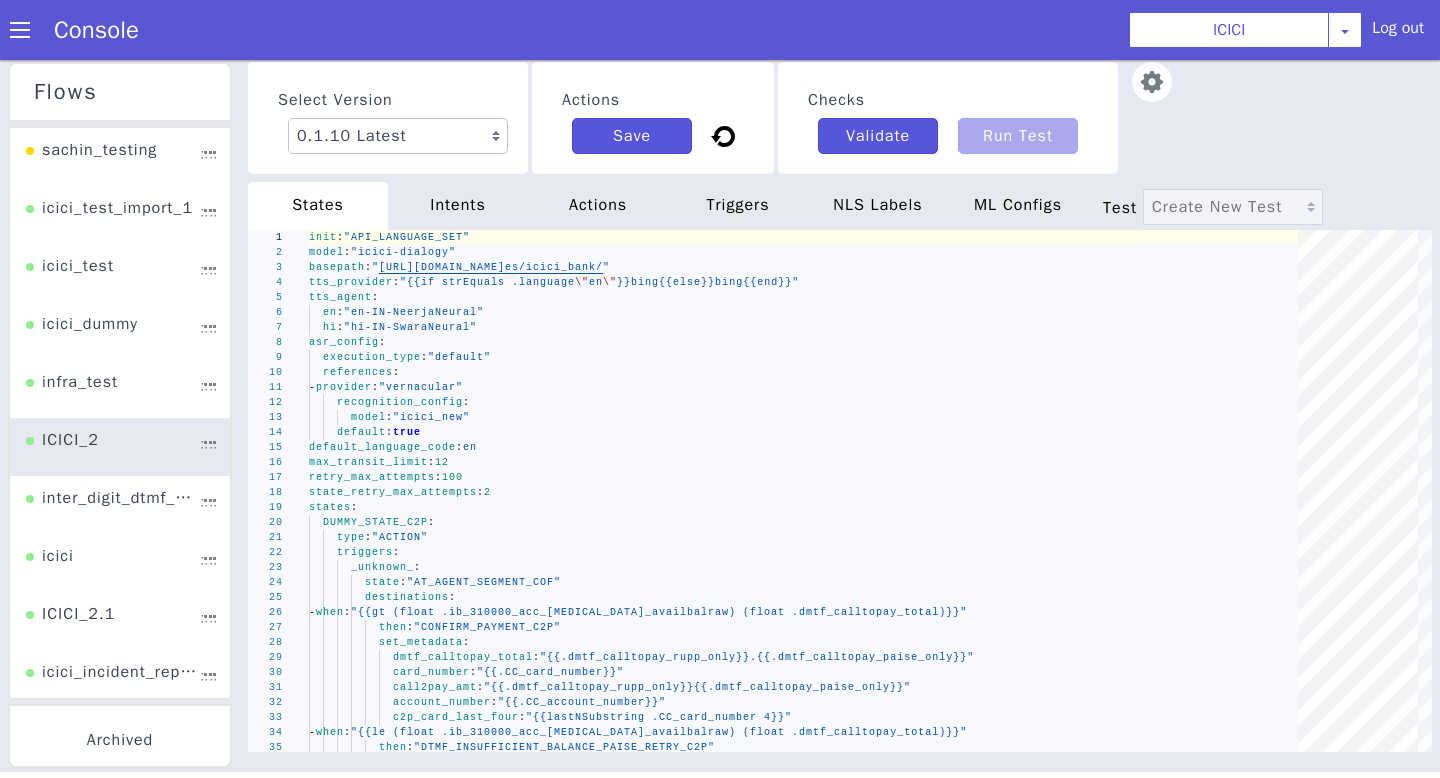 click at bounding box center (1152, 82) 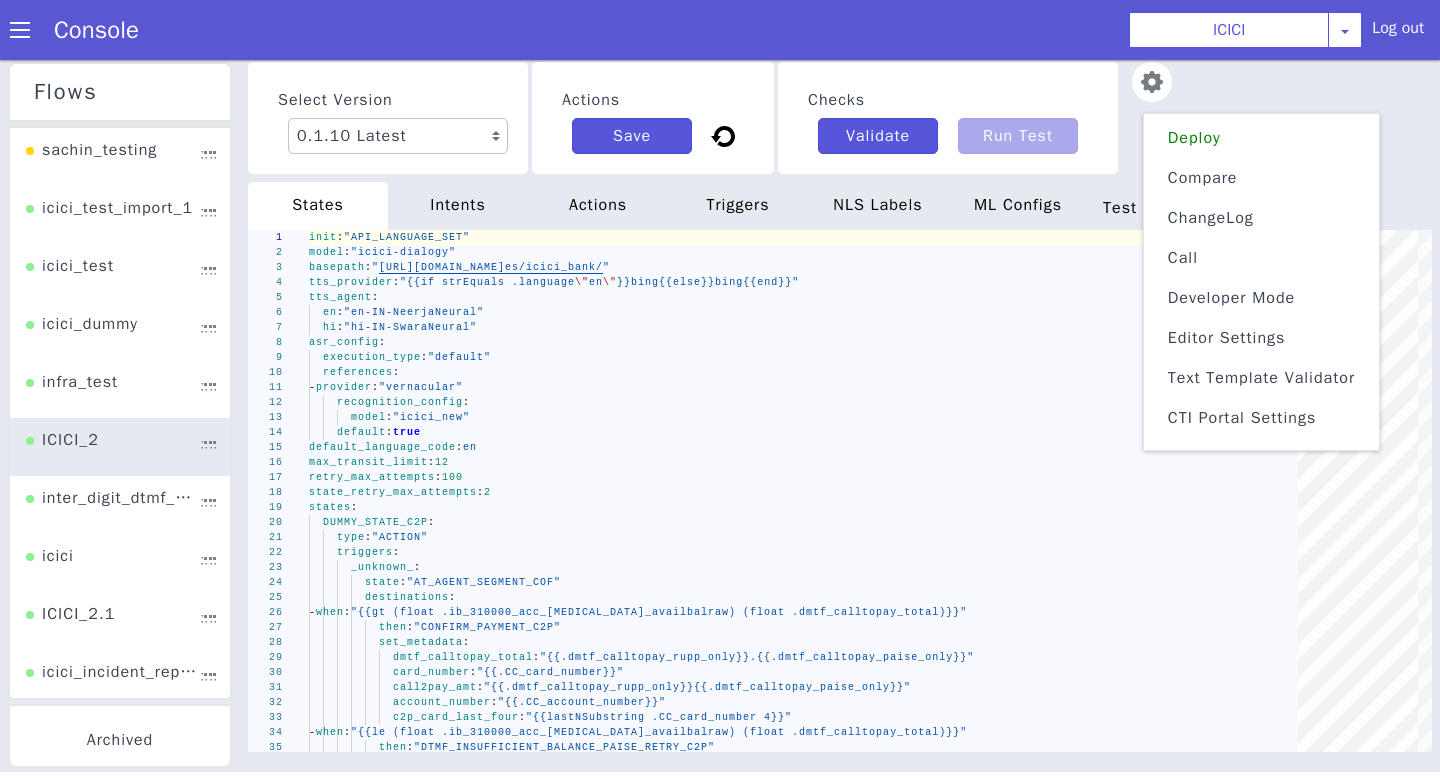 scroll, scrollTop: 4, scrollLeft: 0, axis: vertical 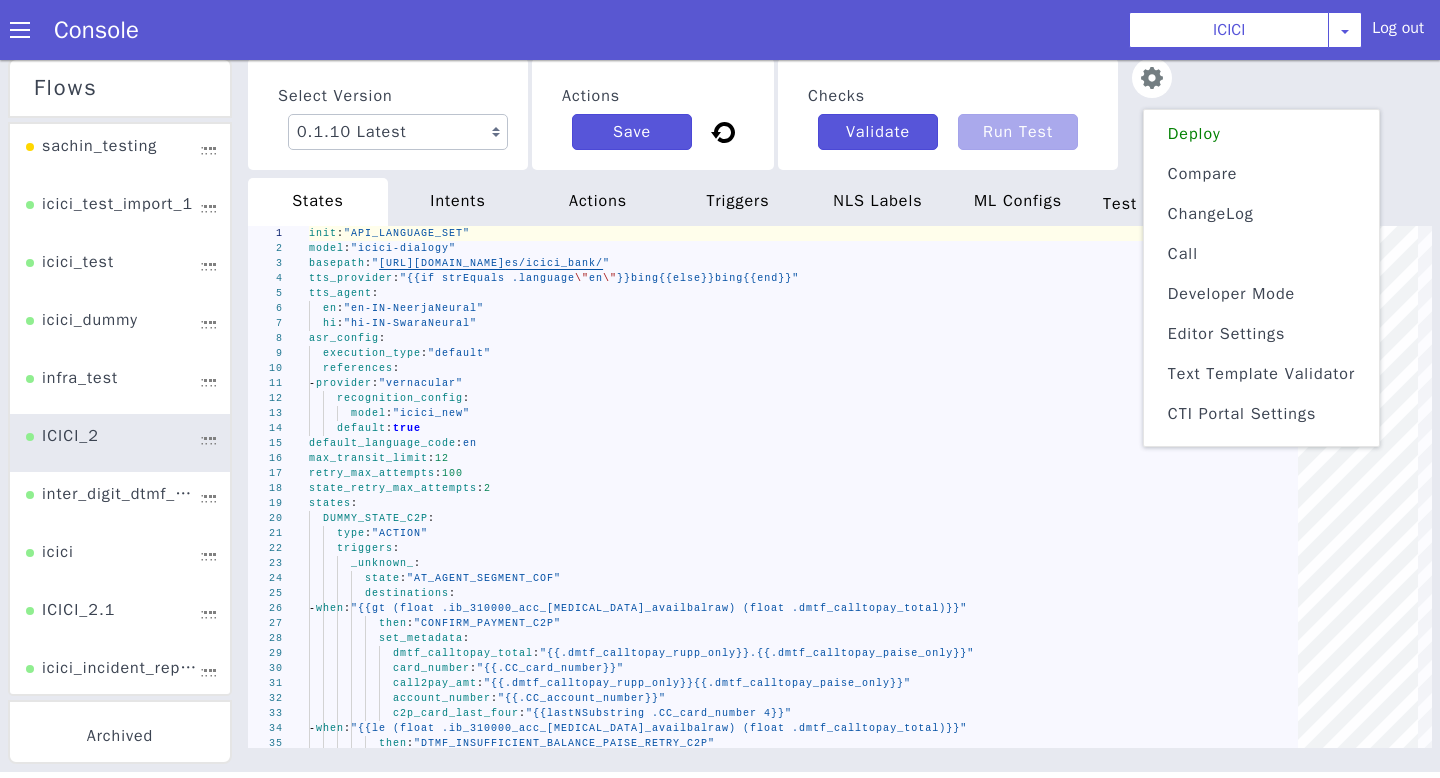 click on "Text Template Validator" at bounding box center [1263, 407] 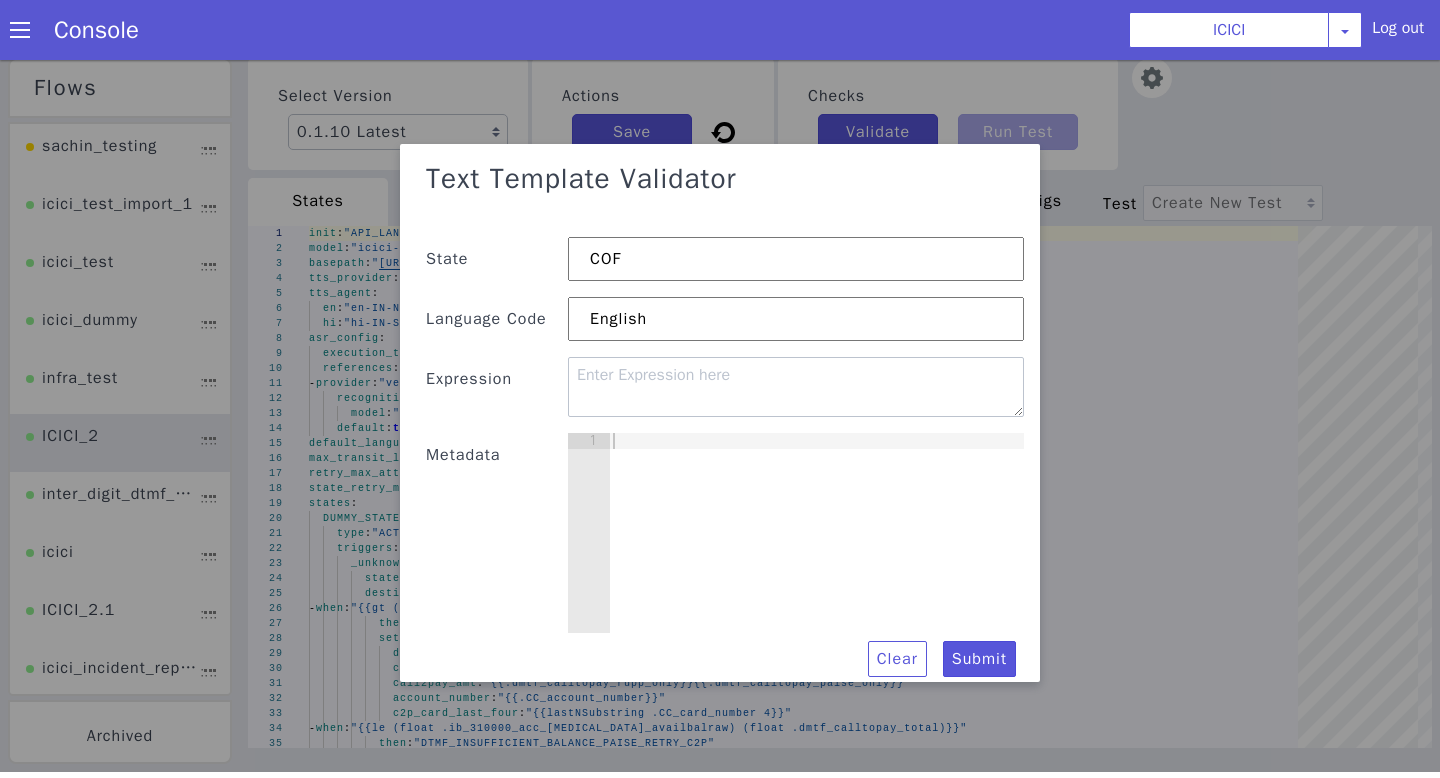 click at bounding box center (816, 549) 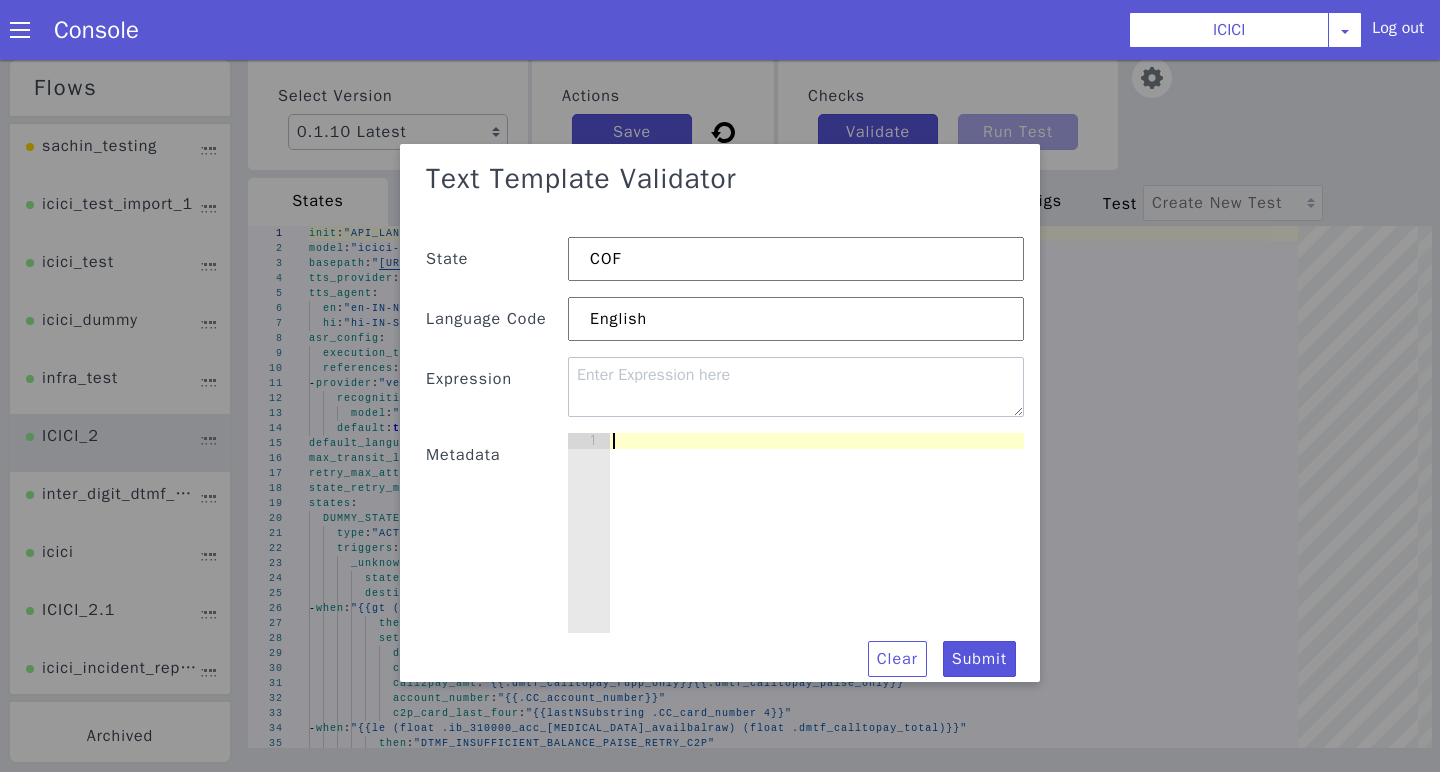 paste 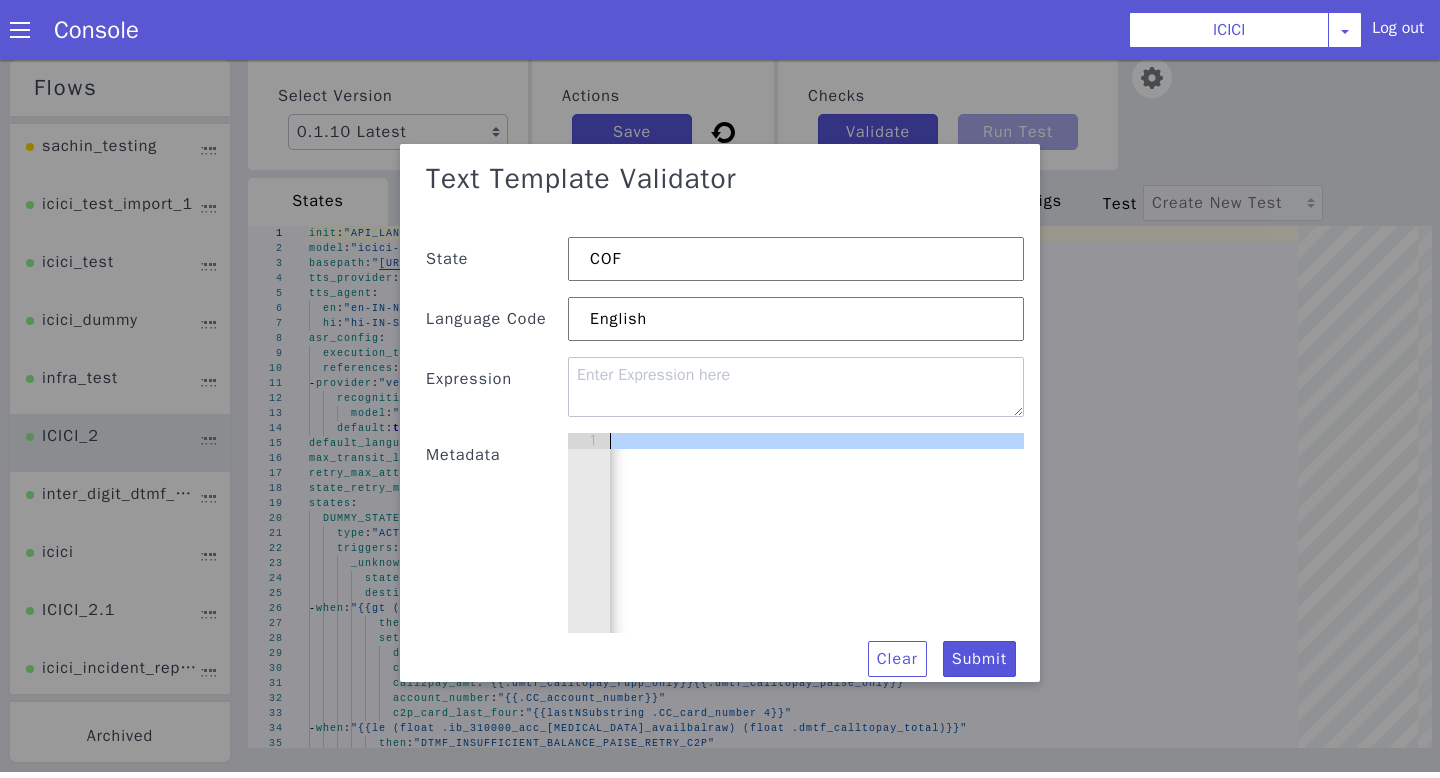scroll, scrollTop: 0, scrollLeft: 2104, axis: horizontal 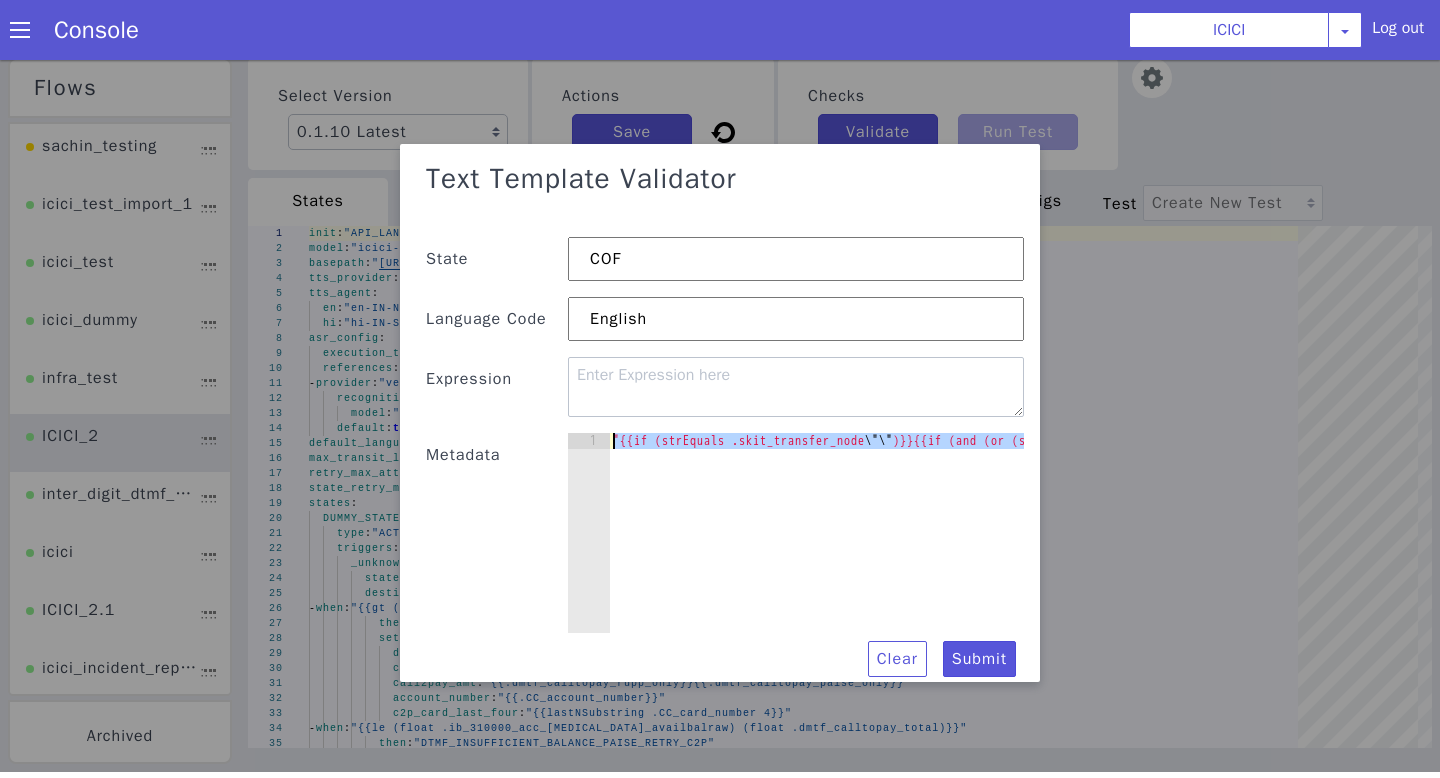 type 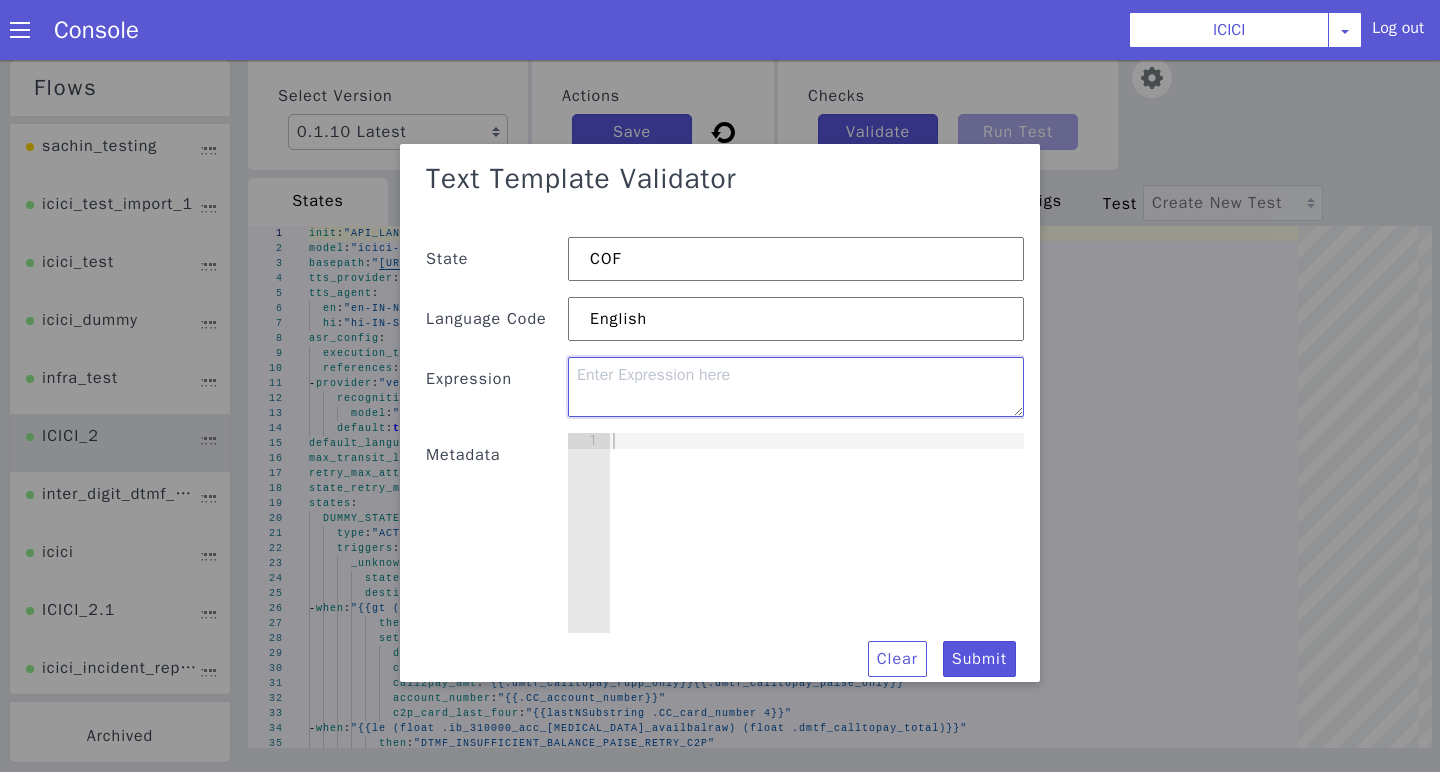 click at bounding box center (796, 389) 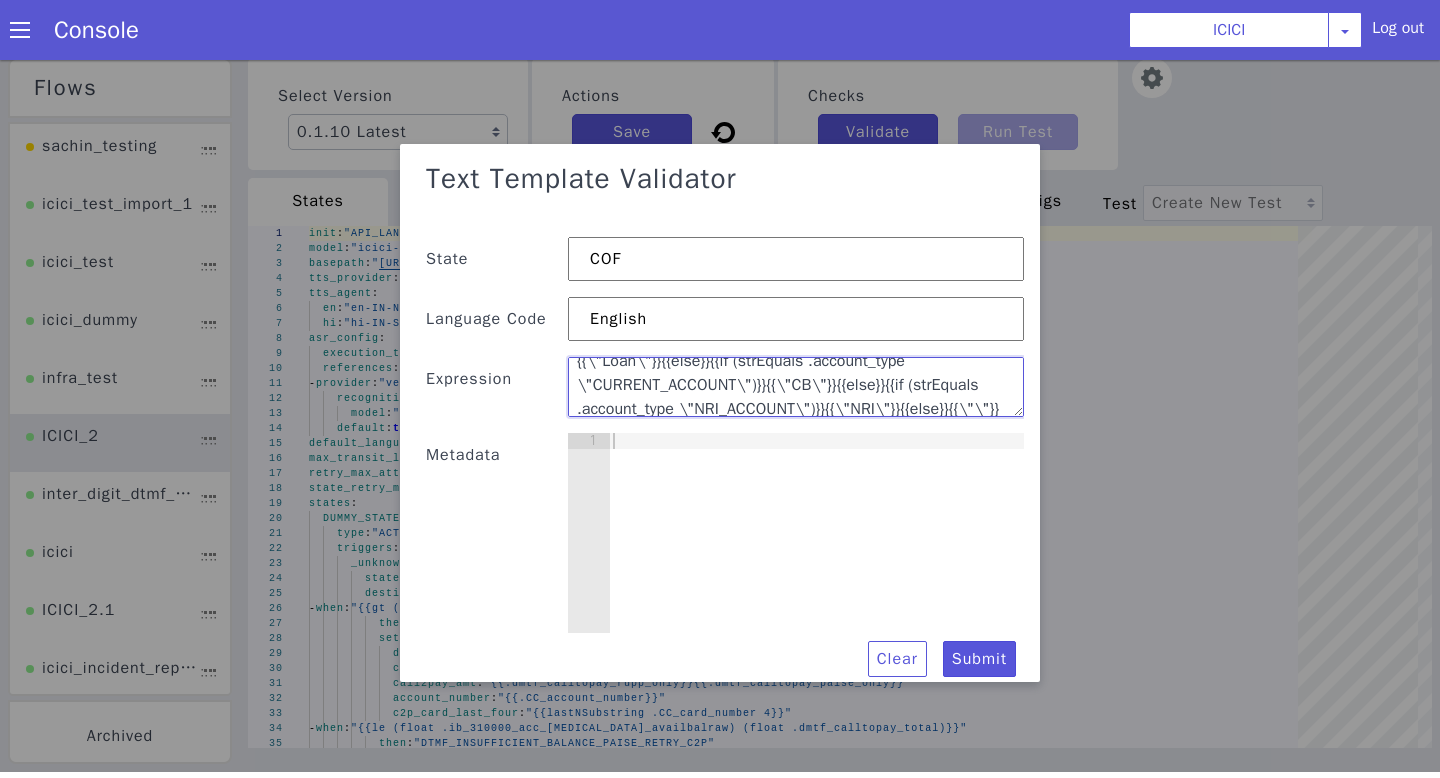 scroll, scrollTop: 151, scrollLeft: 0, axis: vertical 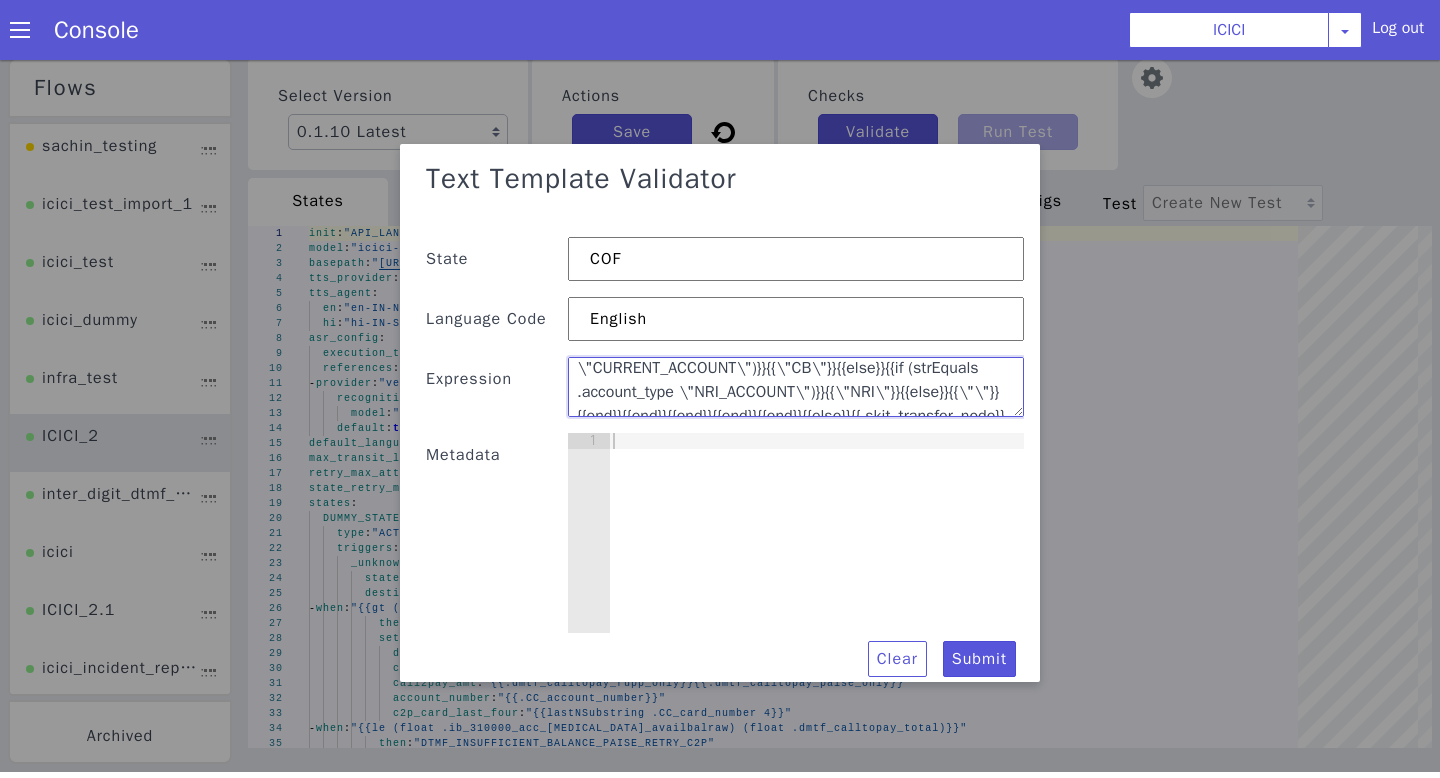 click on ""{{if (strEquals .skit_transfer_node \"\")}}{{if (and (or (strEquals .product \"DEBIT_CARD\") (strEquals .product \"BANK_ACCOUNT\")) (strEquals .account_type \"\"))}}{{\"DC\"}}{{else}}{{if (strEquals .product \"CREDIT_CARD\")}}{{\"CC\"}}{{else}}{{if (strEquals .product \"LOAN\")}}{{\"Loan\"}}{{else}}{{if (strEquals .account_type \"CURRENT_ACCOUNT\")}}{{\"CB\"}}{{else}}{{if (strEquals .account_type \"NRI_ACCOUNT\")}}{{\"NRI\"}}{{else}}{{\"\"}}{{end}}{{end}}{{end}}{{end}}{{end}}{{else}}{{.skit_transfer_node}}{{end}}"," at bounding box center [798, 395] 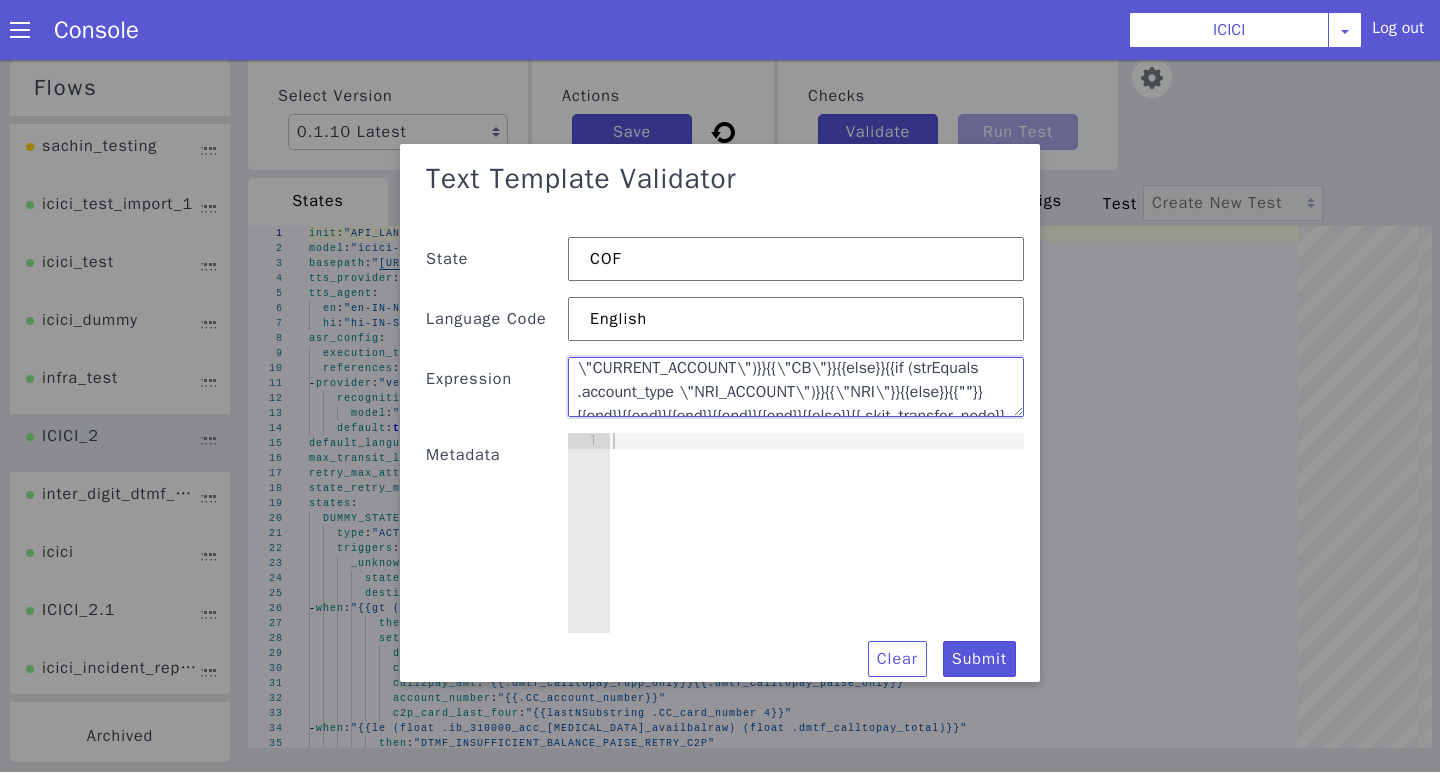 click on ""{{if (strEquals .skit_transfer_node \"\")}}{{if (and (or (strEquals .product \"DEBIT_CARD\") (strEquals .product \"BANK_ACCOUNT\")) (strEquals .account_type \"\"))}}{{\"DC\"}}{{else}}{{if (strEquals .product \"CREDIT_CARD\")}}{{\"CC\"}}{{else}}{{if (strEquals .product \"LOAN\")}}{{\"Loan\"}}{{else}}{{if (strEquals .account_type \"CURRENT_ACCOUNT\")}}{{\"CB\"}}{{else}}{{if (strEquals .account_type \"NRI_ACCOUNT\")}}{{\"NRI\"}}{{else}}{{""}}{{end}}{{end}}{{end}}{{end}}{{end}}{{else}}{{.skit_transfer_node}}{{end}}"," at bounding box center (797, 392) 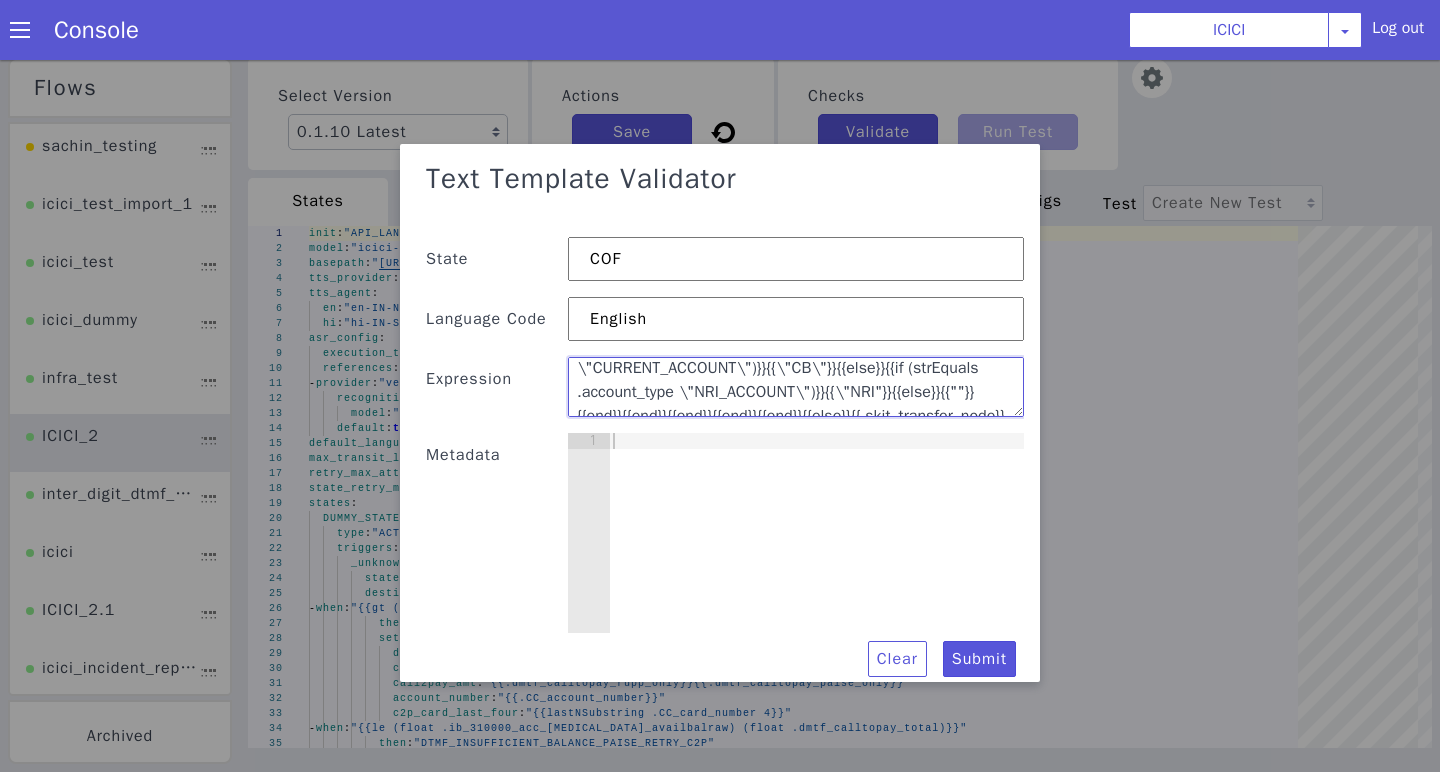 click on ""{{if (strEquals .skit_transfer_node \"\")}}{{if (and (or (strEquals .product \"DEBIT_CARD\") (strEquals .product \"BANK_ACCOUNT\")) (strEquals .account_type \"\"))}}{{\"DC\"}}{{else}}{{if (strEquals .product \"CREDIT_CARD\")}}{{\"CC\"}}{{else}}{{if (strEquals .product \"LOAN\")}}{{\"Loan\"}}{{else}}{{if (strEquals .account_type \"CURRENT_ACCOUNT\")}}{{\"CB\"}}{{else}}{{if (strEquals .account_type \"NRI_ACCOUNT\")}}{{\"NRI"}}{{else}}{{""}}{{end}}{{end}}{{end}}{{end}}{{end}}{{else}}{{.skit_transfer_node}}{{end}}"," at bounding box center (796, 387) 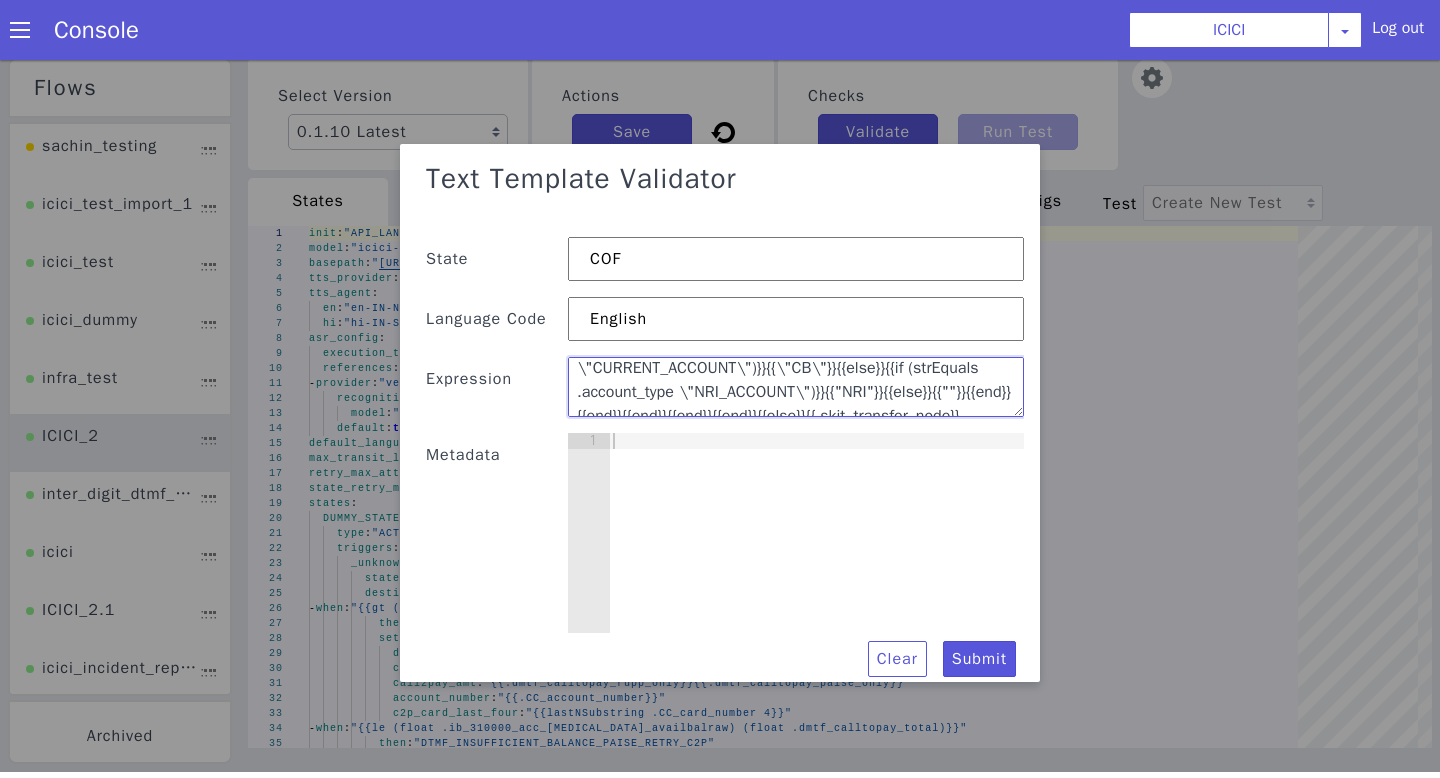 click on ""{{if (strEquals .skit_transfer_node \"\")}}{{if (and (or (strEquals .product \"DEBIT_CARD\") (strEquals .product \"BANK_ACCOUNT\")) (strEquals .account_type \"\"))}}{{\"DC\"}}{{else}}{{if (strEquals .product \"CREDIT_CARD\")}}{{\"CC\"}}{{else}}{{if (strEquals .product \"LOAN\")}}{{\"Loan\"}}{{else}}{{if (strEquals .account_type \"CURRENT_ACCOUNT\")}}{{\"CB\"}}{{else}}{{if (strEquals .account_type \"NRI_ACCOUNT\")}}{{"NRI"}}{{else}}{{""}}{{end}}{{end}}{{end}}{{end}}{{end}}{{else}}{{.skit_transfer_node}}{{end}}"," at bounding box center [797, 392] 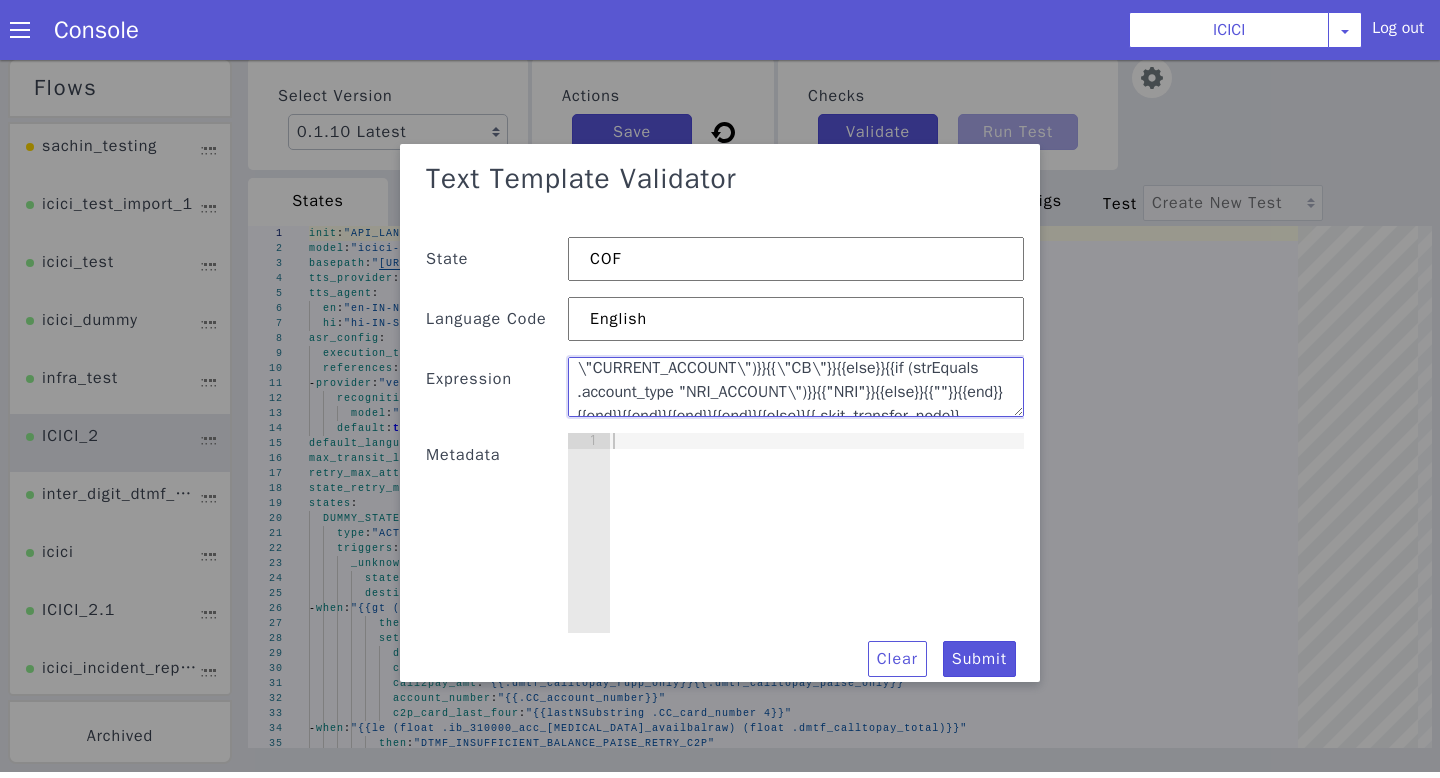 click on ""{{if (strEquals .skit_transfer_node \"\")}}{{if (and (or (strEquals .product \"DEBIT_CARD\") (strEquals .product \"BANK_ACCOUNT\")) (strEquals .account_type \"\"))}}{{\"DC\"}}{{else}}{{if (strEquals .product \"CREDIT_CARD\")}}{{\"CC\"}}{{else}}{{if (strEquals .product \"LOAN\")}}{{\"Loan\"}}{{else}}{{if (strEquals .account_type \"CURRENT_ACCOUNT\")}}{{\"CB\"}}{{else}}{{if (strEquals .account_type "NRI_ACCOUNT\")}}{{"NRI"}}{{else}}{{""}}{{end}}{{end}}{{end}}{{end}}{{end}}{{else}}{{.skit_transfer_node}}{{end}}"," at bounding box center (796, 387) 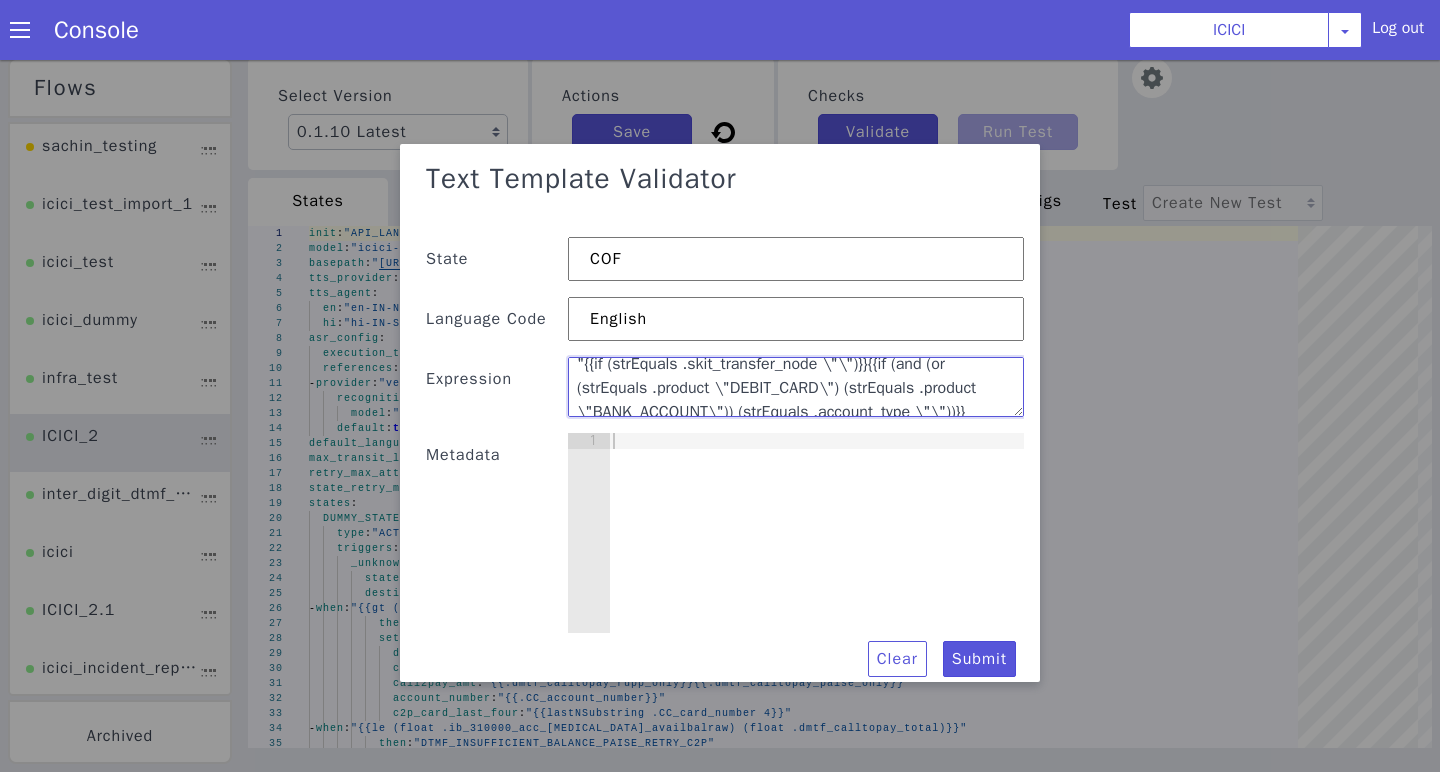 scroll, scrollTop: 0, scrollLeft: 0, axis: both 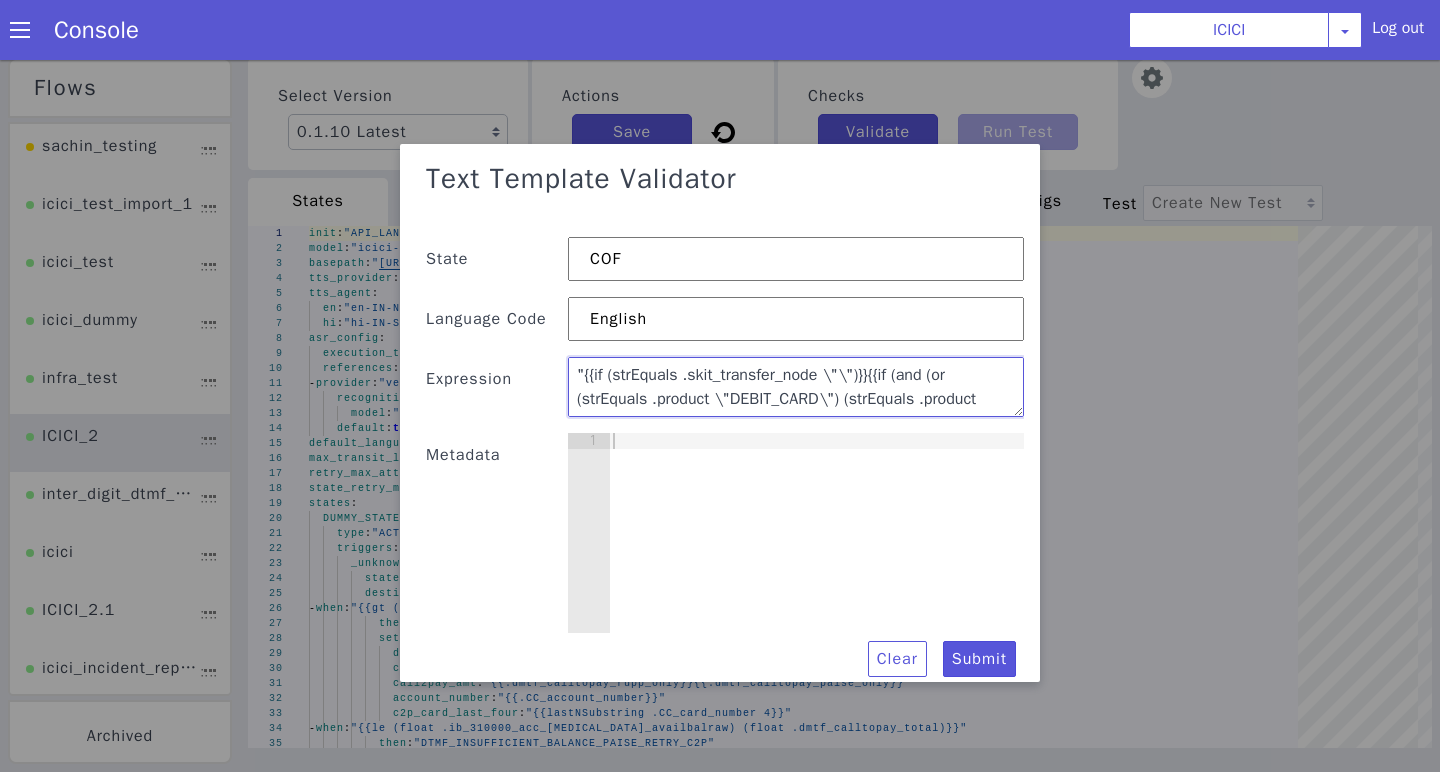 click on ""{{if (strEquals .skit_transfer_node \"\")}}{{if (and (or (strEquals .product \"DEBIT_CARD\") (strEquals .product \"BANK_ACCOUNT\")) (strEquals .account_type \"\"))}}{{\"DC\"}}{{else}}{{if (strEquals .product \"CREDIT_CARD\")}}{{\"CC\"}}{{else}}{{if (strEquals .product \"LOAN\")}}{{\"Loan\"}}{{else}}{{if (strEquals .account_type \"CURRENT_ACCOUNT\")}}{{\"CB\"}}{{else}}{{if (strEquals .account_type "NRI_ACCOUNT")}}{{"NRI"}}{{else}}{{""}}{{end}}{{end}}{{end}}{{end}}{{end}}{{else}}{{.skit_transfer_node}}{{end}}"," at bounding box center [796, 387] 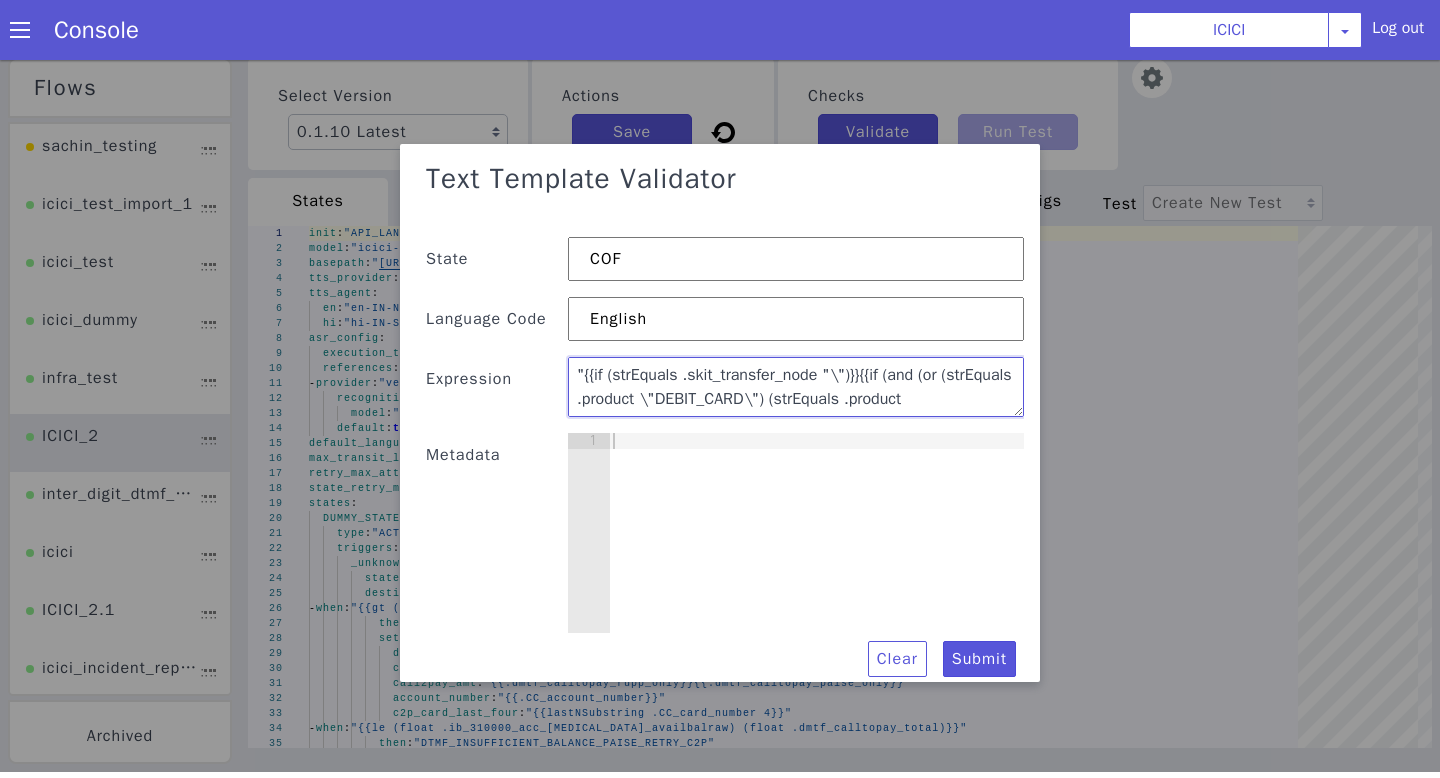 click on ""{{if (strEquals .skit_transfer_node "\")}}{{if (and (or (strEquals .product \"DEBIT_CARD\") (strEquals .product \"BANK_ACCOUNT\")) (strEquals .account_type \"\"))}}{{\"DC\"}}{{else}}{{if (strEquals .product \"CREDIT_CARD\")}}{{\"CC\"}}{{else}}{{if (strEquals .product \"LOAN\")}}{{\"Loan\"}}{{else}}{{if (strEquals .account_type \"CURRENT_ACCOUNT\")}}{{\"CB\"}}{{else}}{{if (strEquals .account_type "NRI_ACCOUNT")}}{{"NRI"}}{{else}}{{""}}{{end}}{{end}}{{end}}{{end}}{{end}}{{else}}{{.skit_transfer_node}}{{end}}"," at bounding box center [749, 487] 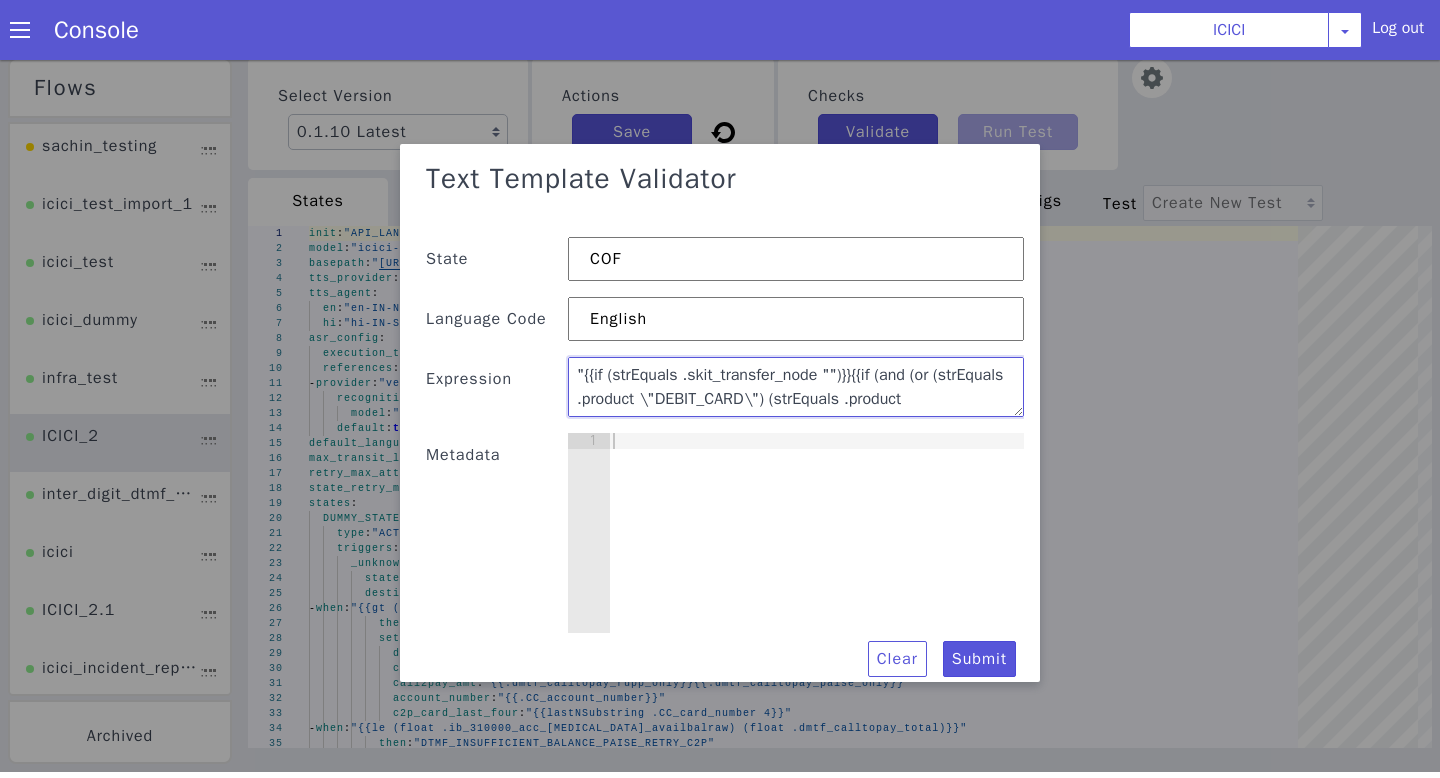 scroll, scrollTop: 32, scrollLeft: 0, axis: vertical 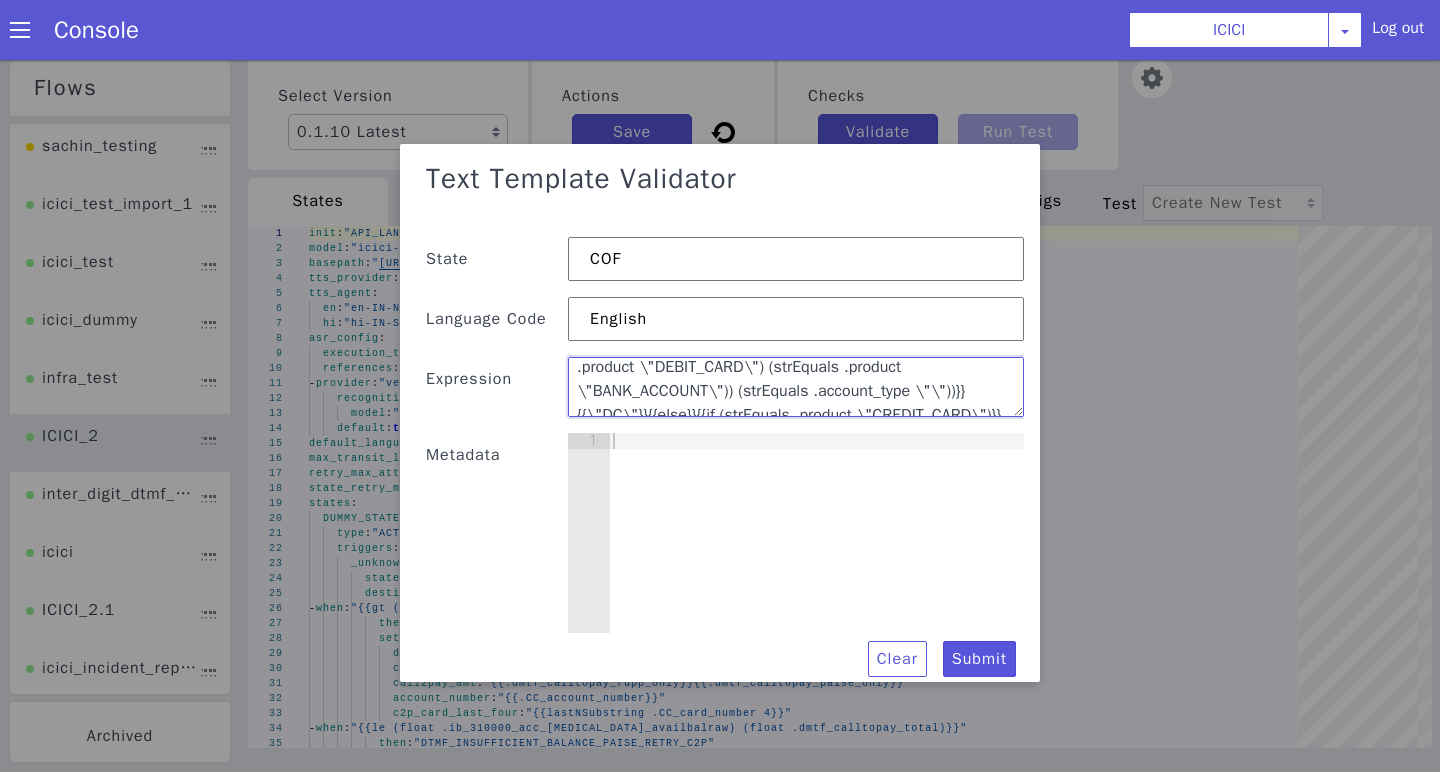 click on ""{{if (strEquals .skit_transfer_node "")}}{{if (and (or (strEquals .product \"DEBIT_CARD\") (strEquals .product \"BANK_ACCOUNT\")) (strEquals .account_type \"\"))}}{{\"DC\"}}{{else}}{{if (strEquals .product \"CREDIT_CARD\")}}{{\"CC\"}}{{else}}{{if (strEquals .product \"LOAN\")}}{{\"Loan\"}}{{else}}{{if (strEquals .account_type \"CURRENT_ACCOUNT\")}}{{\"CB\"}}{{else}}{{if (strEquals .account_type "NRI_ACCOUNT")}}{{"NRI"}}{{else}}{{""}}{{end}}{{end}}{{end}}{{end}}{{end}}{{else}}{{.skit_transfer_node}}{{end}}"," at bounding box center (800, 419) 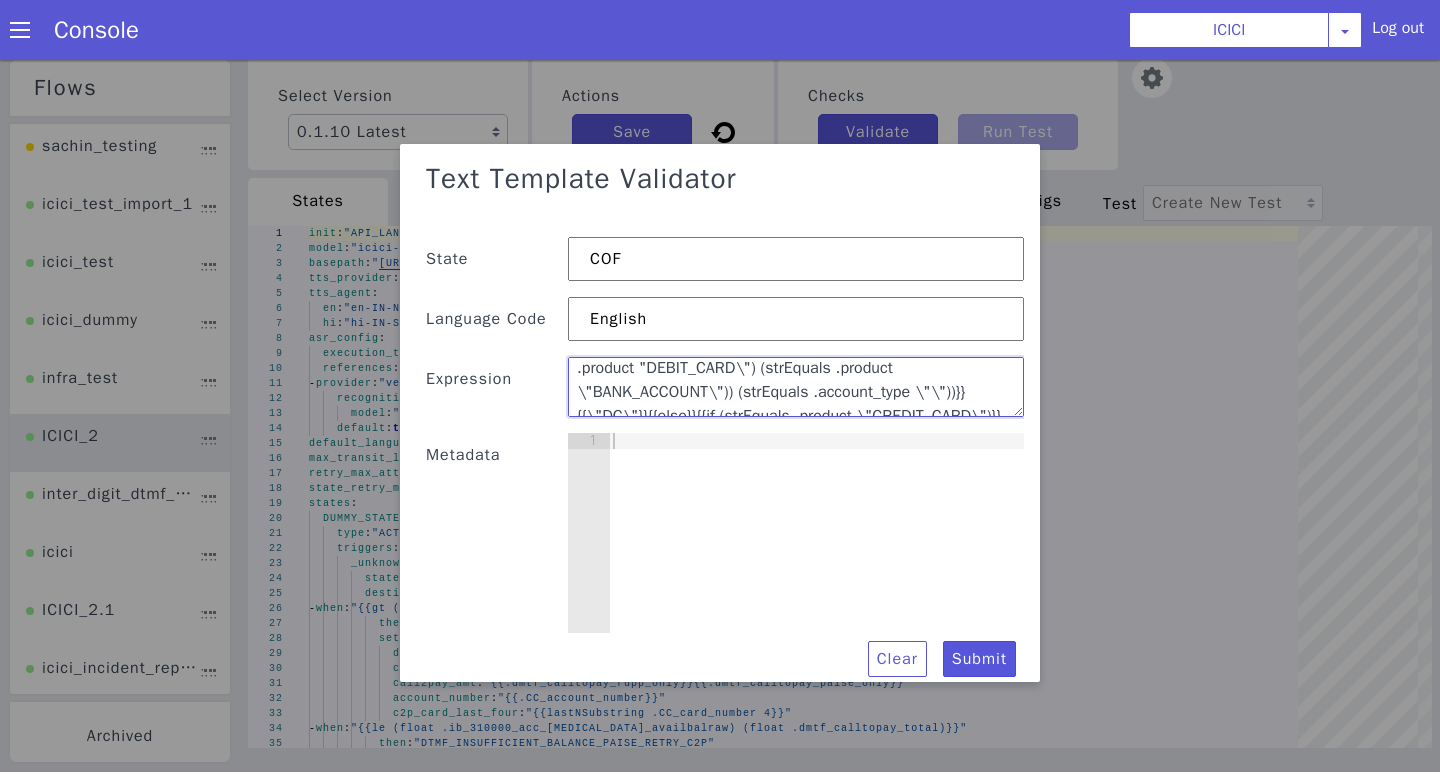 click on ""{{if (strEquals .skit_transfer_node "")}}{{if (and (or (strEquals .product "DEBIT_CARD\") (strEquals .product \"BANK_ACCOUNT\")) (strEquals .account_type \"\"))}}{{\"DC\"}}{{else}}{{if (strEquals .product \"CREDIT_CARD\")}}{{\"CC\"}}{{else}}{{if (strEquals .product \"LOAN\")}}{{\"Loan\"}}{{else}}{{if (strEquals .account_type \"CURRENT_ACCOUNT\")}}{{\"CB\"}}{{else}}{{if (strEquals .account_type "NRI_ACCOUNT")}}{{"NRI"}}{{else}}{{""}}{{end}}{{end}}{{end}}{{end}}{{end}}{{else}}{{.skit_transfer_node}}{{end}}"," at bounding box center [797, 392] 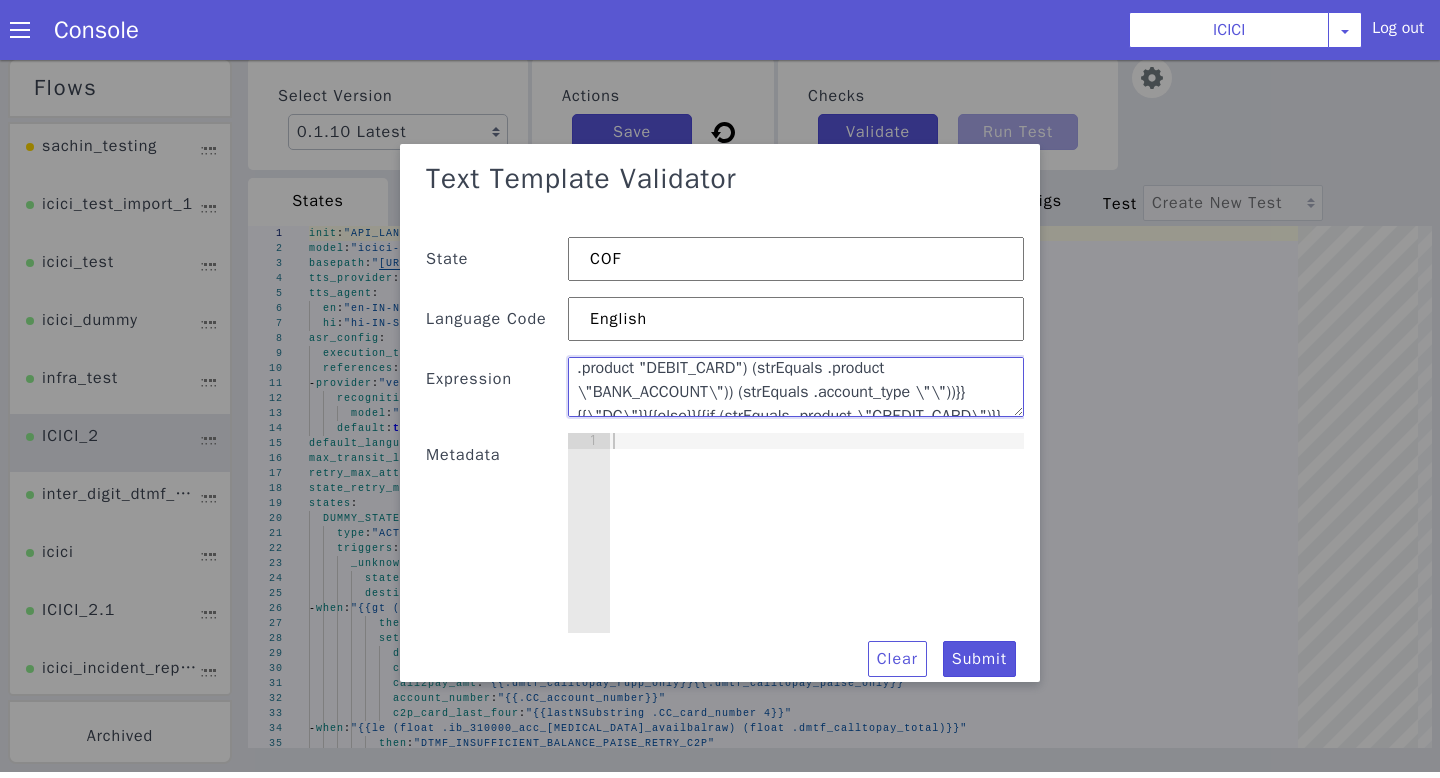 scroll, scrollTop: 33, scrollLeft: 0, axis: vertical 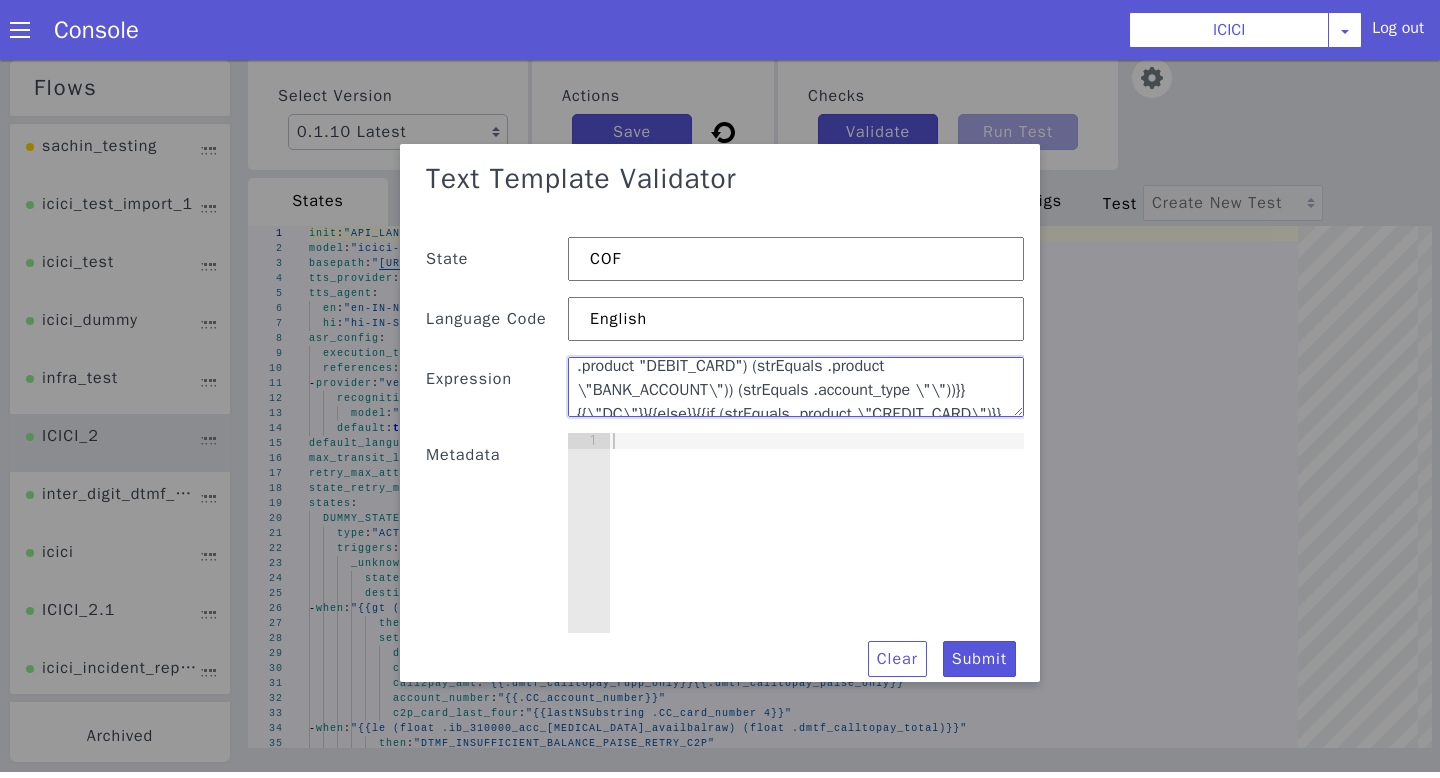 click on ""{{if (strEquals .skit_transfer_node "")}}{{if (and (or (strEquals .product "DEBIT_CARD") (strEquals .product \"BANK_ACCOUNT\")) (strEquals .account_type \"\"))}}{{\"DC\"}}{{else}}{{if (strEquals .product \"CREDIT_CARD\")}}{{\"CC\"}}{{else}}{{if (strEquals .product \"LOAN\")}}{{\"Loan\"}}{{else}}{{if (strEquals .account_type \"CURRENT_ACCOUNT\")}}{{\"CB\"}}{{else}}{{if (strEquals .account_type "NRI_ACCOUNT")}}{{"NRI"}}{{else}}{{""}}{{end}}{{end}}{{end}}{{end}}{{end}}{{else}}{{.skit_transfer_node}}{{end}}"," at bounding box center [796, 387] 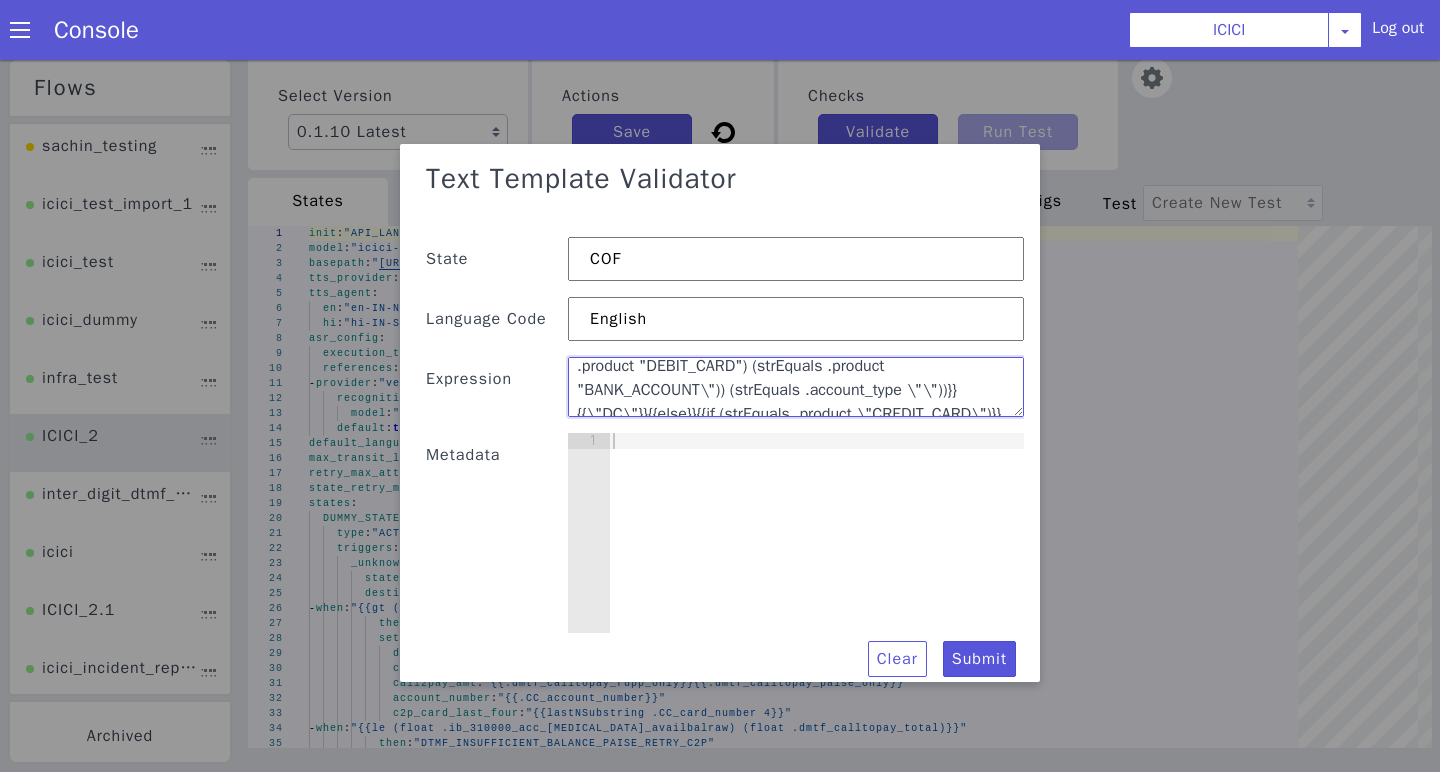 click on ""{{if (strEquals .skit_transfer_node "")}}{{if (and (or (strEquals .product "DEBIT_CARD") (strEquals .product "BANK_ACCOUNT\")) (strEquals .account_type \"\"))}}{{\"DC\"}}{{else}}{{if (strEquals .product \"CREDIT_CARD\")}}{{\"CC\"}}{{else}}{{if (strEquals .product \"LOAN\")}}{{\"Loan\"}}{{else}}{{if (strEquals .account_type \"CURRENT_ACCOUNT\")}}{{\"CB\"}}{{else}}{{if (strEquals .account_type "NRI_ACCOUNT")}}{{"NRI"}}{{else}}{{""}}{{end}}{{end}}{{end}}{{end}}{{end}}{{else}}{{.skit_transfer_node}}{{end}}"," at bounding box center (796, 387) 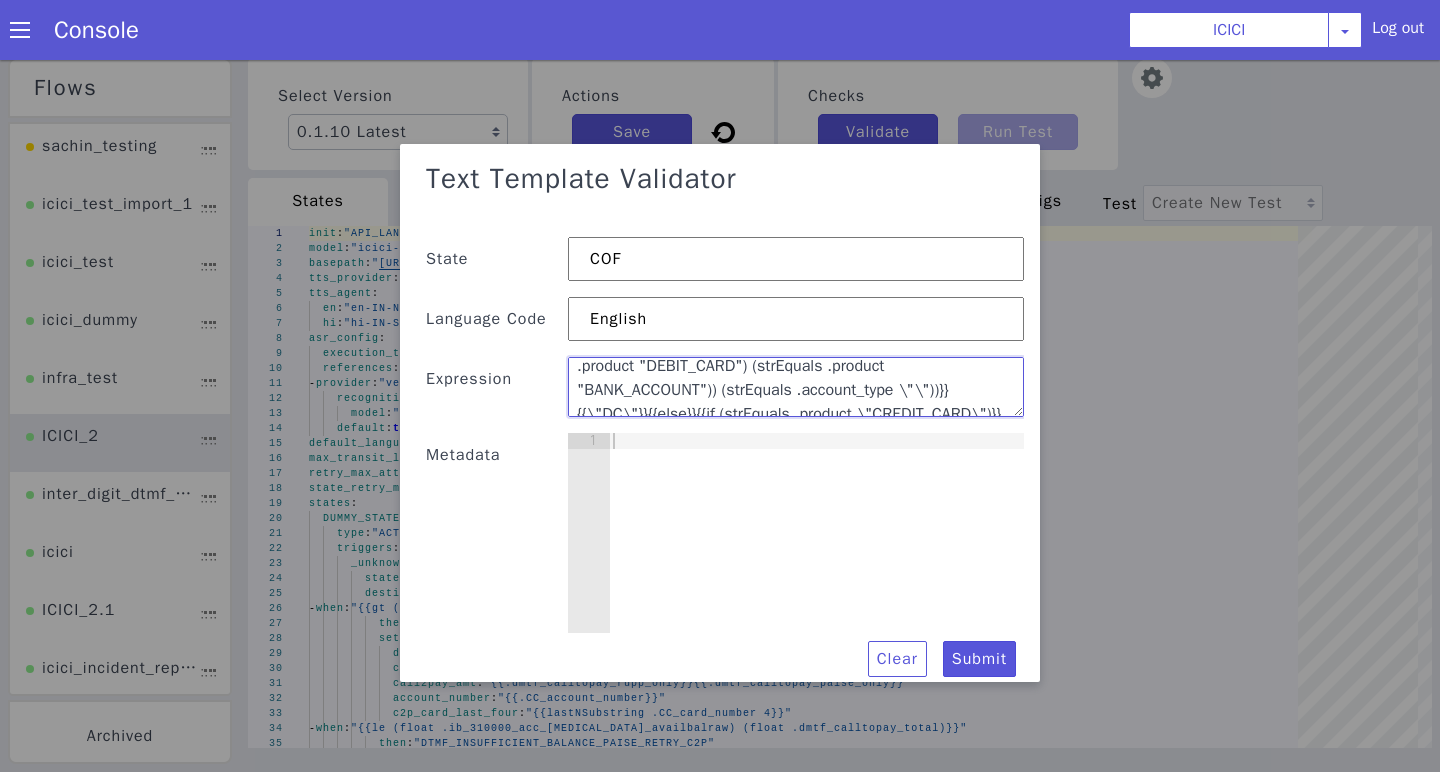 click on ""{{if (strEquals .skit_transfer_node "")}}{{if (and (or (strEquals .product "DEBIT_CARD") (strEquals .product "BANK_ACCOUNT")) (strEquals .account_type \"\"))}}{{\"DC\"}}{{else}}{{if (strEquals .product \"CREDIT_CARD\")}}{{\"CC\"}}{{else}}{{if (strEquals .product \"LOAN\")}}{{\"Loan\"}}{{else}}{{if (strEquals .account_type \"CURRENT_ACCOUNT\")}}{{\"CB\"}}{{else}}{{if (strEquals .account_type "NRI_ACCOUNT")}}{{"NRI"}}{{else}}{{""}}{{end}}{{end}}{{end}}{{end}}{{end}}{{else}}{{.skit_transfer_node}}{{end}}"," at bounding box center [792, 448] 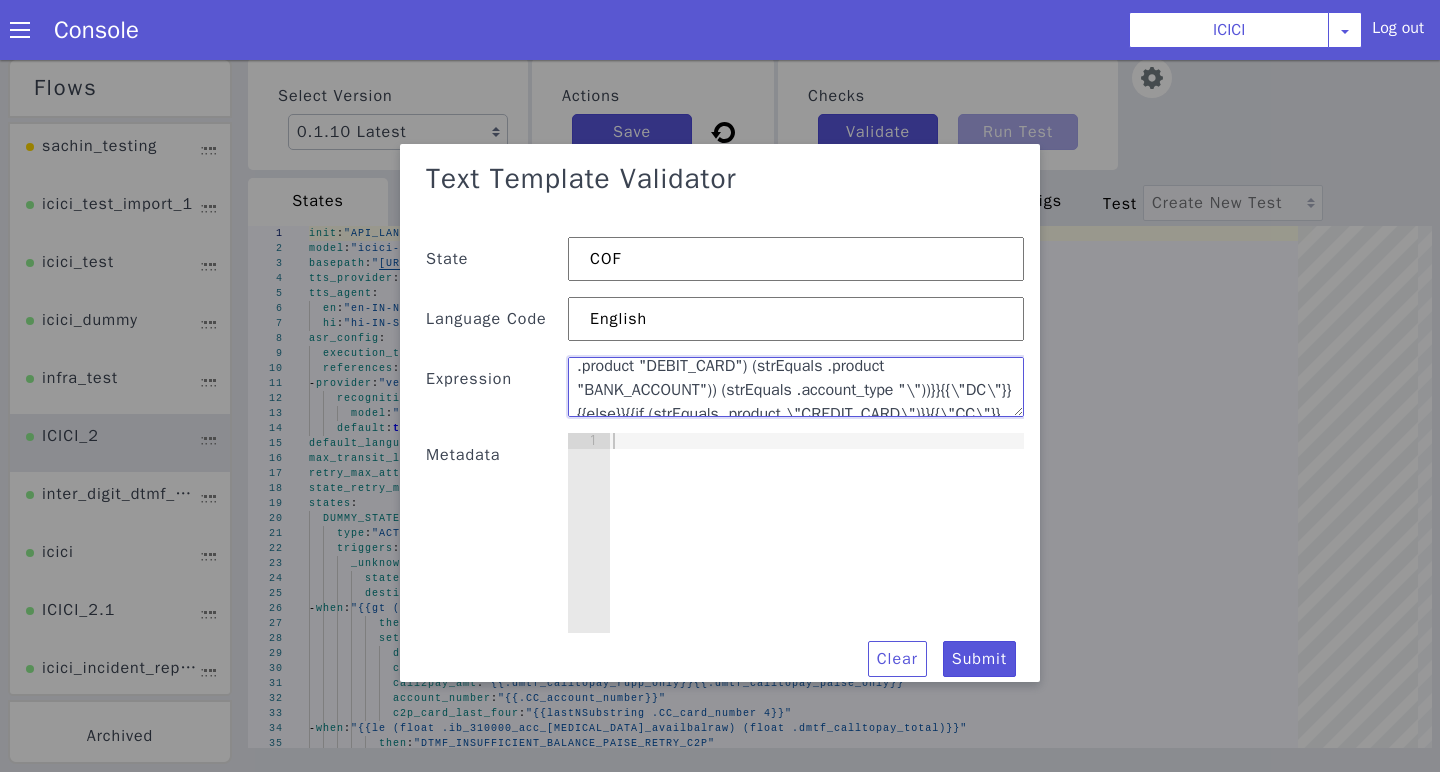 click on ""{{if (strEquals .skit_transfer_node "")}}{{if (and (or (strEquals .product "DEBIT_CARD") (strEquals .product "BANK_ACCOUNT")) (strEquals .account_type "\"))}}{{\"DC\"}}{{else}}{{if (strEquals .product \"CREDIT_CARD\")}}{{\"CC\"}}{{else}}{{if (strEquals .product \"LOAN\")}}{{\"Loan\"}}{{else}}{{if (strEquals .account_type \"CURRENT_ACCOUNT\")}}{{\"CB\"}}{{else}}{{if (strEquals .account_type "NRI_ACCOUNT")}}{{"NRI"}}{{else}}{{""}}{{end}}{{end}}{{end}}{{end}}{{end}}{{else}}{{.skit_transfer_node}}{{end}}"," at bounding box center (796, 387) 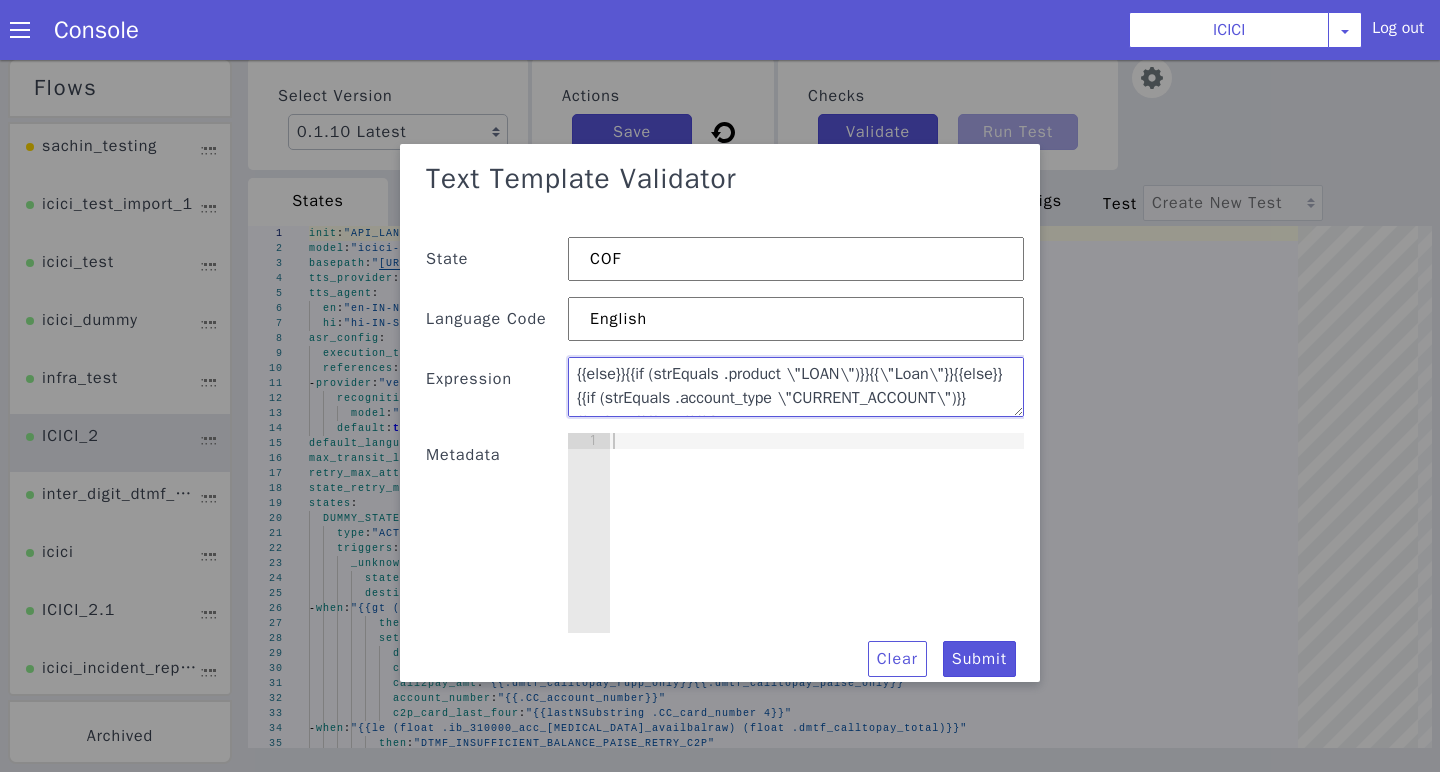 scroll, scrollTop: 65, scrollLeft: 0, axis: vertical 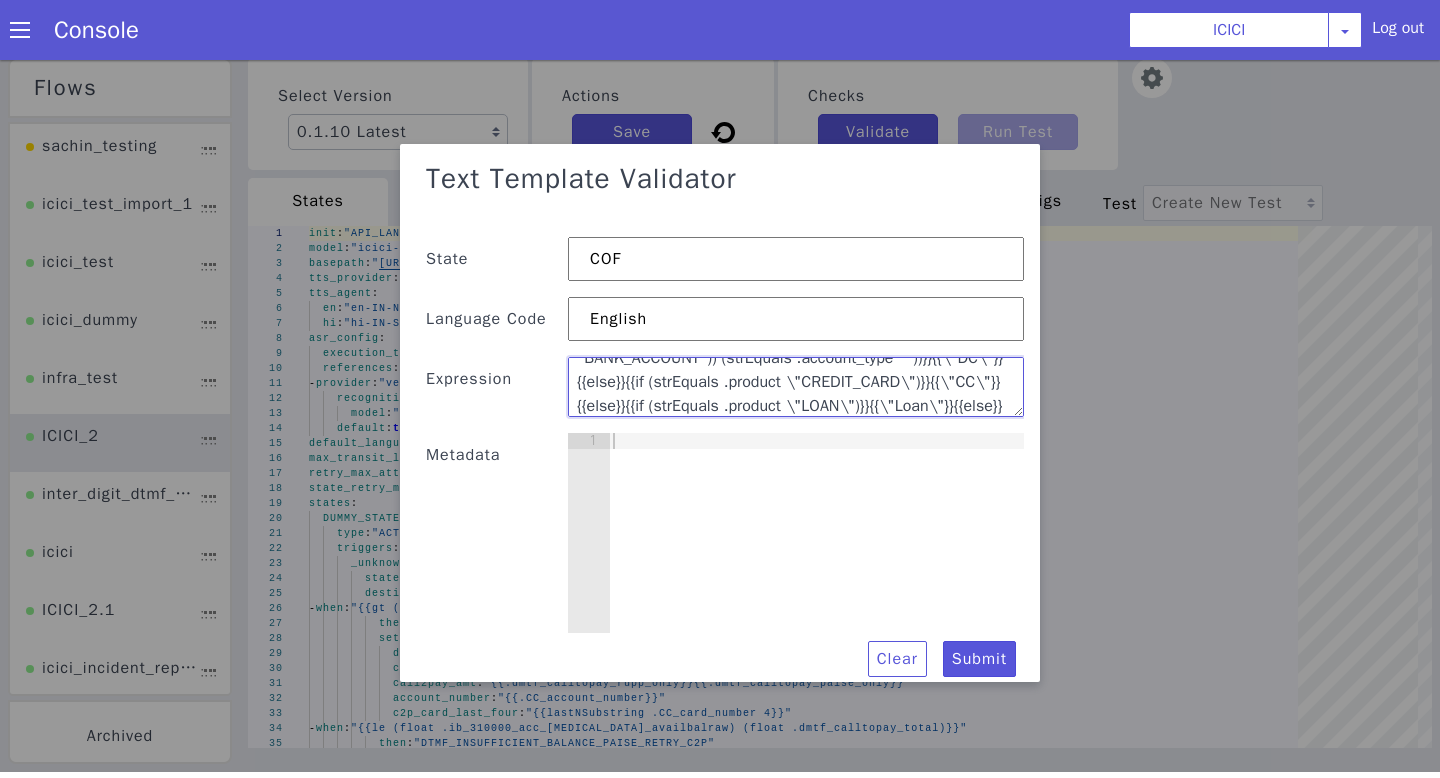 click on ""{{if (strEquals .skit_transfer_node "")}}{{if (and (or (strEquals .product "DEBIT_CARD") (strEquals .product "BANK_ACCOUNT")) (strEquals .account_type ""))}}{{\"DC\"}}{{else}}{{if (strEquals .product \"CREDIT_CARD\")}}{{\"CC\"}}{{else}}{{if (strEquals .product \"LOAN\")}}{{\"Loan\"}}{{else}}{{if (strEquals .account_type \"CURRENT_ACCOUNT\")}}{{\"CB\"}}{{else}}{{if (strEquals .account_type "NRI_ACCOUNT")}}{{"NRI"}}{{else}}{{""}}{{end}}{{end}}{{end}}{{end}}{{end}}{{else}}{{.skit_transfer_node}}{{end}}"," at bounding box center [799, 426] 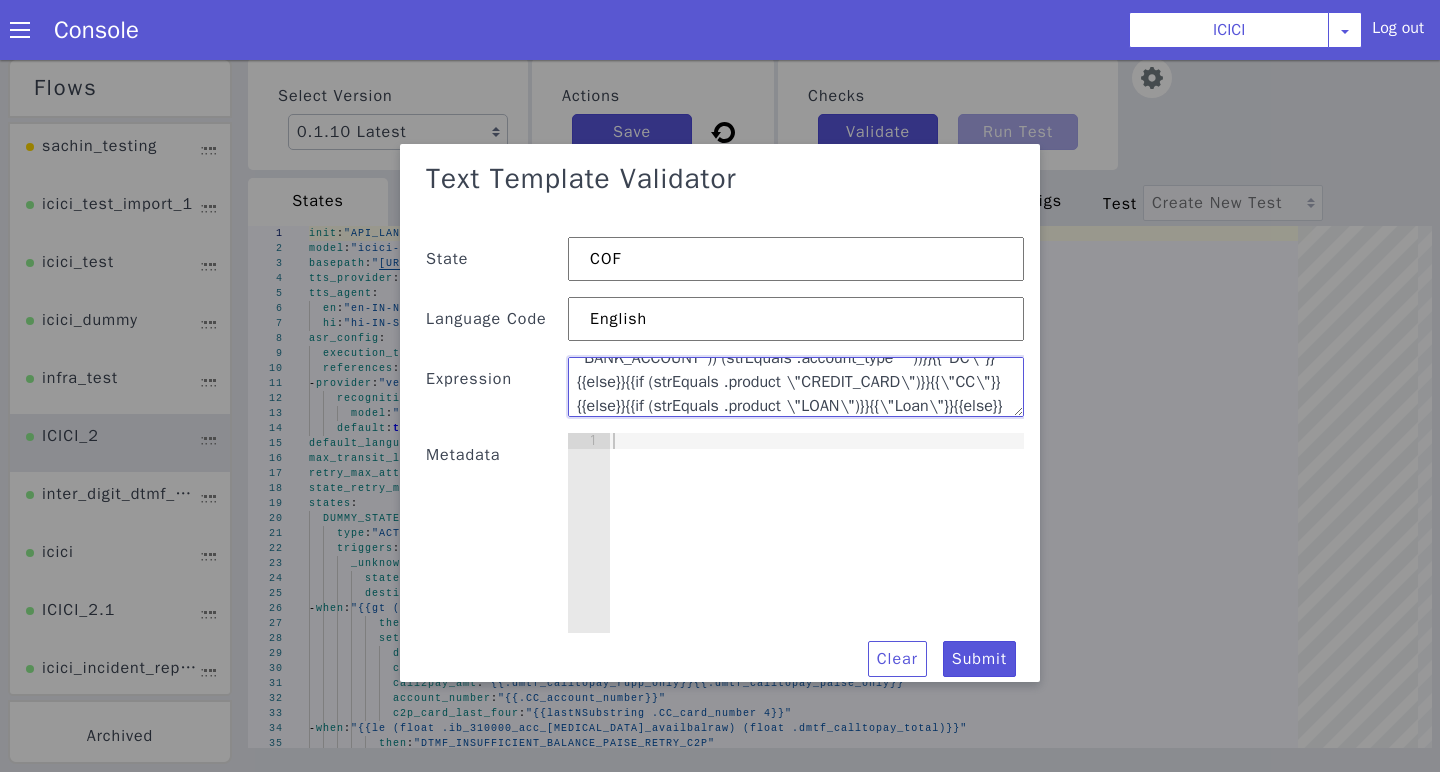 click on ""{{if (strEquals .skit_transfer_node "")}}{{if (and (or (strEquals .product "DEBIT_CARD") (strEquals .product "BANK_ACCOUNT")) (strEquals .account_type ""))}}{{"DC\"}}{{else}}{{if (strEquals .product \"CREDIT_CARD\")}}{{\"CC\"}}{{else}}{{if (strEquals .product \"LOAN\")}}{{\"Loan\"}}{{else}}{{if (strEquals .account_type \"CURRENT_ACCOUNT\")}}{{\"CB\"}}{{else}}{{if (strEquals .account_type "NRI_ACCOUNT")}}{{"NRI"}}{{else}}{{""}}{{end}}{{end}}{{end}}{{end}}{{end}}{{else}}{{.skit_transfer_node}}{{end}}"," at bounding box center [796, 387] 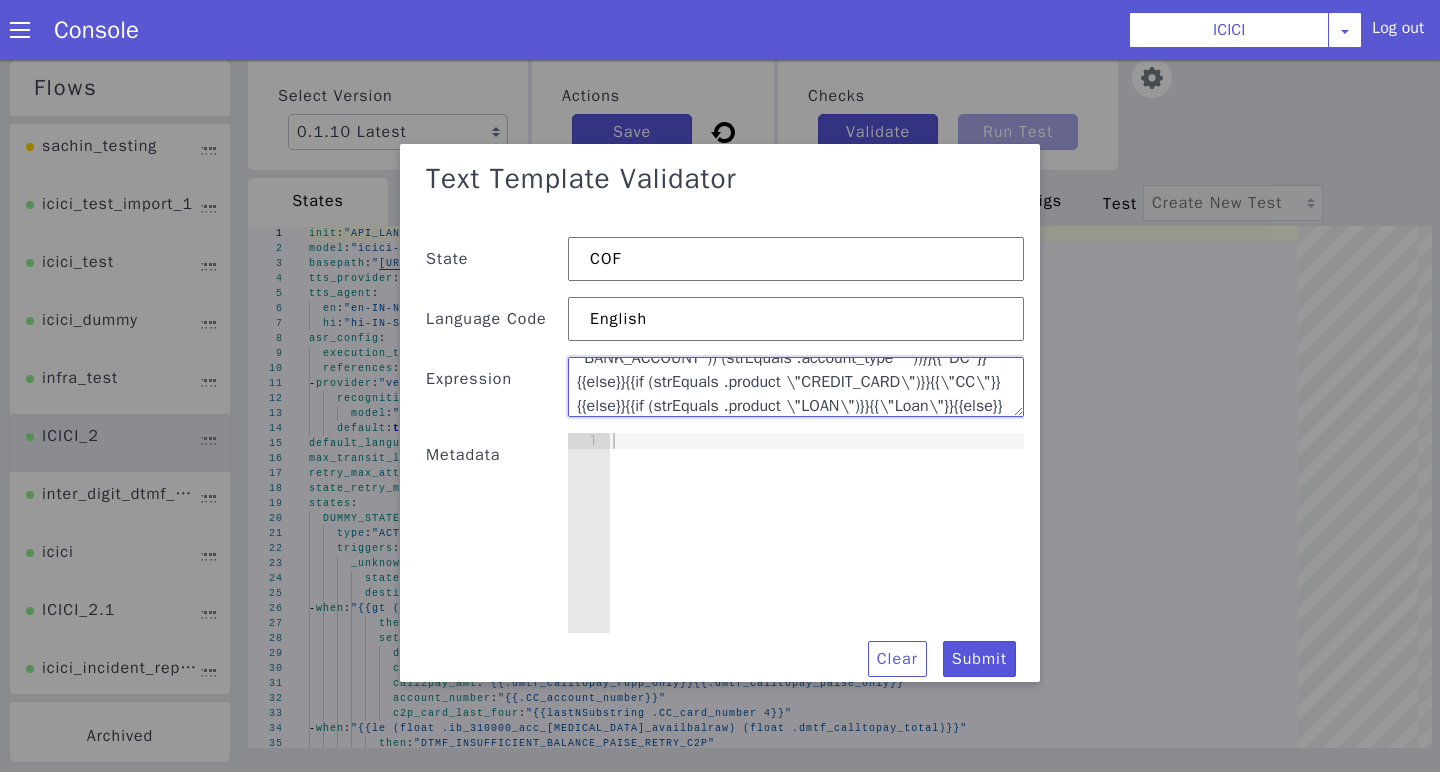 click on ""{{if (strEquals .skit_transfer_node "")}}{{if (and (or (strEquals .product "DEBIT_CARD") (strEquals .product "BANK_ACCOUNT")) (strEquals .account_type ""))}}{{"DC"}}{{else}}{{if (strEquals .product \"CREDIT_CARD\")}}{{\"CC\"}}{{else}}{{if (strEquals .product \"LOAN\")}}{{\"Loan\"}}{{else}}{{if (strEquals .account_type \"CURRENT_ACCOUNT\")}}{{\"CB\"}}{{else}}{{if (strEquals .account_type "NRI_ACCOUNT")}}{{"NRI"}}{{else}}{{""}}{{end}}{{end}}{{end}}{{end}}{{end}}{{else}}{{.skit_transfer_node}}{{end}}"," at bounding box center [795, 440] 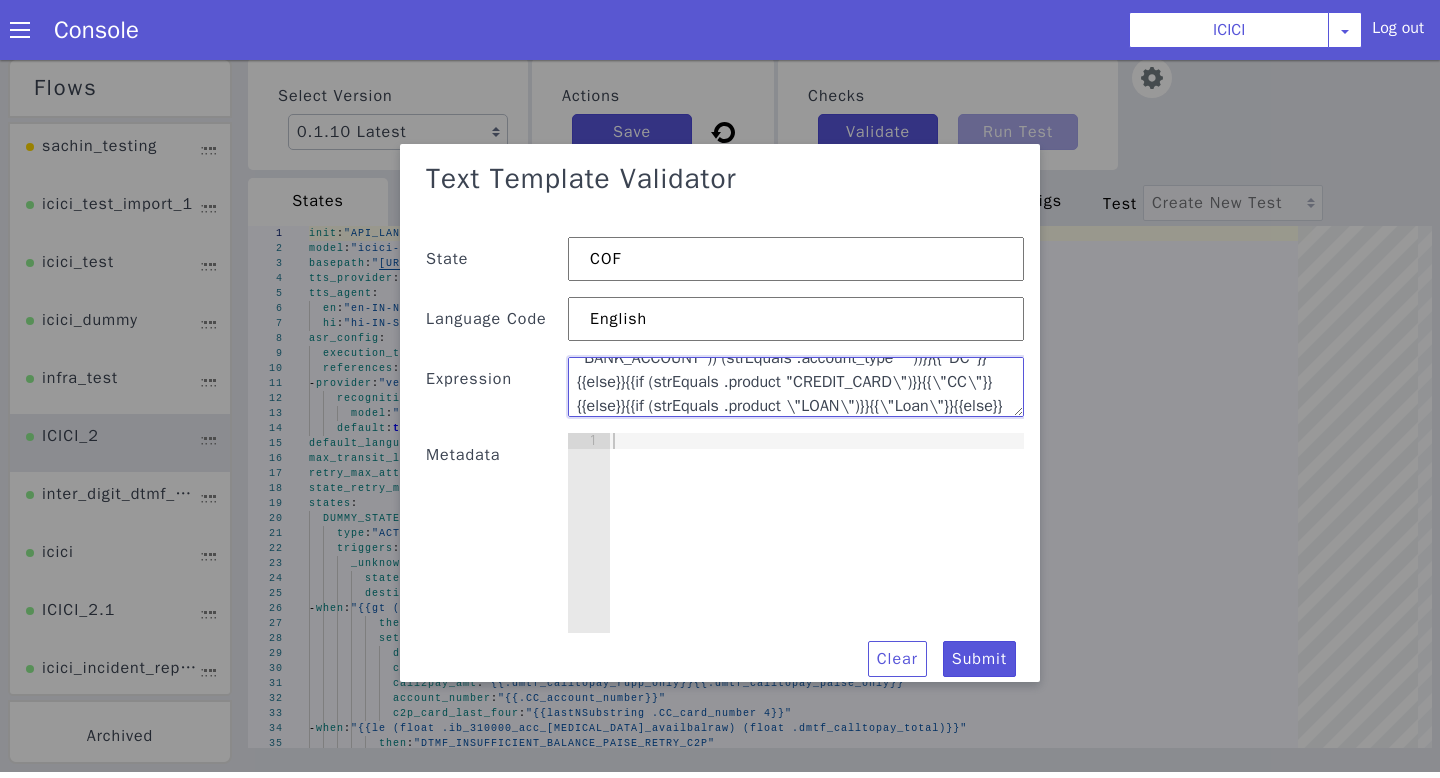 click on ""{{if (strEquals .skit_transfer_node "")}}{{if (and (or (strEquals .product "DEBIT_CARD") (strEquals .product "BANK_ACCOUNT")) (strEquals .account_type ""))}}{{"DC"}}{{else}}{{if (strEquals .product "CREDIT_CARD\")}}{{\"CC\"}}{{else}}{{if (strEquals .product \"LOAN\")}}{{\"Loan\"}}{{else}}{{if (strEquals .account_type \"CURRENT_ACCOUNT\")}}{{\"CB\"}}{{else}}{{if (strEquals .account_type "NRI_ACCOUNT")}}{{"NRI"}}{{else}}{{""}}{{end}}{{end}}{{end}}{{end}}{{end}}{{else}}{{.skit_transfer_node}}{{end}}"," at bounding box center [800, 413] 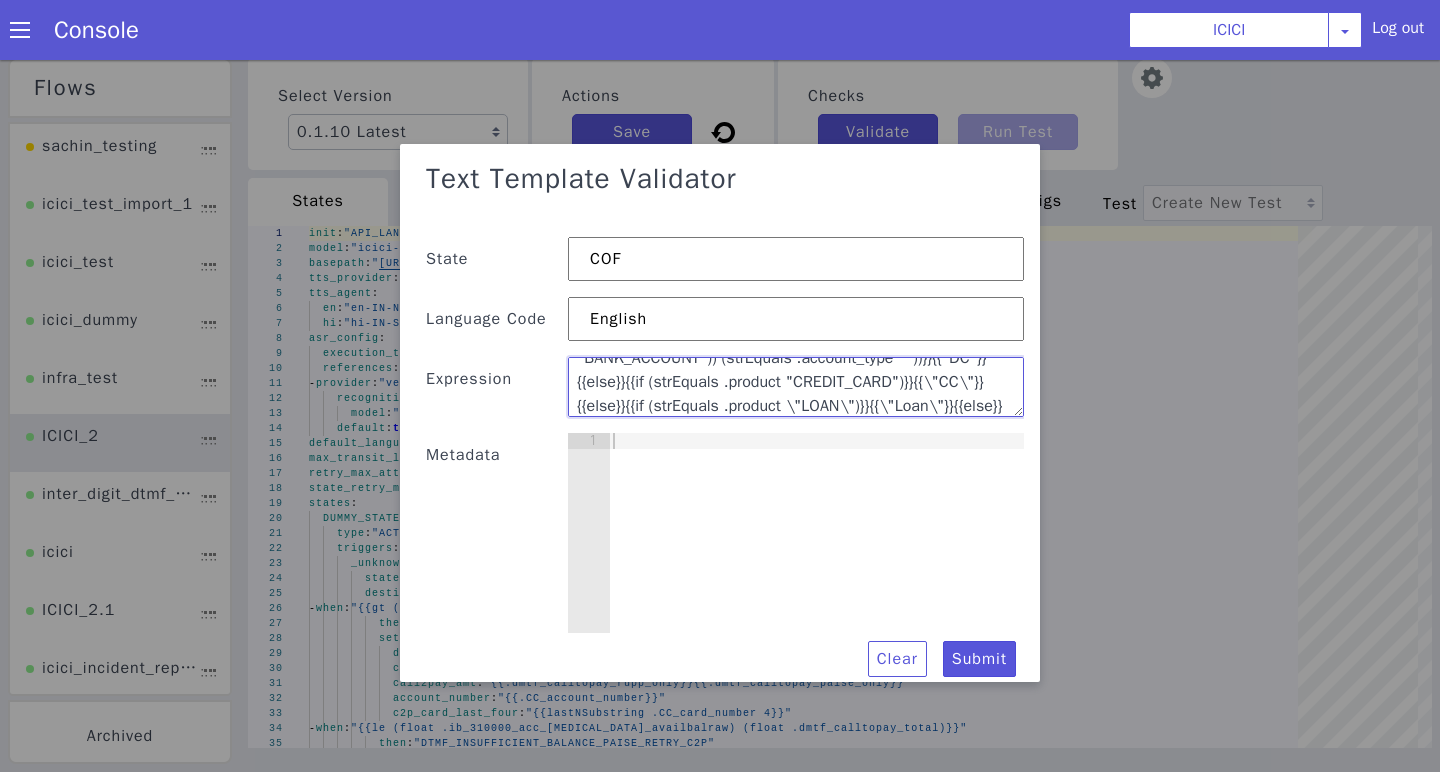 click on ""{{if (strEquals .skit_transfer_node "")}}{{if (and (or (strEquals .product "DEBIT_CARD") (strEquals .product "BANK_ACCOUNT")) (strEquals .account_type ""))}}{{"DC"}}{{else}}{{if (strEquals .product "CREDIT_CARD")}}{{\"CC\"}}{{else}}{{if (strEquals .product \"LOAN\")}}{{\"Loan\"}}{{else}}{{if (strEquals .account_type \"CURRENT_ACCOUNT\")}}{{\"CB\"}}{{else}}{{if (strEquals .account_type "NRI_ACCOUNT")}}{{"NRI"}}{{else}}{{""}}{{end}}{{end}}{{end}}{{end}}{{end}}{{else}}{{.skit_transfer_node}}{{end}}"," at bounding box center (796, 387) 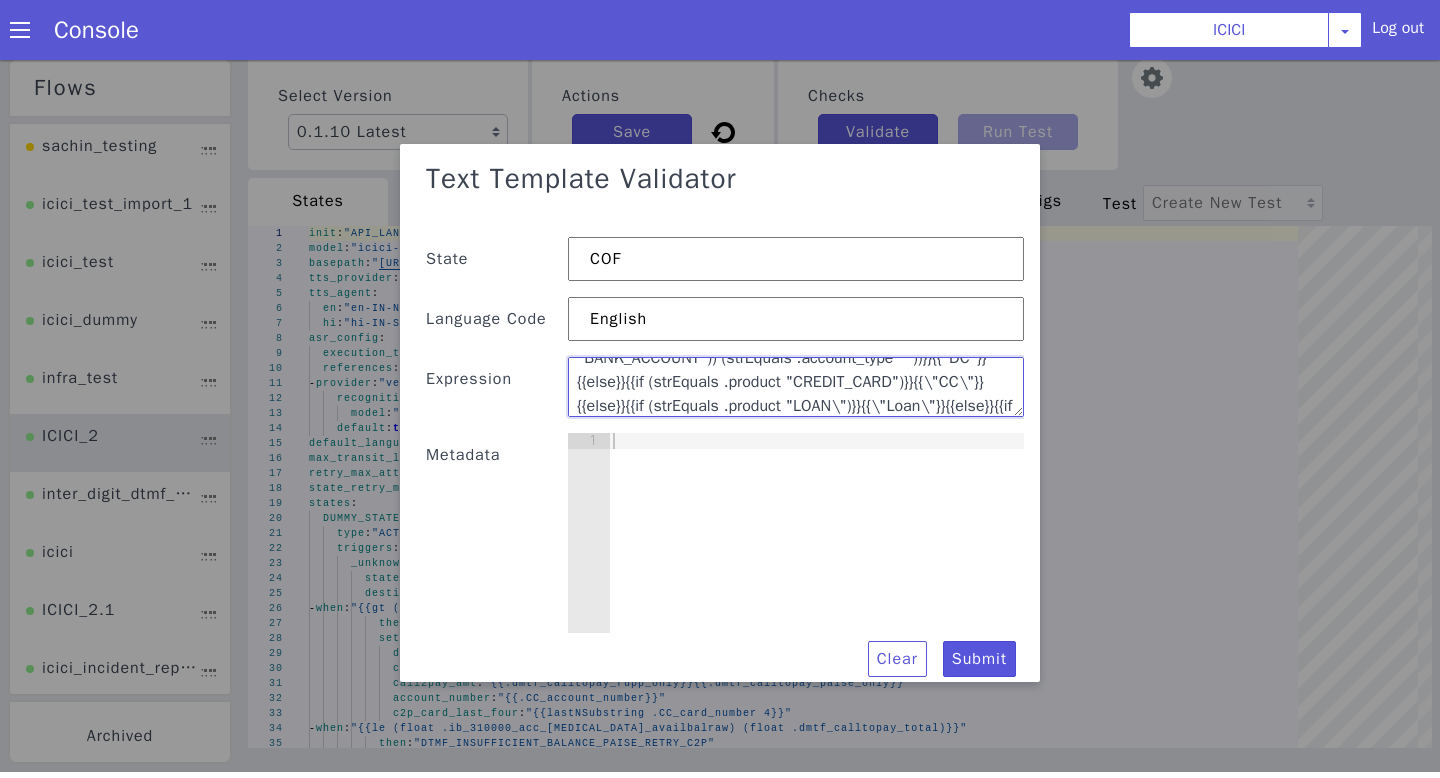 click on ""{{if (strEquals .skit_transfer_node "")}}{{if (and (or (strEquals .product "DEBIT_CARD") (strEquals .product "BANK_ACCOUNT")) (strEquals .account_type ""))}}{{"DC"}}{{else}}{{if (strEquals .product "CREDIT_CARD")}}{{\"CC\"}}{{else}}{{if (strEquals .product "LOAN\")}}{{\"Loan\"}}{{else}}{{if (strEquals .account_type \"CURRENT_ACCOUNT\")}}{{\"CB\"}}{{else}}{{if (strEquals .account_type "NRI_ACCOUNT")}}{{"NRI"}}{{else}}{{""}}{{end}}{{end}}{{end}}{{end}}{{end}}{{else}}{{.skit_transfer_node}}{{end}}"," at bounding box center [800, 413] 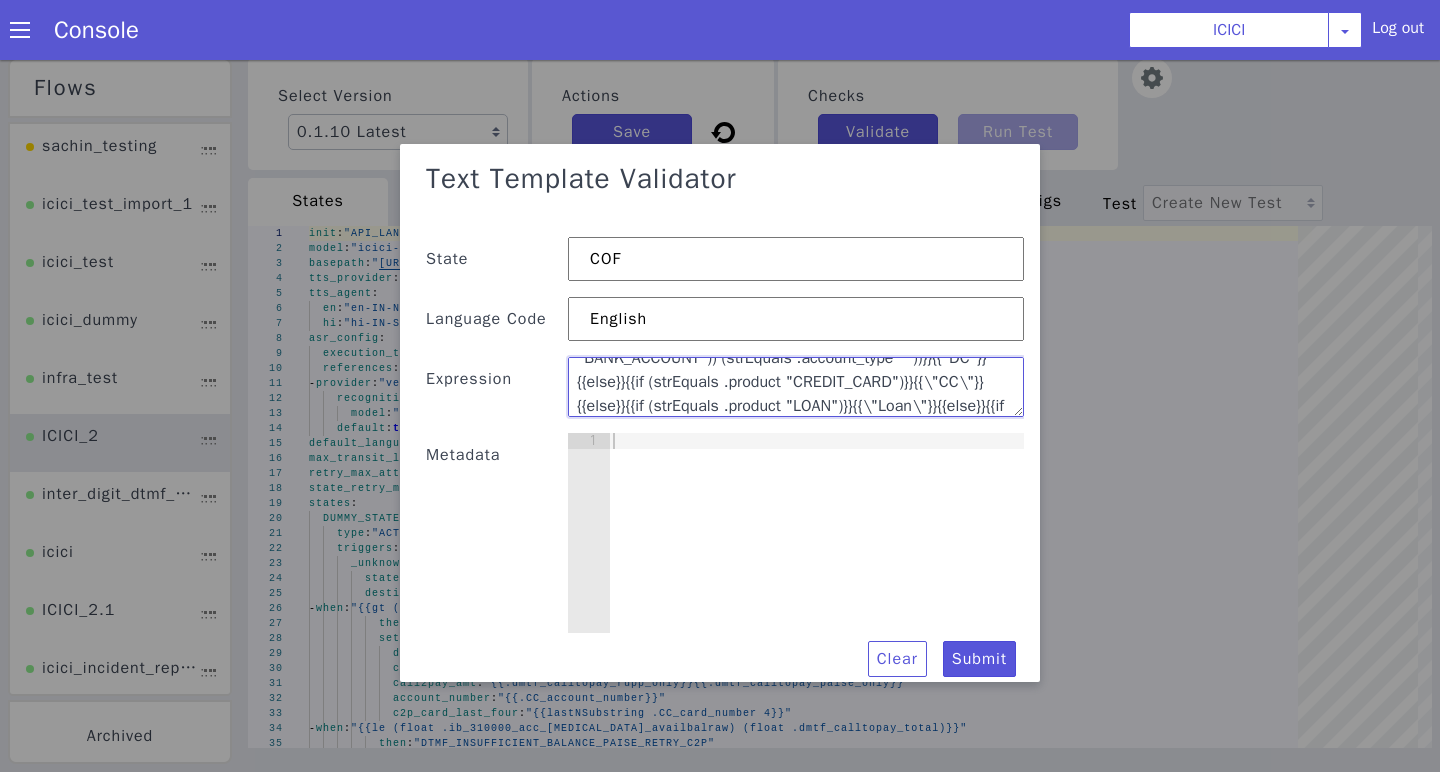 click on ""{{if (strEquals .skit_transfer_node "")}}{{if (and (or (strEquals .product "DEBIT_CARD") (strEquals .product "BANK_ACCOUNT")) (strEquals .account_type ""))}}{{"DC"}}{{else}}{{if (strEquals .product "CREDIT_CARD")}}{{\"CC\"}}{{else}}{{if (strEquals .product "LOAN")}}{{\"Loan\"}}{{else}}{{if (strEquals .account_type \"CURRENT_ACCOUNT\")}}{{\"CB\"}}{{else}}{{if (strEquals .account_type "NRI_ACCOUNT")}}{{"NRI"}}{{else}}{{""}}{{end}}{{end}}{{end}}{{end}}{{end}}{{else}}{{.skit_transfer_node}}{{end}}"," at bounding box center (796, 387) 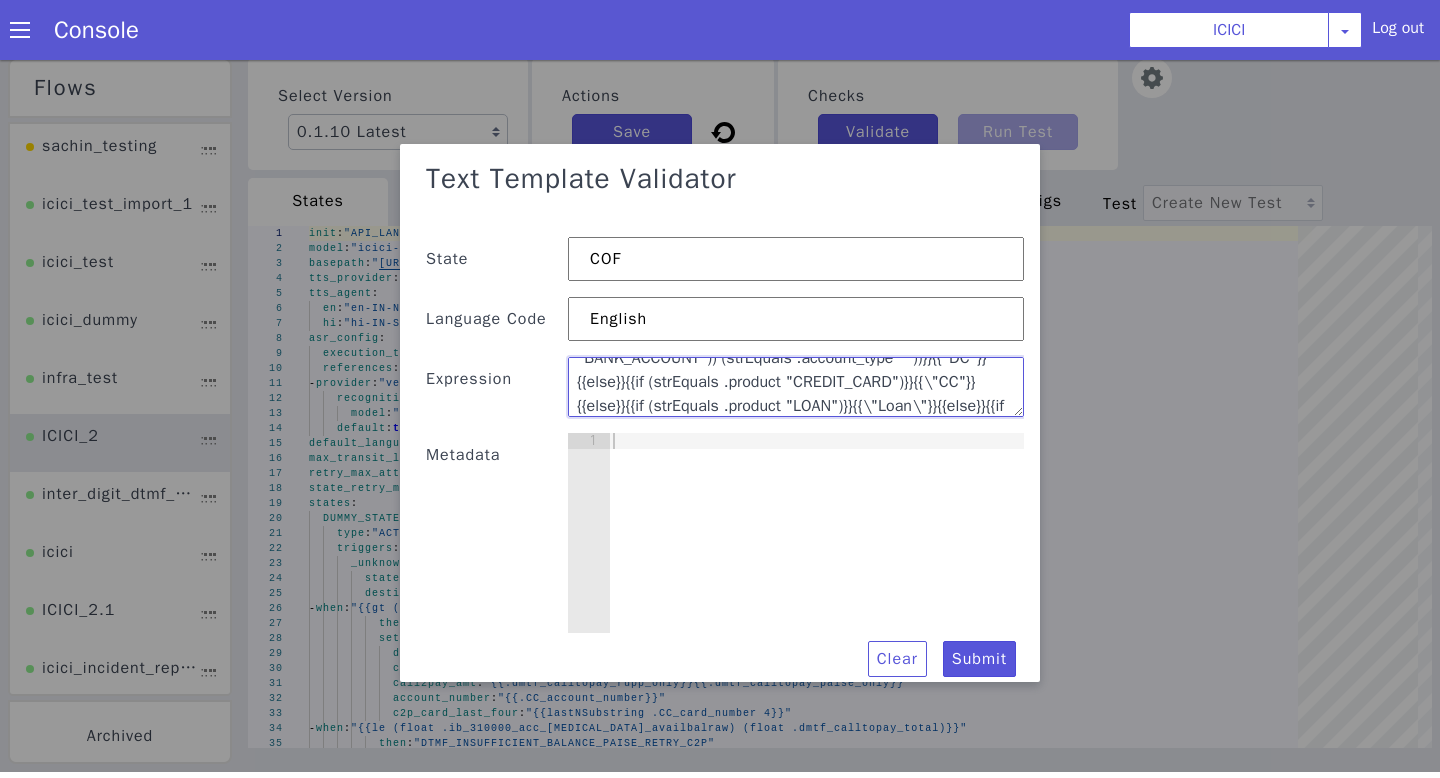 click on ""{{if (strEquals .skit_transfer_node "")}}{{if (and (or (strEquals .product "DEBIT_CARD") (strEquals .product "BANK_ACCOUNT")) (strEquals .account_type ""))}}{{"DC"}}{{else}}{{if (strEquals .product "CREDIT_CARD")}}{{\"CC"}}{{else}}{{if (strEquals .product "LOAN")}}{{\"Loan\"}}{{else}}{{if (strEquals .account_type \"CURRENT_ACCOUNT\")}}{{\"CB\"}}{{else}}{{if (strEquals .account_type "NRI_ACCOUNT")}}{{"NRI"}}{{else}}{{""}}{{end}}{{end}}{{end}}{{end}}{{end}}{{else}}{{.skit_transfer_node}}{{end}}"," at bounding box center (796, 387) 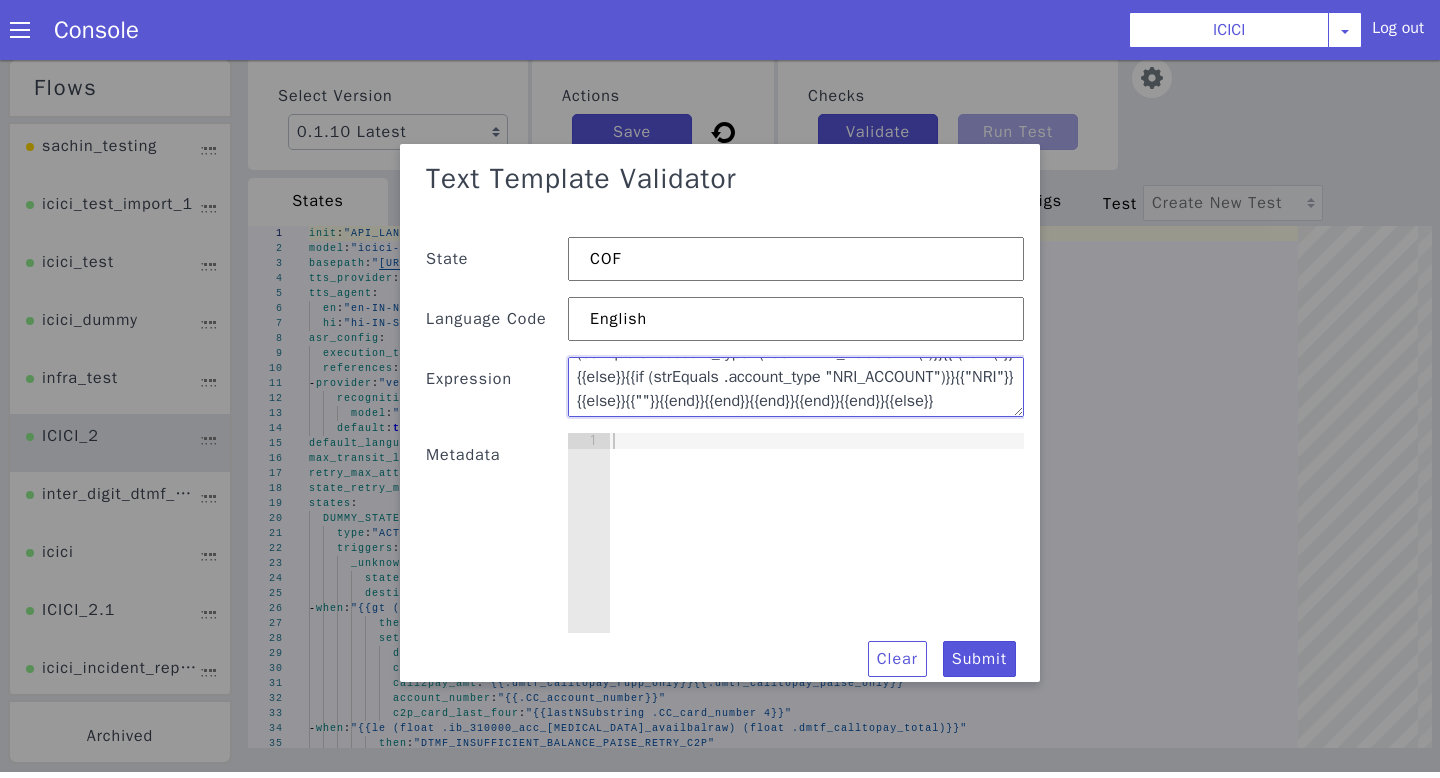 scroll, scrollTop: 144, scrollLeft: 0, axis: vertical 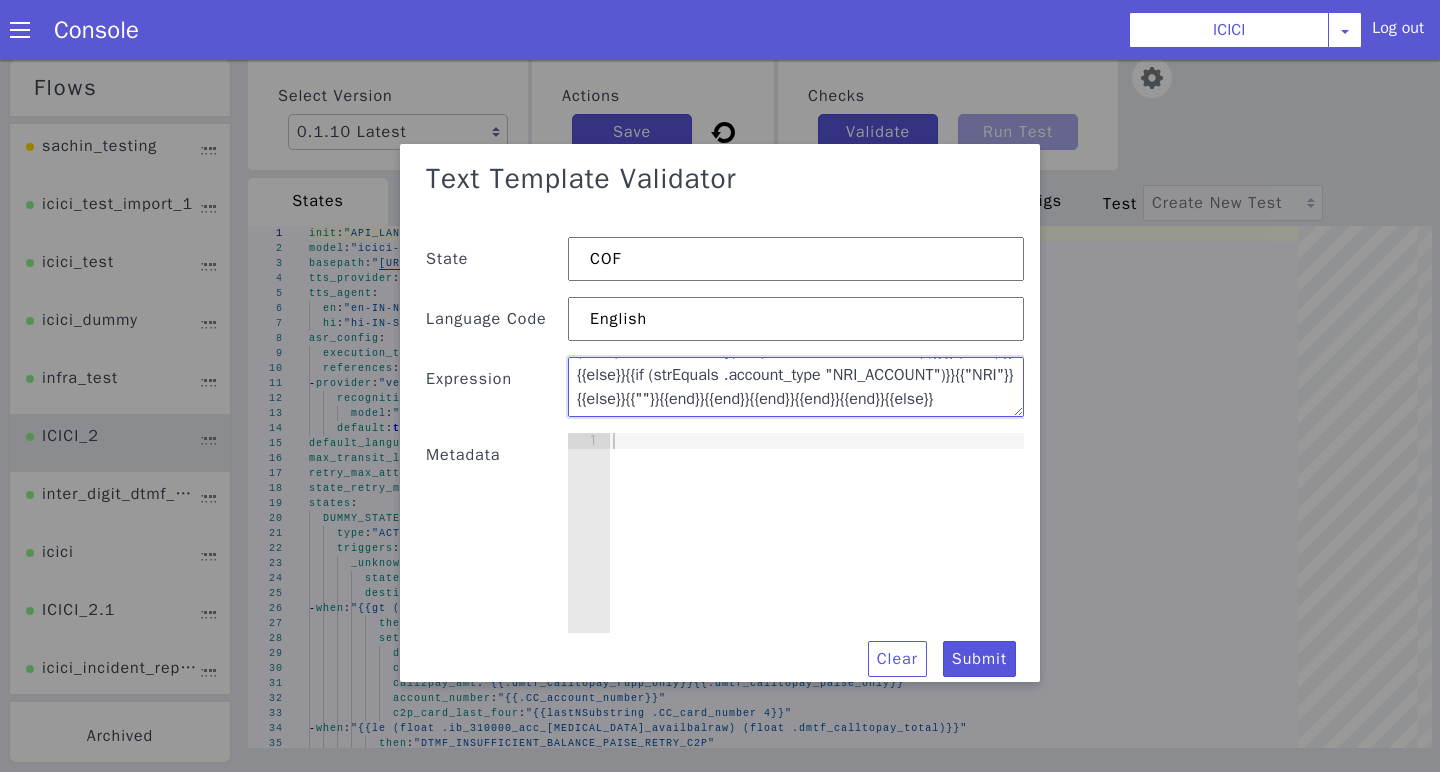 click on ""{{if (strEquals .skit_transfer_node "")}}{{if (and (or (strEquals .product "DEBIT_CARD") (strEquals .product "BANK_ACCOUNT")) (strEquals .account_type ""))}}{{"DC"}}{{else}}{{if (strEquals .product "CREDIT_CARD")}}{{"CC"}}{{else}}{{if (strEquals .product "LOAN")}}{{\"Loan\"}}{{else}}{{if (strEquals .account_type \"CURRENT_ACCOUNT\")}}{{\"CB\"}}{{else}}{{if (strEquals .account_type "NRI_ACCOUNT")}}{{"NRI"}}{{else}}{{""}}{{end}}{{end}}{{end}}{{end}}{{end}}{{else}}{{.skit_transfer_node}}{{end}}"," at bounding box center (796, 387) 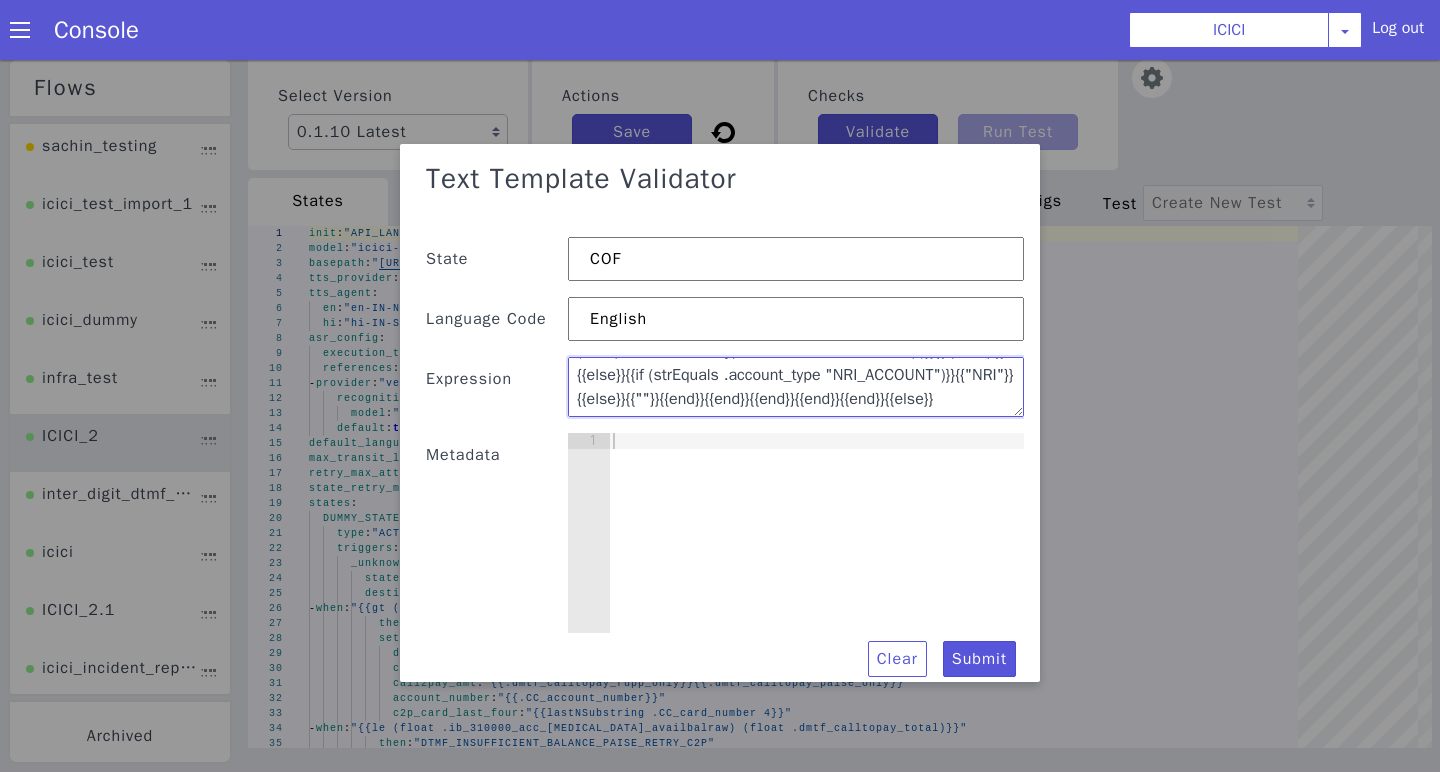 click on ""{{if (strEquals .skit_transfer_node "")}}{{if (and (or (strEquals .product "DEBIT_CARD") (strEquals .product "BANK_ACCOUNT")) (strEquals .account_type ""))}}{{"DC"}}{{else}}{{if (strEquals .product "CREDIT_CARD")}}{{"CC"}}{{else}}{{if (strEquals .product "LOAN")}}{{\"Loan\"}}{{else}}{{if (strEquals .account_type "CURRENT_ACCOUNT\")}}{{\"CB\"}}{{else}}{{if (strEquals .account_type "NRI_ACCOUNT")}}{{"NRI"}}{{else}}{{""}}{{end}}{{end}}{{end}}{{end}}{{end}}{{else}}{{.skit_transfer_node}}{{end}}"," at bounding box center (797, 392) 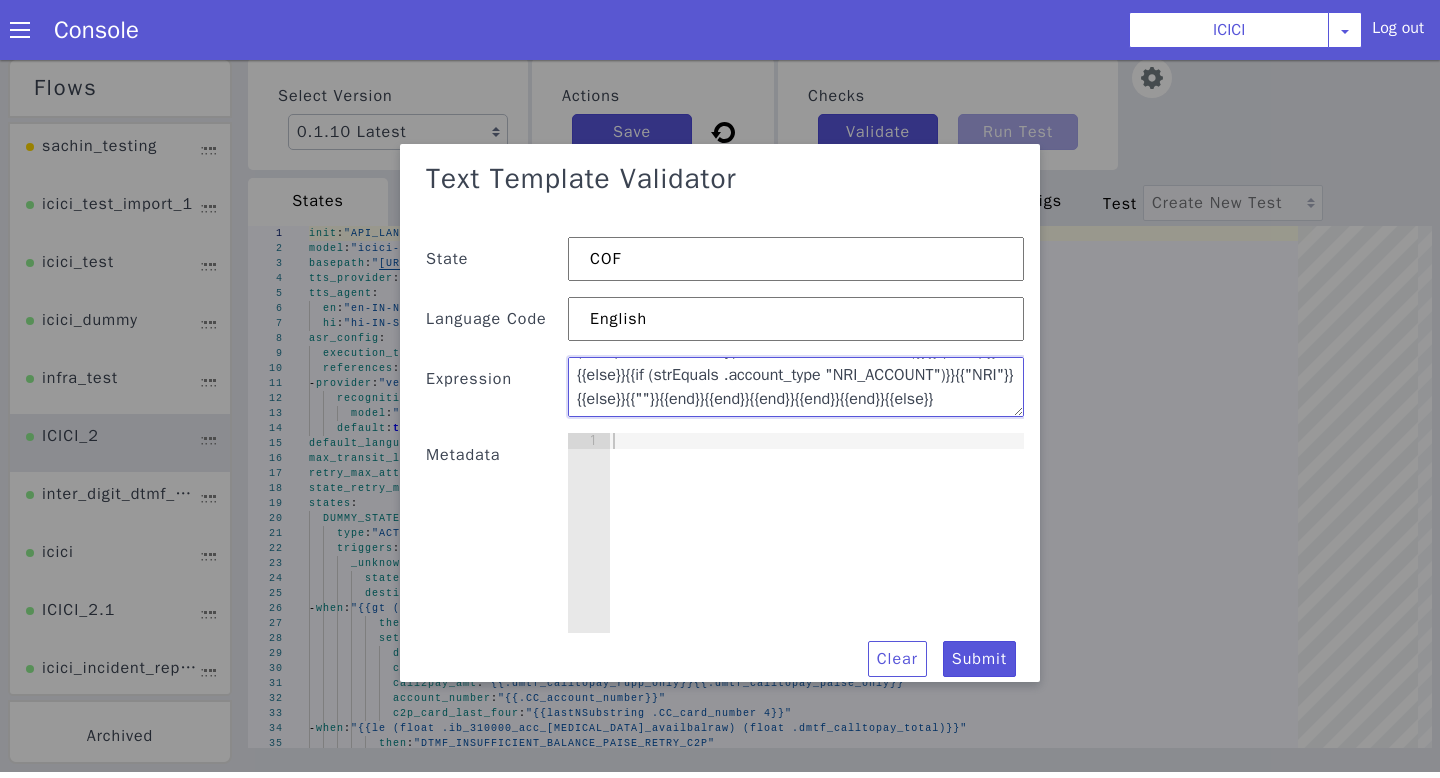 click on ""{{if (strEquals .skit_transfer_node "")}}{{if (and (or (strEquals .product "DEBIT_CARD") (strEquals .product "BANK_ACCOUNT")) (strEquals .account_type ""))}}{{"DC"}}{{else}}{{if (strEquals .product "CREDIT_CARD")}}{{"CC"}}{{else}}{{if (strEquals .product "LOAN")}}{{\"Loan\"}}{{else}}{{if (strEquals .account_type "CURRENT_ACCOUNT")}}{{\"CB\"}}{{else}}{{if (strEquals .account_type "NRI_ACCOUNT")}}{{"NRI"}}{{else}}{{""}}{{end}}{{end}}{{end}}{{end}}{{end}}{{else}}{{.skit_transfer_node}}{{end}}"," at bounding box center (796, 387) 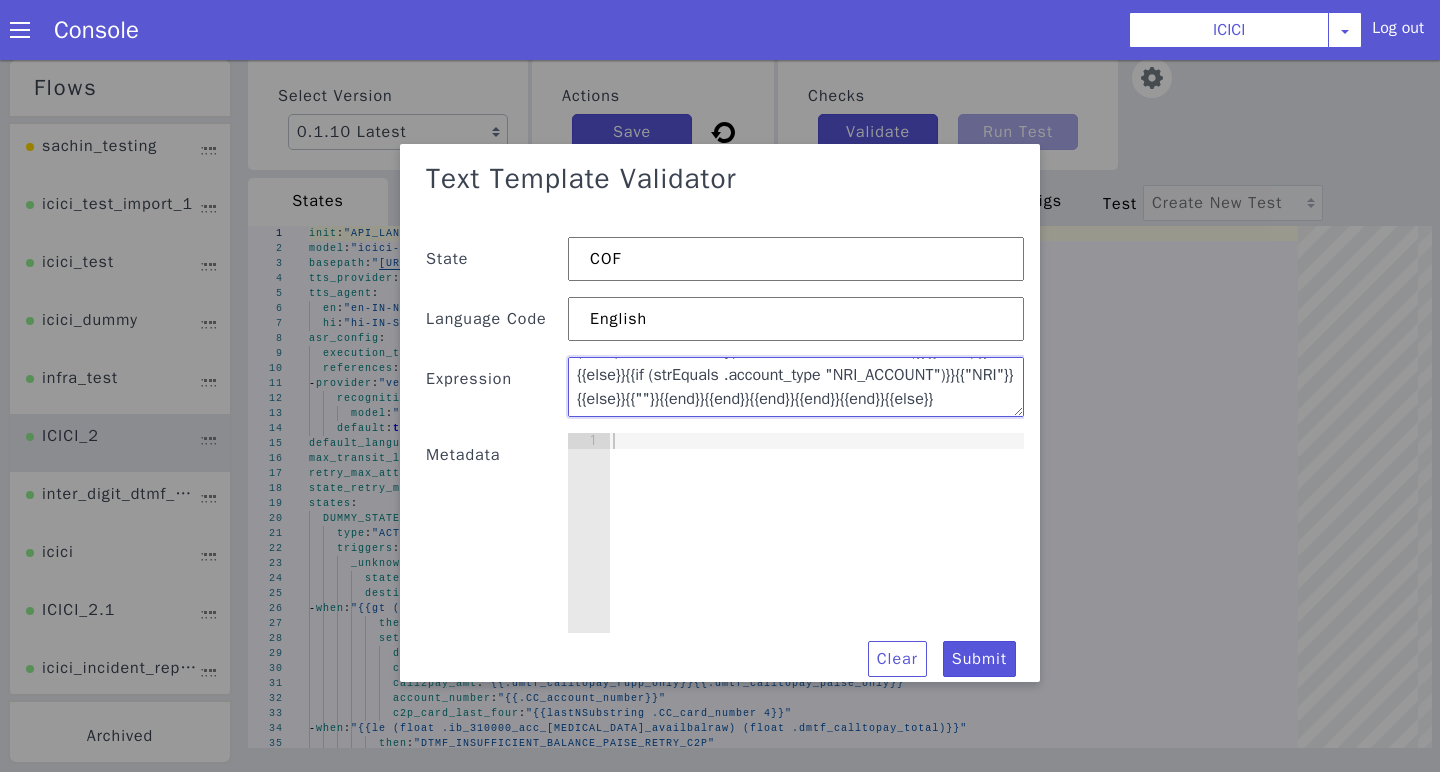 click on ""{{if (strEquals .skit_transfer_node "")}}{{if (and (or (strEquals .product "DEBIT_CARD") (strEquals .product "BANK_ACCOUNT")) (strEquals .account_type ""))}}{{"DC"}}{{else}}{{if (strEquals .product "CREDIT_CARD")}}{{"CC"}}{{else}}{{if (strEquals .product "LOAN")}}{{\"Loan\"}}{{else}}{{if (strEquals .account_type "CURRENT_ACCOUNT")}}{{"CB\"}}{{else}}{{if (strEquals .account_type "NRI_ACCOUNT")}}{{"NRI"}}{{else}}{{""}}{{end}}{{end}}{{end}}{{end}}{{end}}{{else}}{{.skit_transfer_node}}{{end}}"," at bounding box center [797, 392] 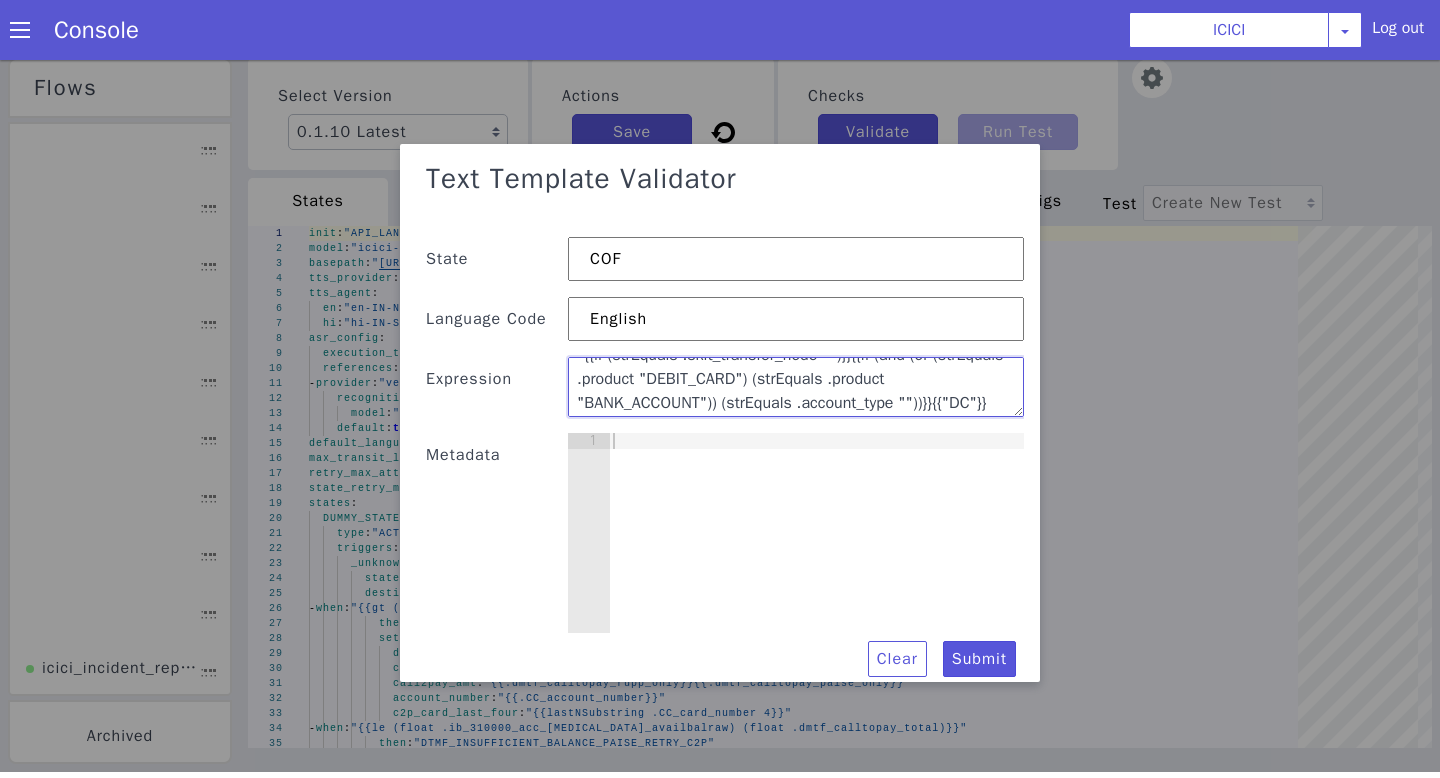 scroll, scrollTop: 192, scrollLeft: 0, axis: vertical 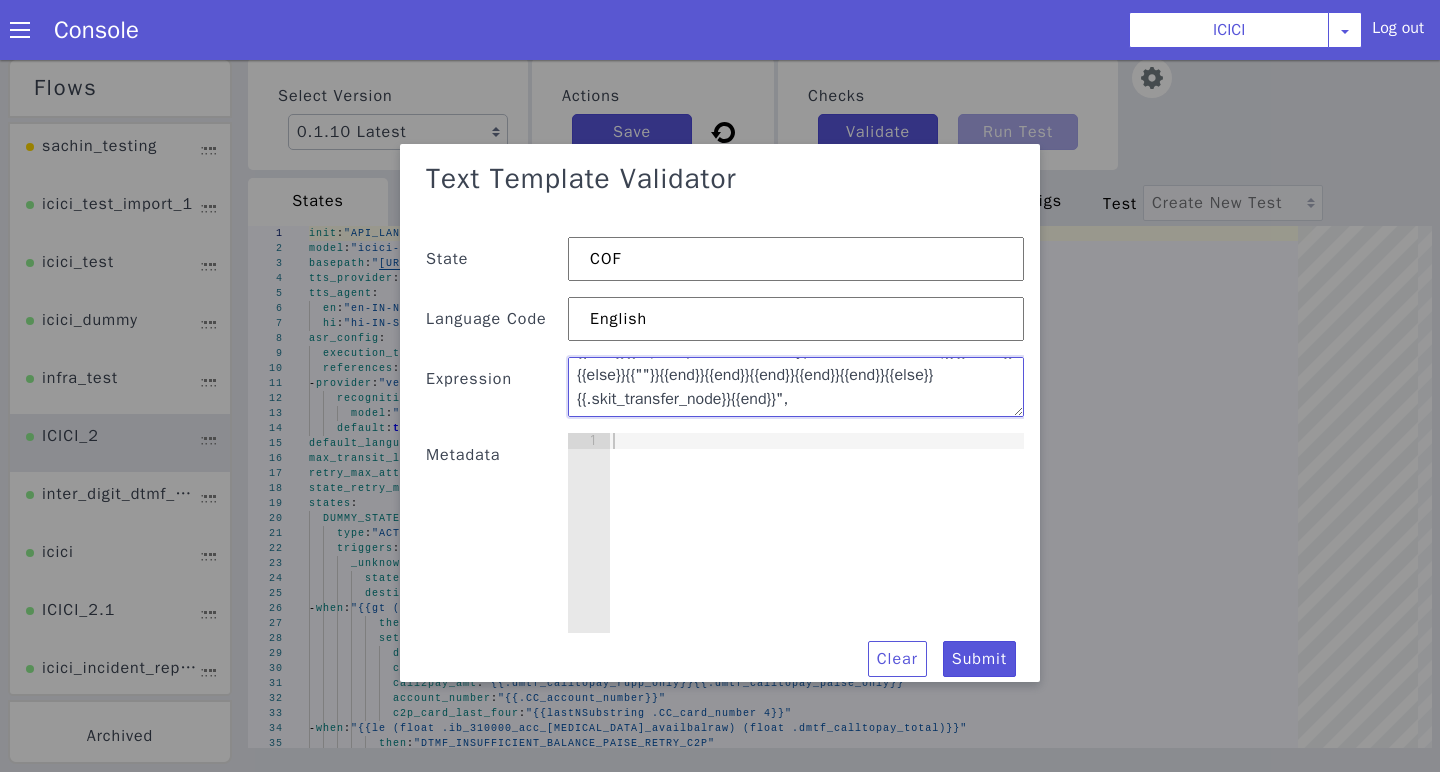 click on ""{{if (strEquals .skit_transfer_node "")}}{{if (and (or (strEquals .product "DEBIT_CARD") (strEquals .product "BANK_ACCOUNT")) (strEquals .account_type ""))}}{{"DC"}}{{else}}{{if (strEquals .product "CREDIT_CARD")}}{{"CC"}}{{else}}{{if (strEquals .product "LOAN")}}{{\"Loan\"}}{{else}}{{if (strEquals .account_type "CURRENT_ACCOUNT")}}{{"CA"}}{{else}}{{if (strEquals .account_type "NRI_ACCOUNT")}}{{"NRI"}}{{else}}{{""}}{{end}}{{end}}{{end}}{{end}}{{end}}{{else}}{{.skit_transfer_node}}{{end}}"," at bounding box center (796, 387) 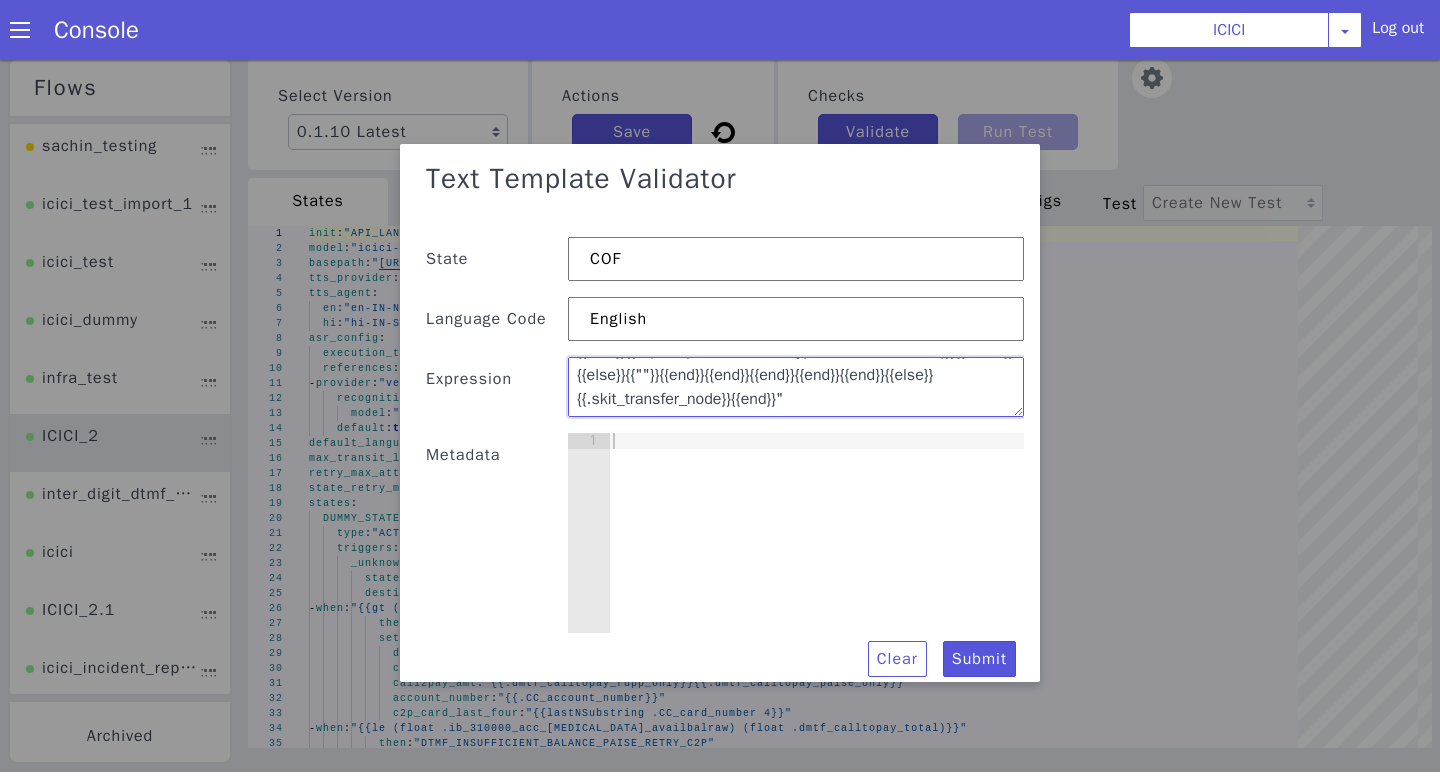 type on ""{{if (strEquals .skit_transfer_node "")}}{{if (and (or (strEquals .product "DEBIT_CARD") (strEquals .product "BANK_ACCOUNT")) (strEquals .account_type ""))}}{{"DC"}}{{else}}{{if (strEquals .product "CREDIT_CARD")}}{{"CC"}}{{else}}{{if (strEquals .product "LOAN")}}{{\"Loan\"}}{{else}}{{if (strEquals .account_type "CURRENT_ACCOUNT")}}{{"CA"}}{{else}}{{if (strEquals .account_type "NRI_ACCOUNT")}}{{"NRI"}}{{else}}{{""}}{{end}}{{end}}{{end}}{{end}}{{end}}{{else}}{{.skit_transfer_node}}{{end}}"" 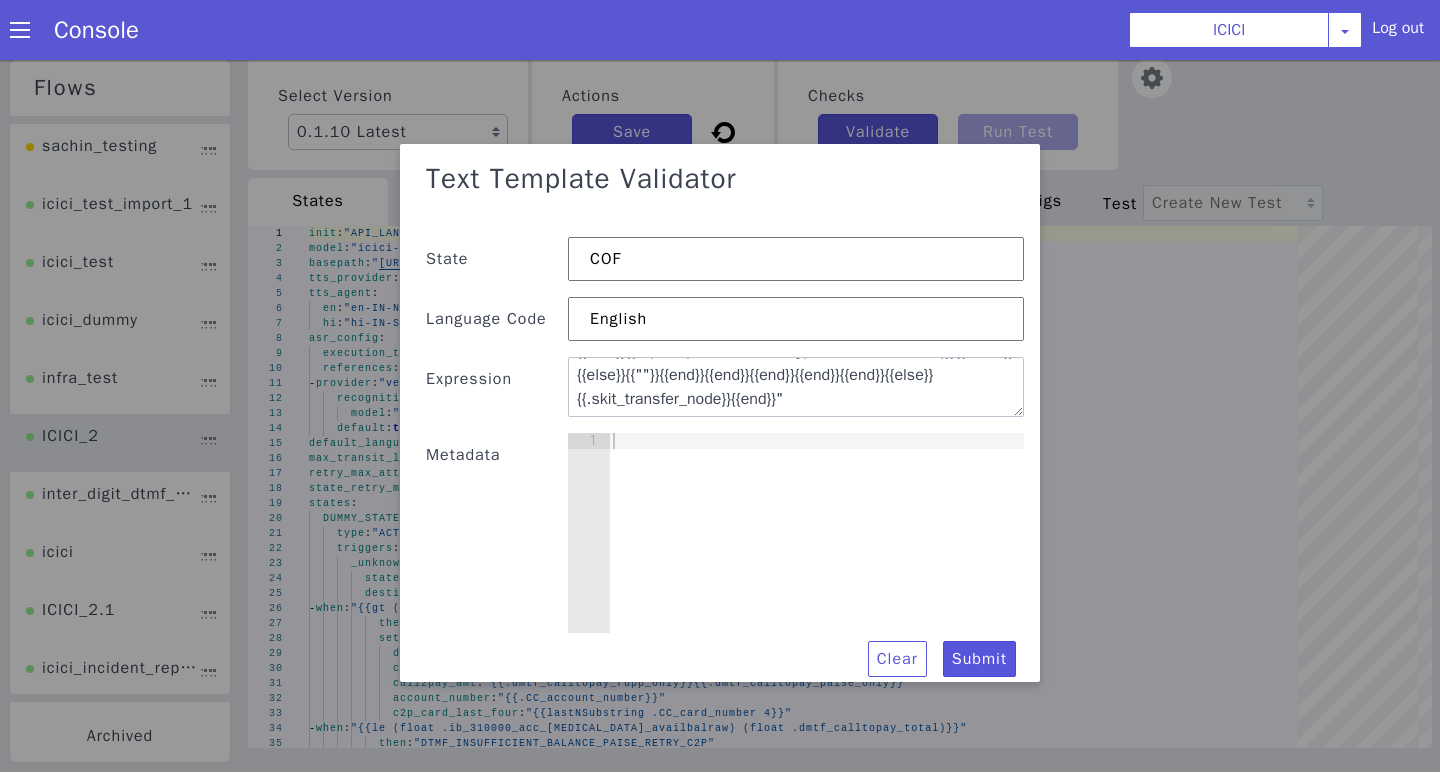 click at bounding box center [816, 549] 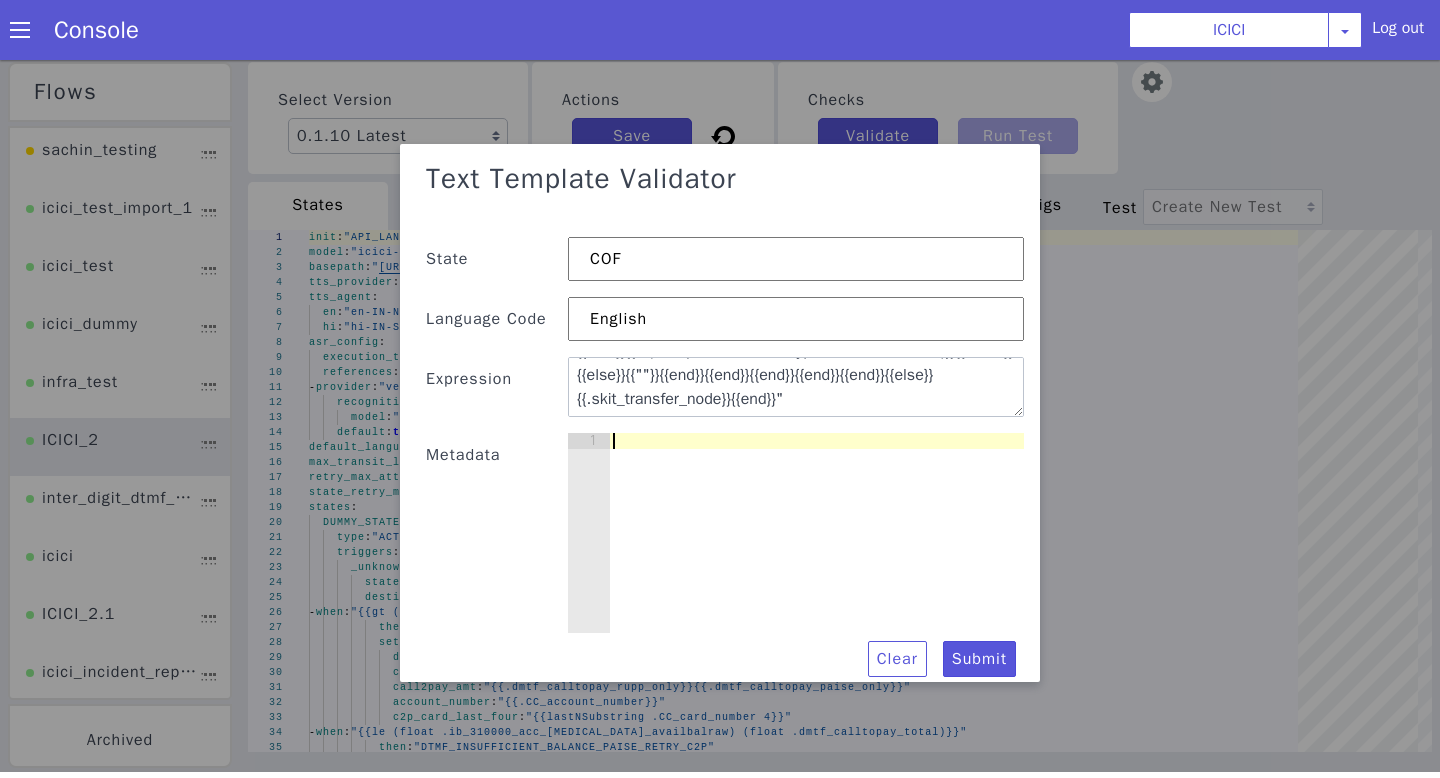 scroll, scrollTop: 0, scrollLeft: 0, axis: both 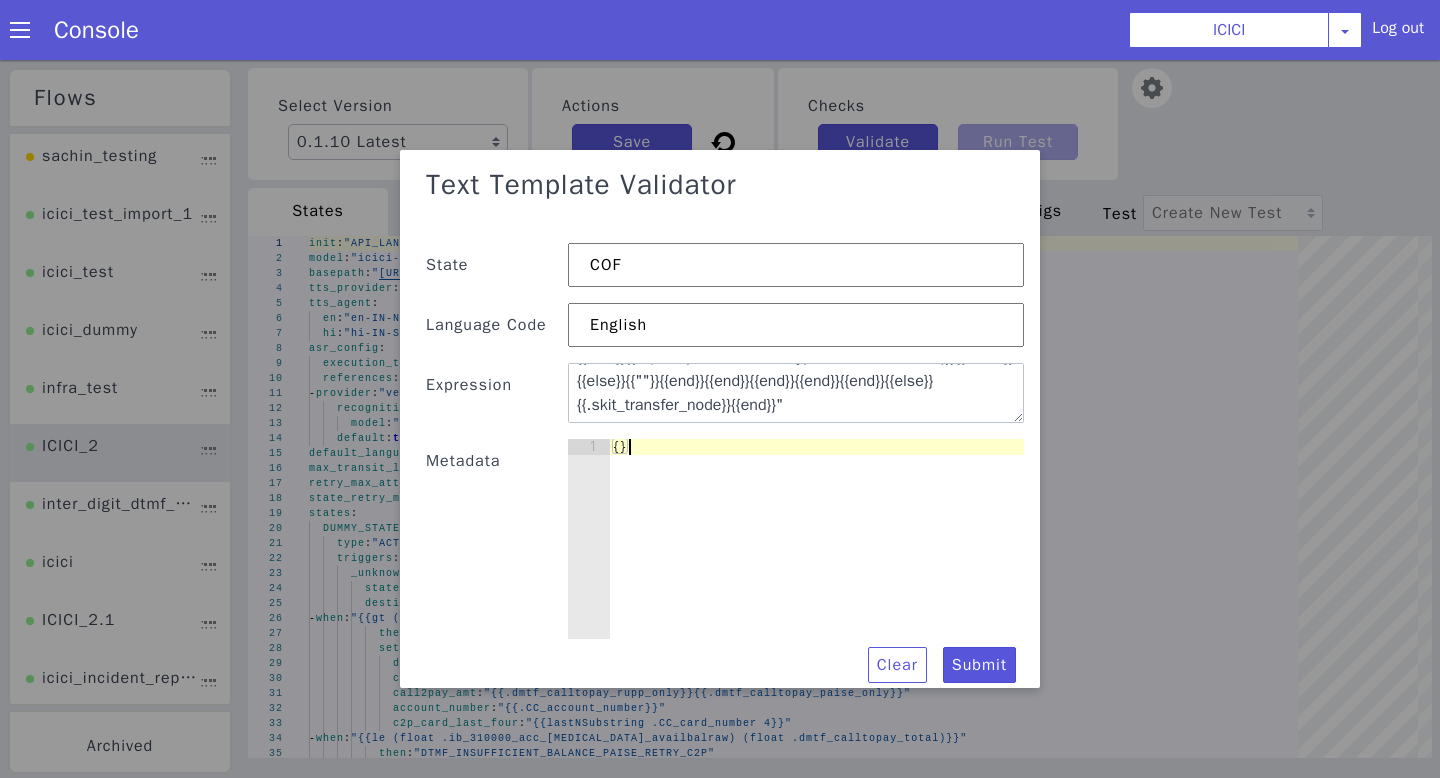 type on "{" 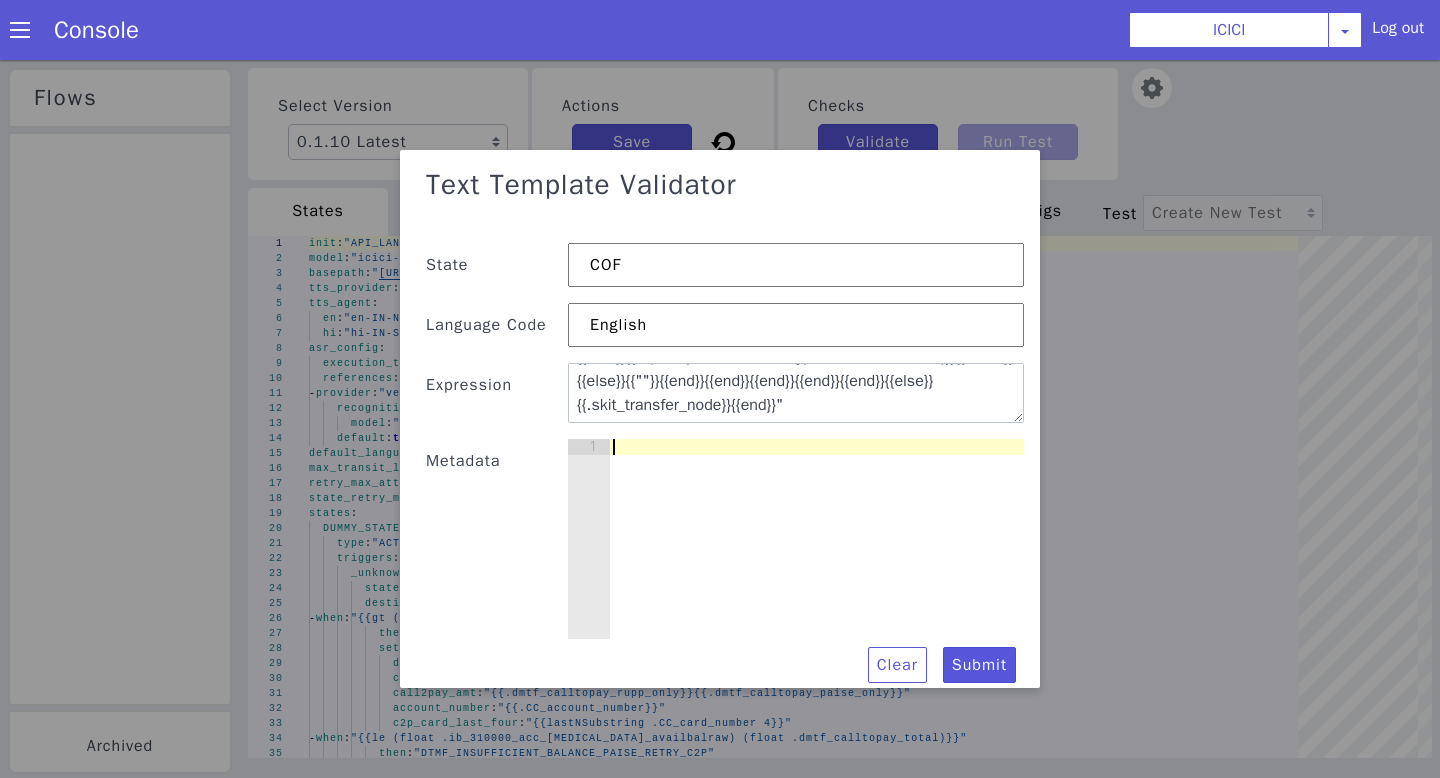 type on "{" 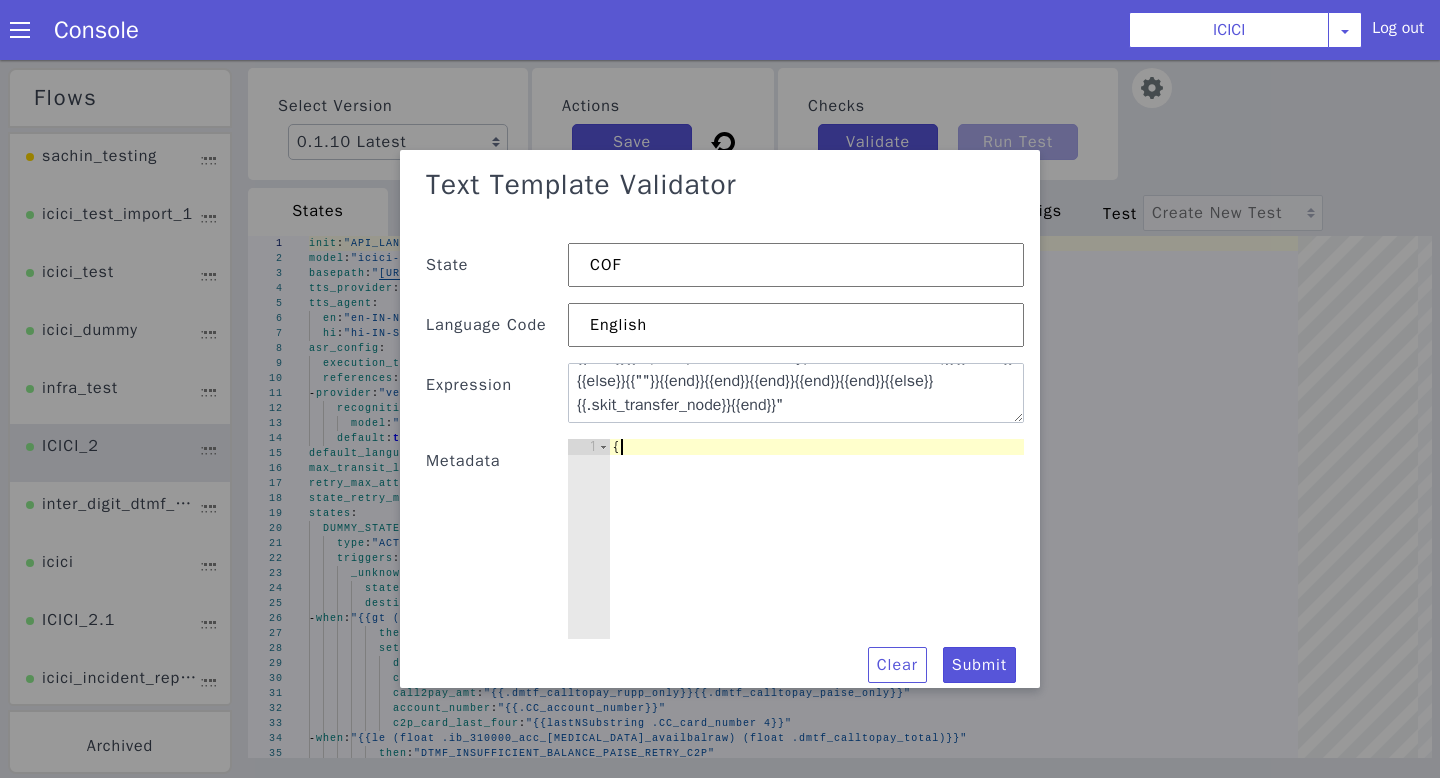 scroll, scrollTop: 0, scrollLeft: 1, axis: horizontal 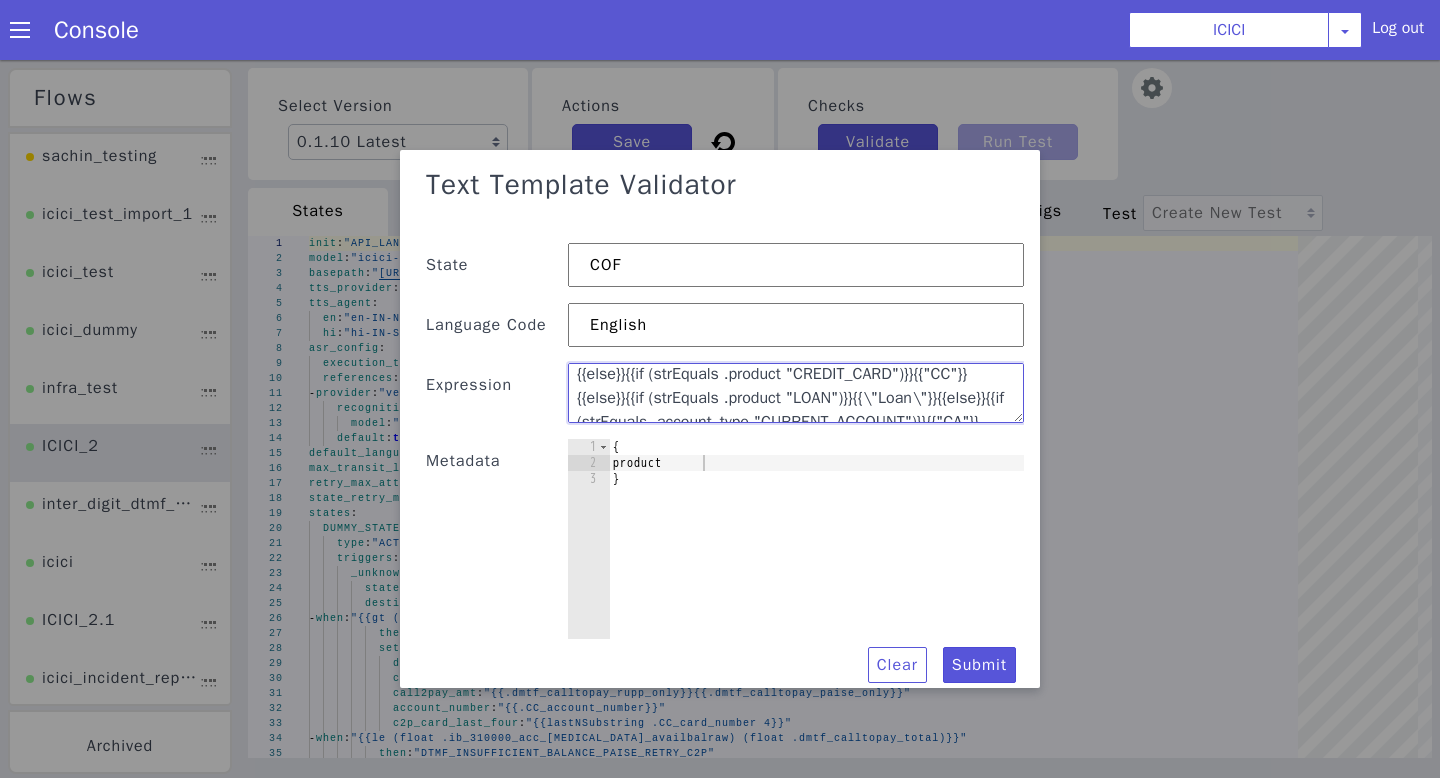 drag, startPoint x: 796, startPoint y: 398, endPoint x: 916, endPoint y: 398, distance: 120 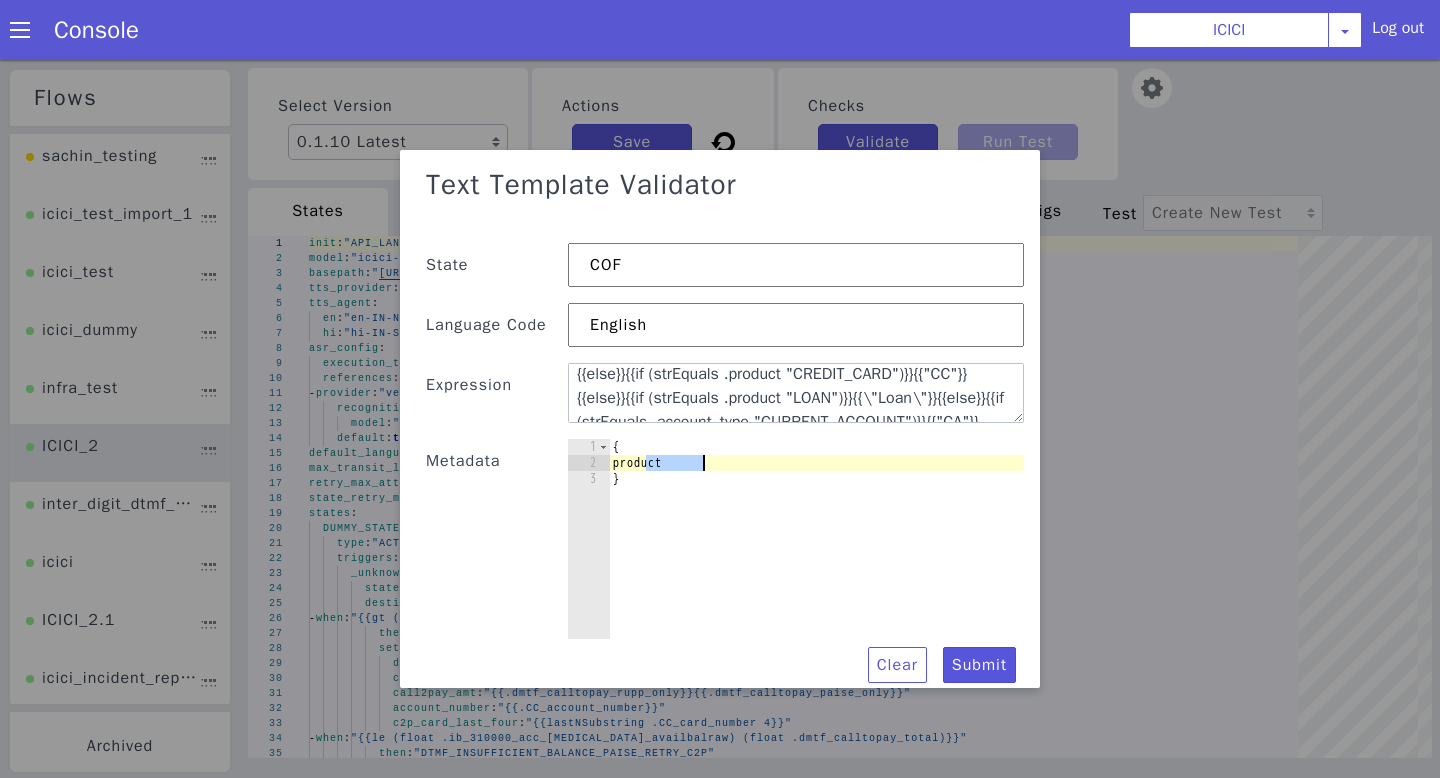 drag, startPoint x: 645, startPoint y: 467, endPoint x: 704, endPoint y: 467, distance: 59 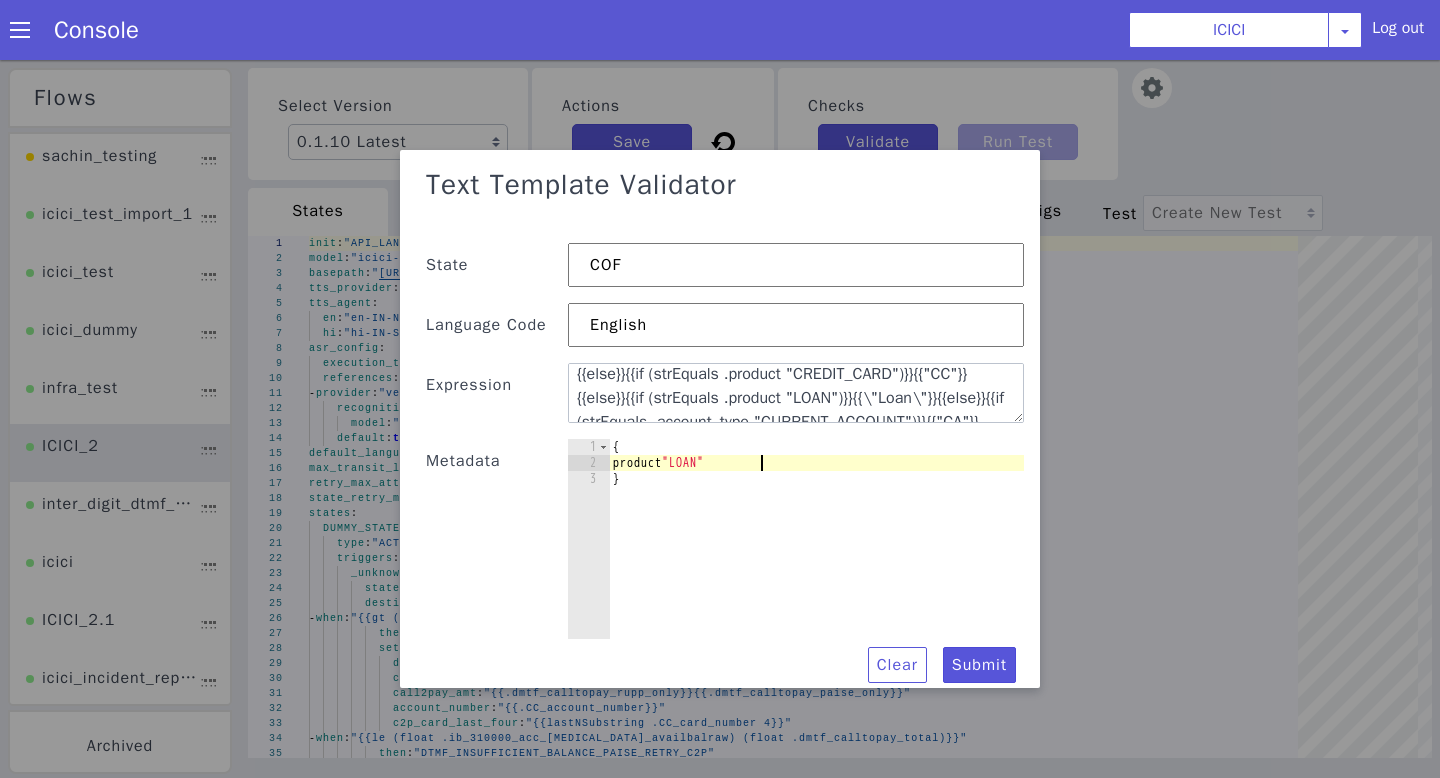 type on "product "LOAN"," 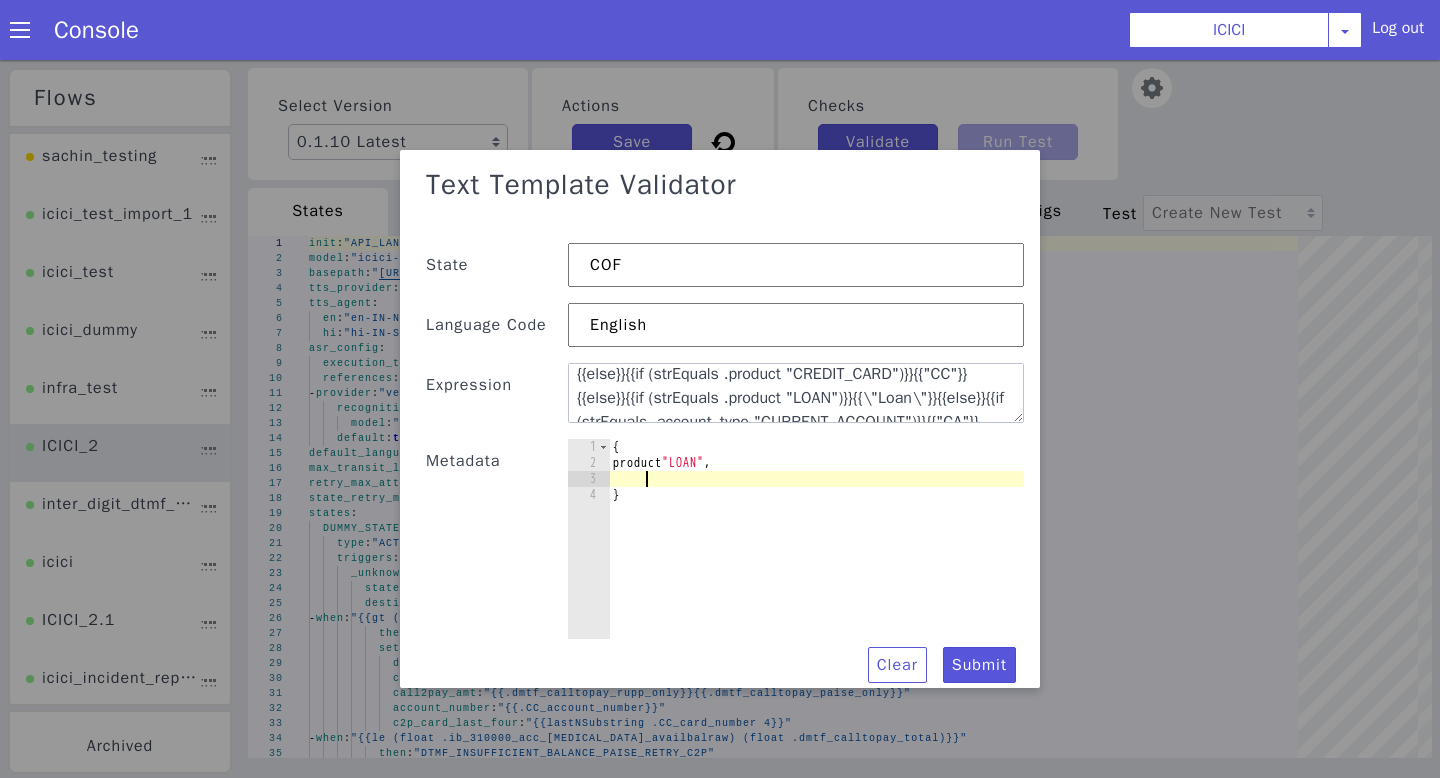 scroll, scrollTop: 0, scrollLeft: 1, axis: horizontal 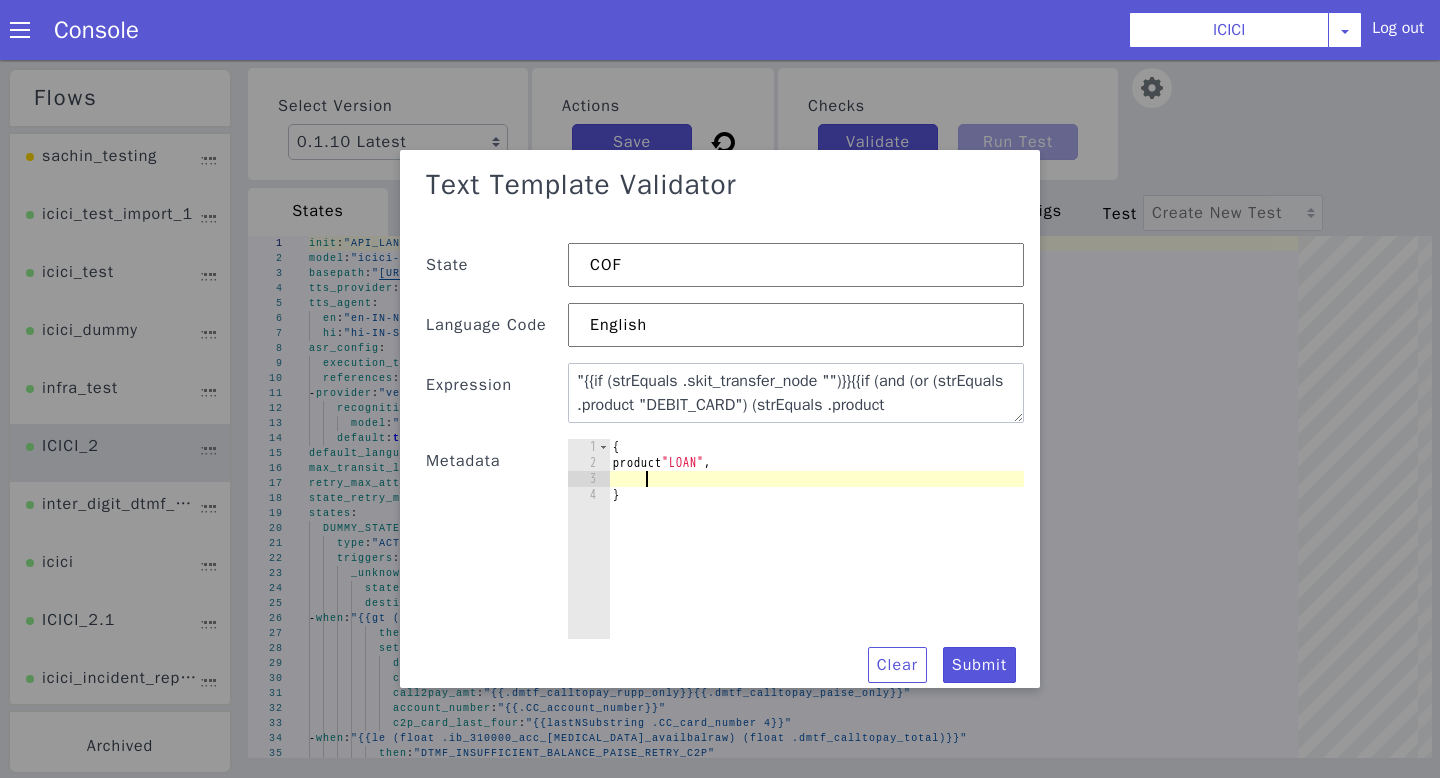 click on "{     product  "LOAN" ,      }" at bounding box center [816, 559] 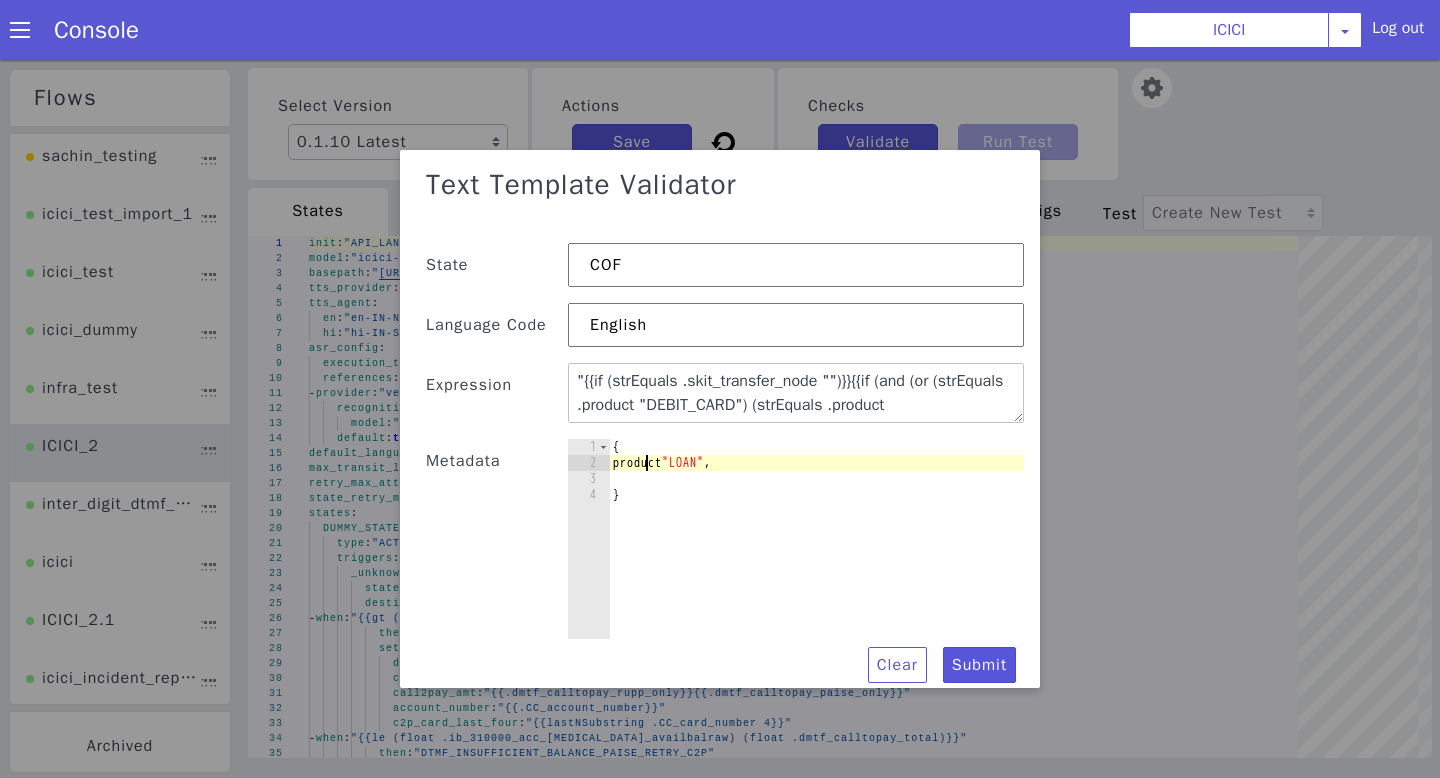 scroll, scrollTop: 0, scrollLeft: 2, axis: horizontal 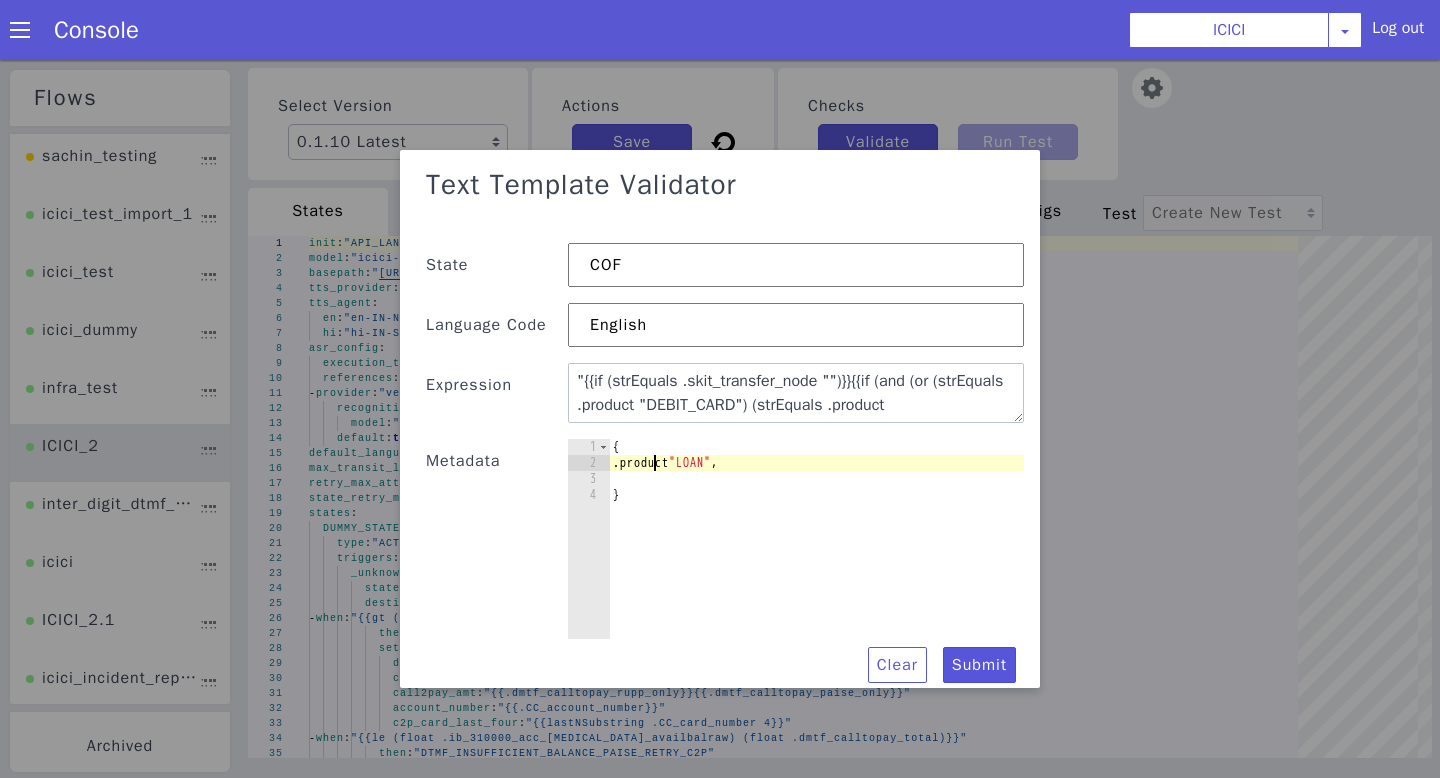 type on "product "LOAN"," 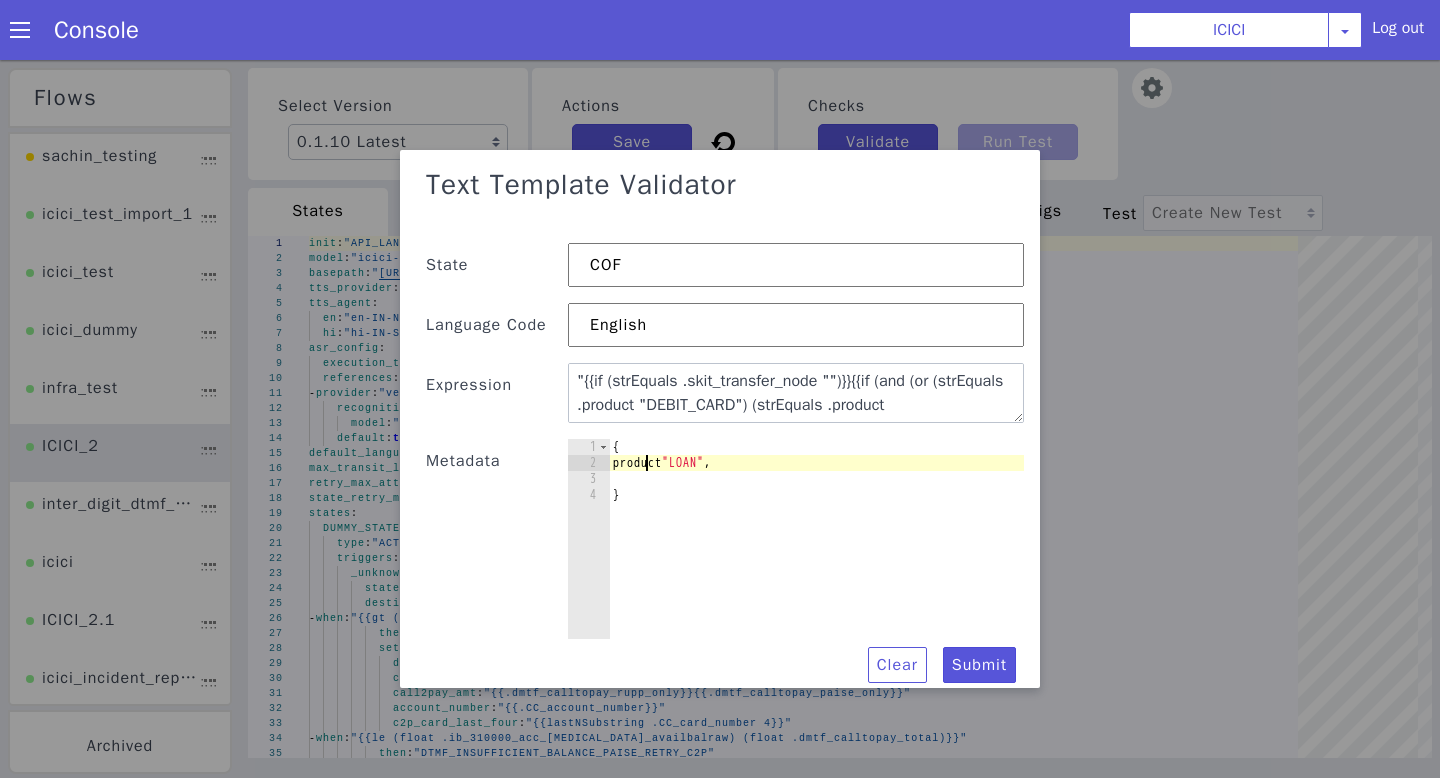 click on "{     product  "LOAN" ,      }" at bounding box center (816, 559) 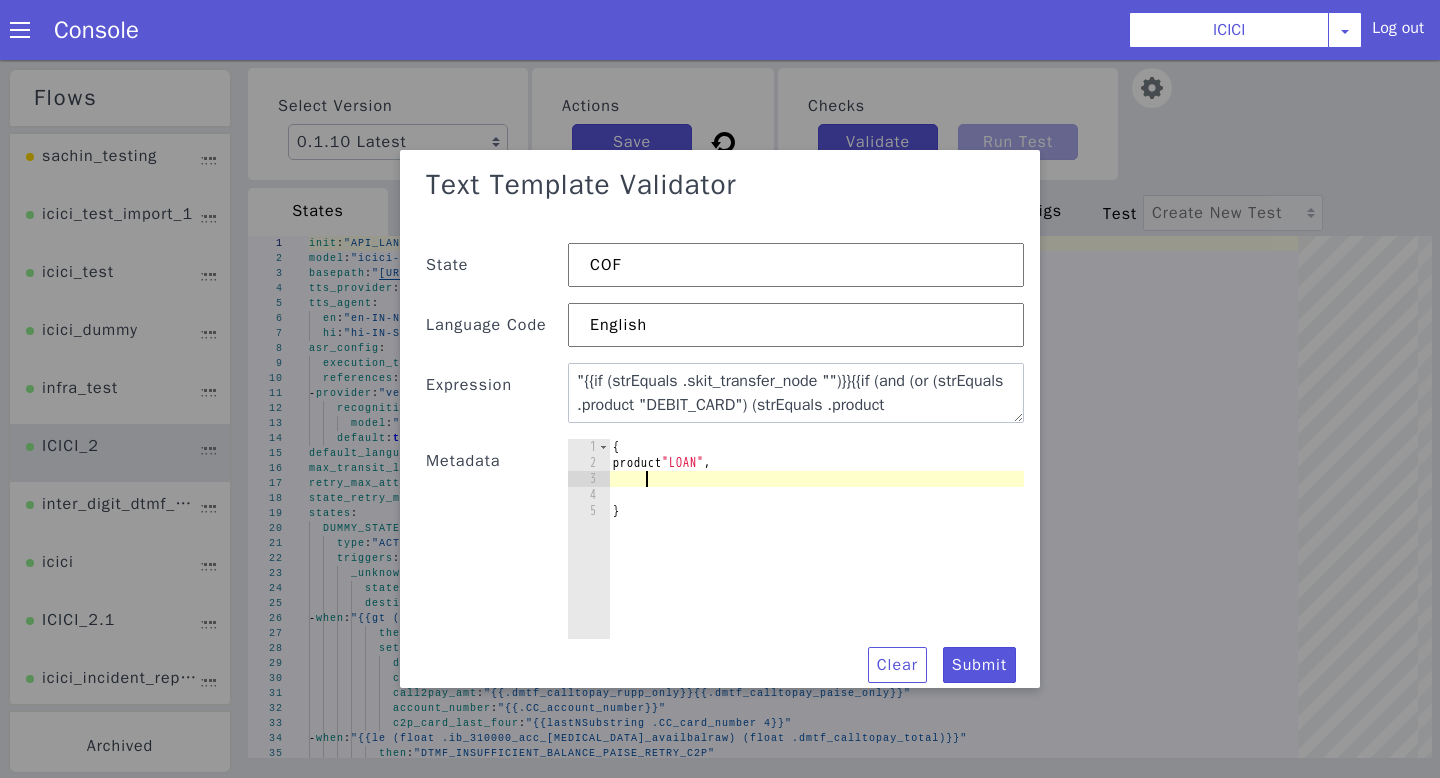 scroll, scrollTop: 0, scrollLeft: 1, axis: horizontal 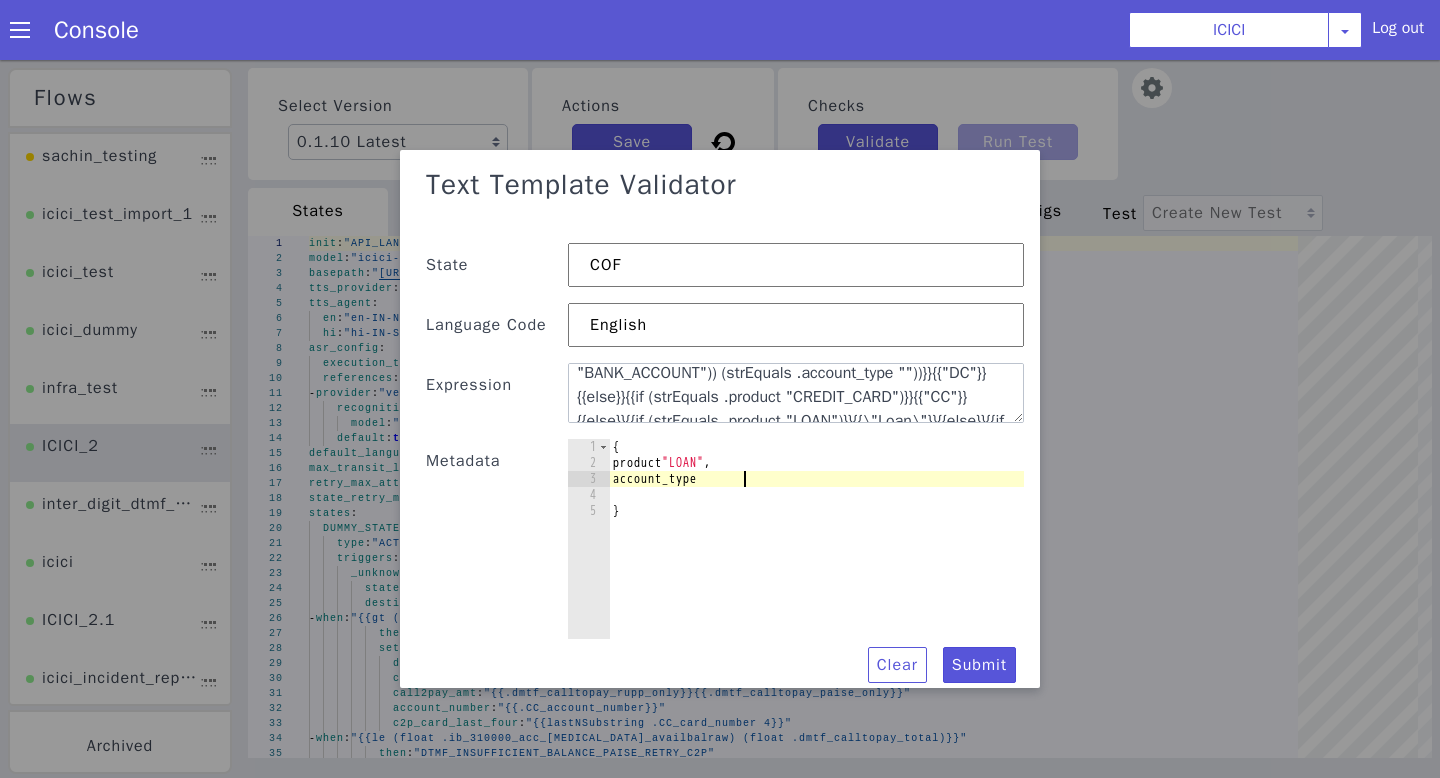click on "{     product  "LOAN" ,     account_type      }" at bounding box center [741, 588] 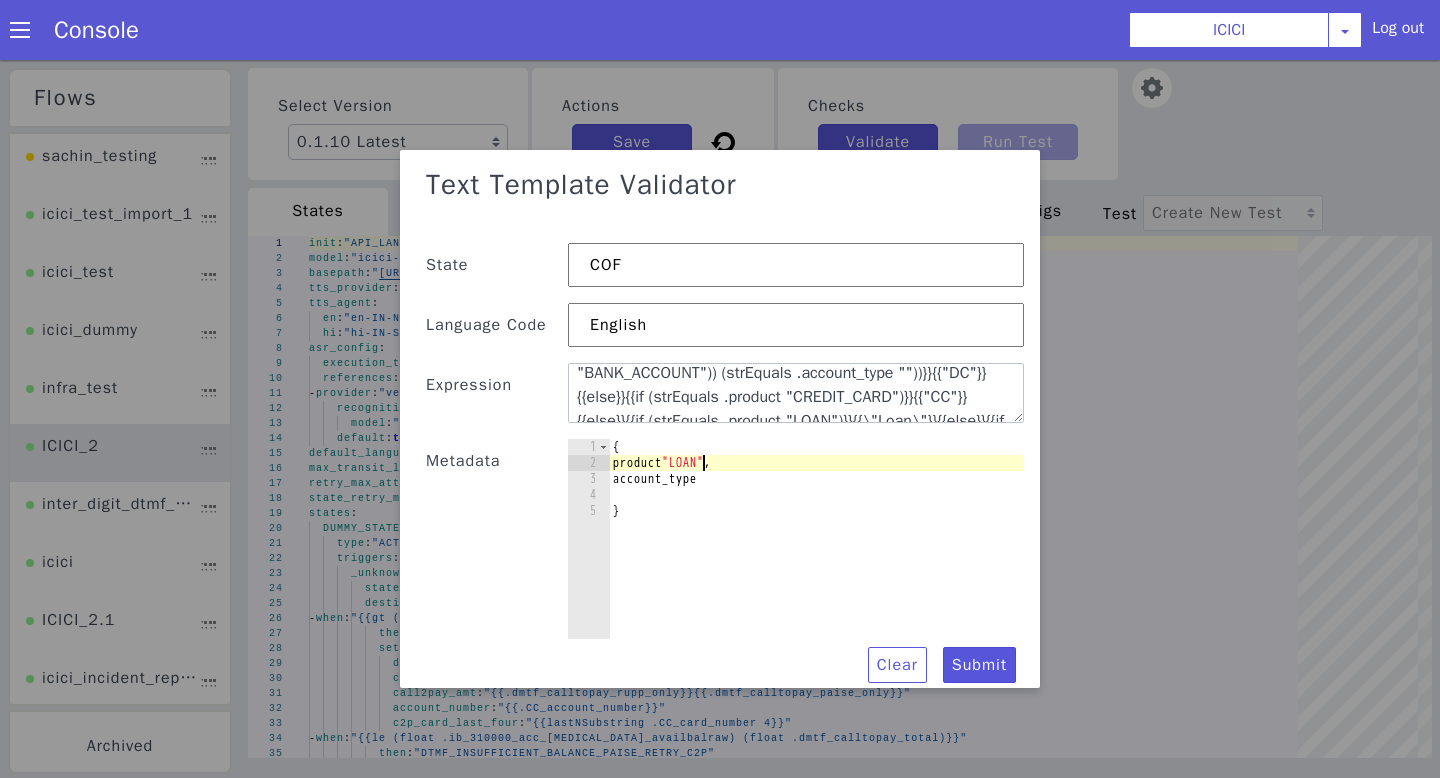 scroll, scrollTop: 0, scrollLeft: 7, axis: horizontal 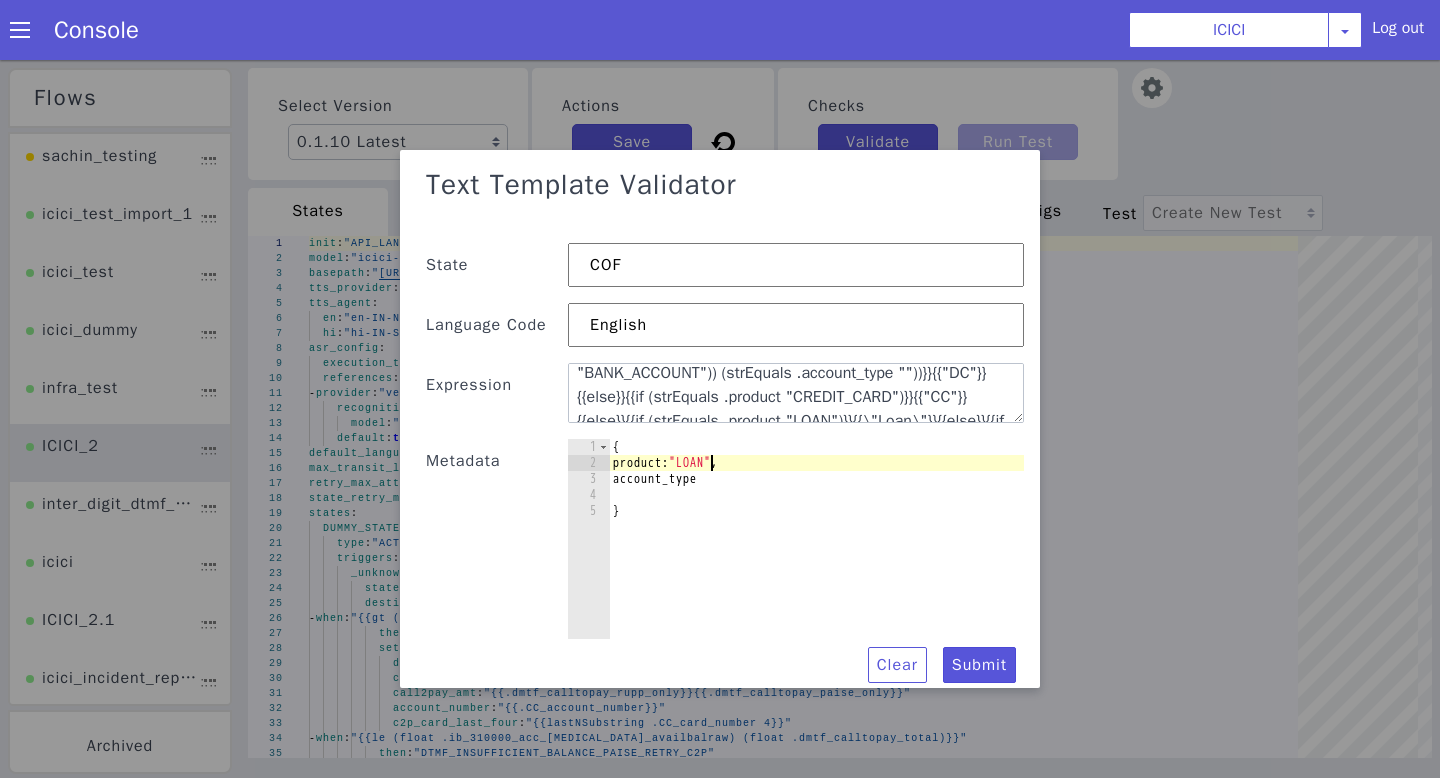 click on "{     product:  "LOAN" ,     account_type      }" at bounding box center (816, 559) 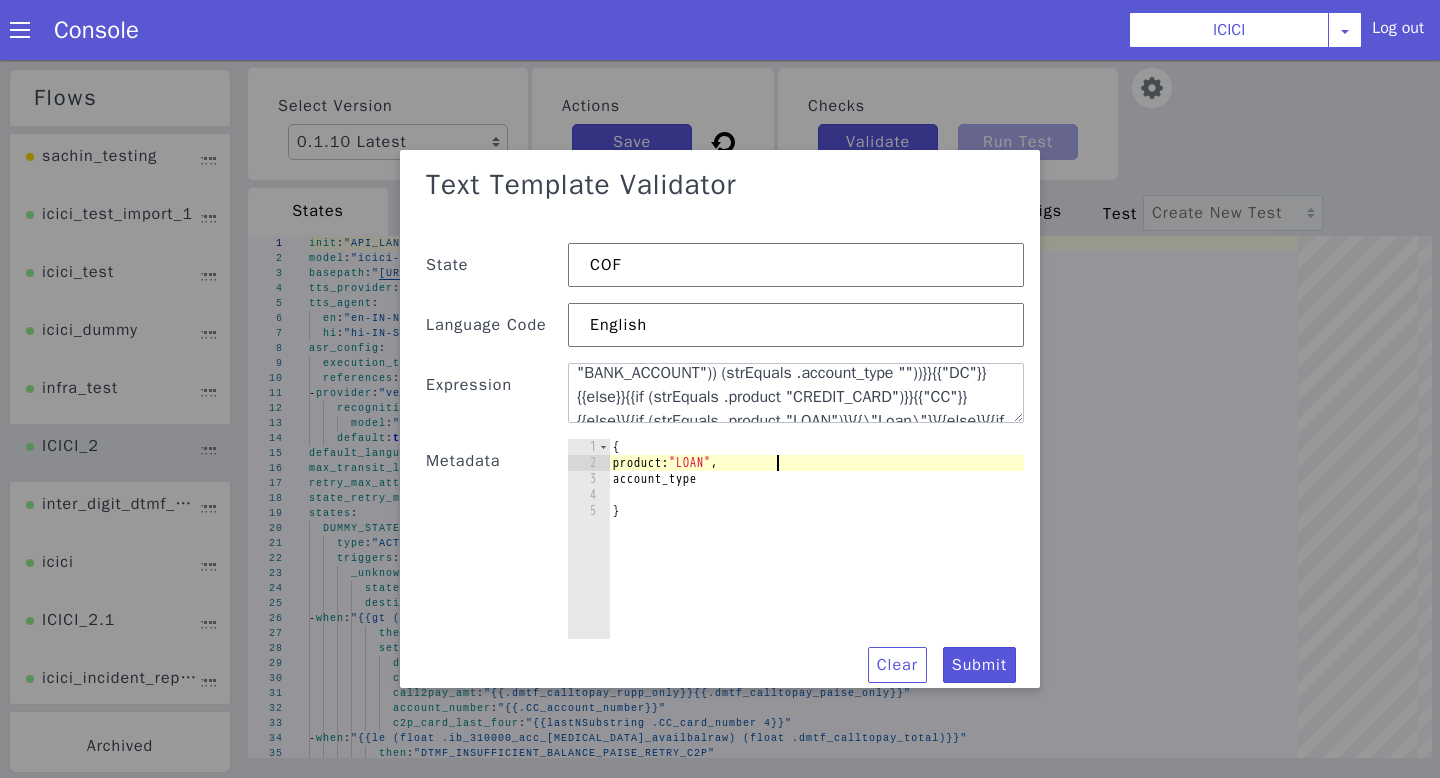 click on "{     product:  "LOAN" ,     account_type      }" at bounding box center (808, 565) 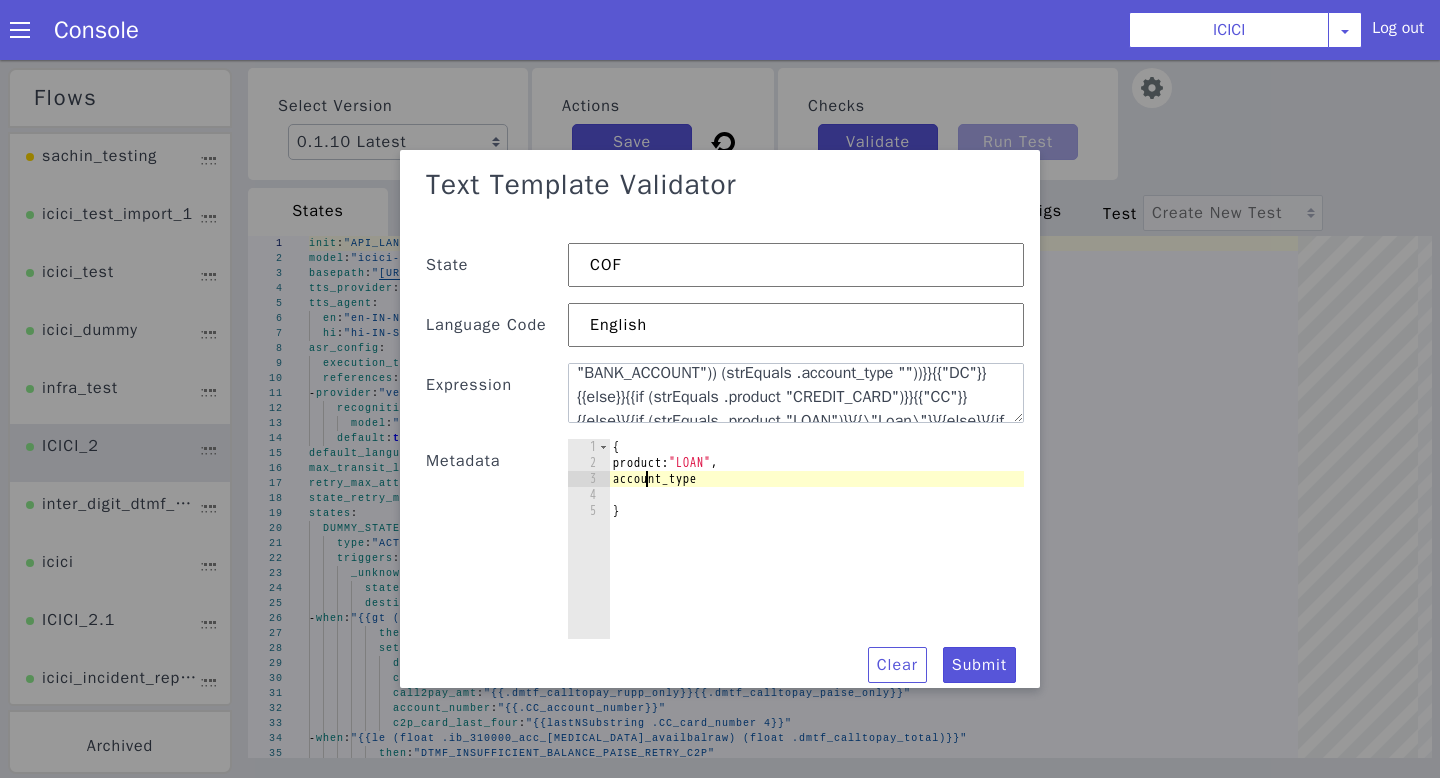click on "{     product:  "LOAN" ,     account_type      }" at bounding box center [620, 557] 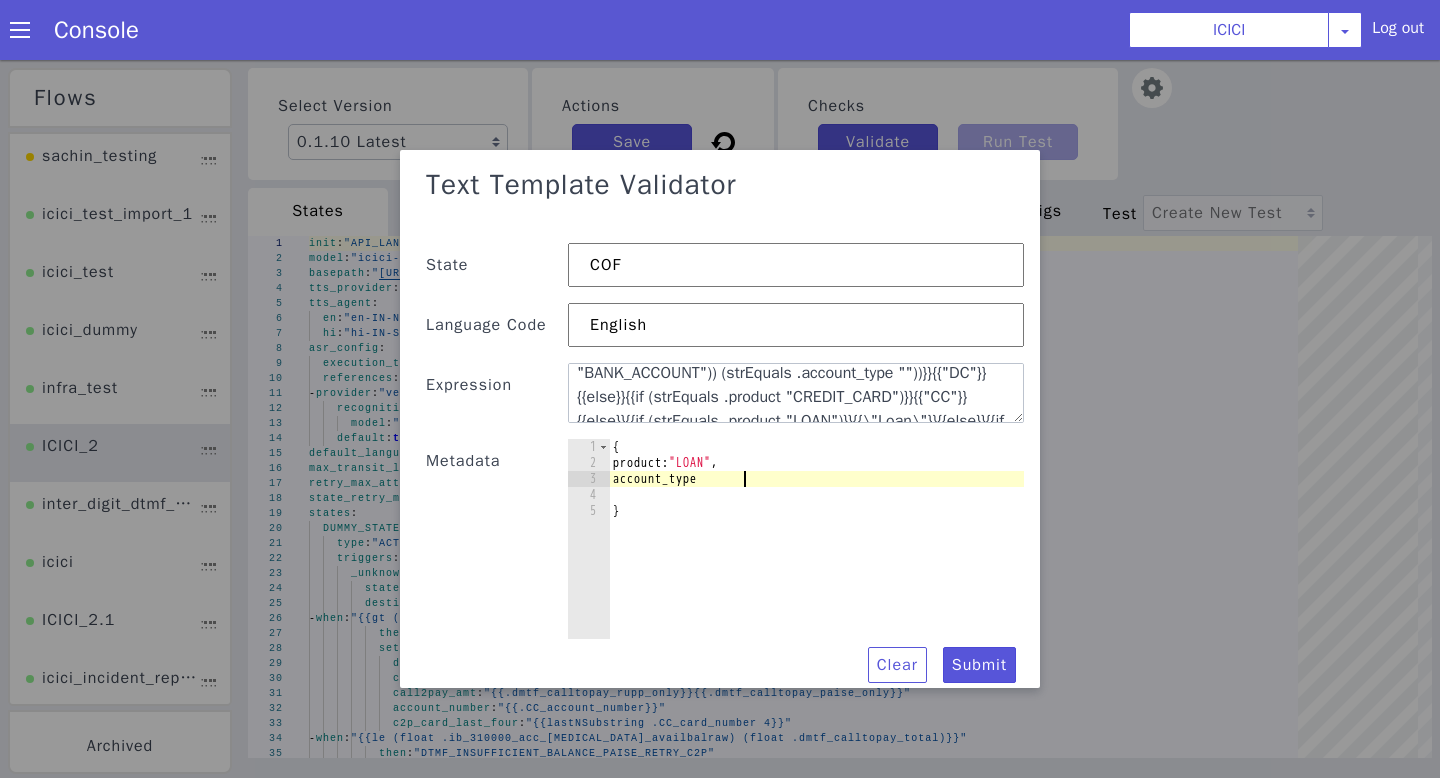 scroll, scrollTop: 0, scrollLeft: 1, axis: horizontal 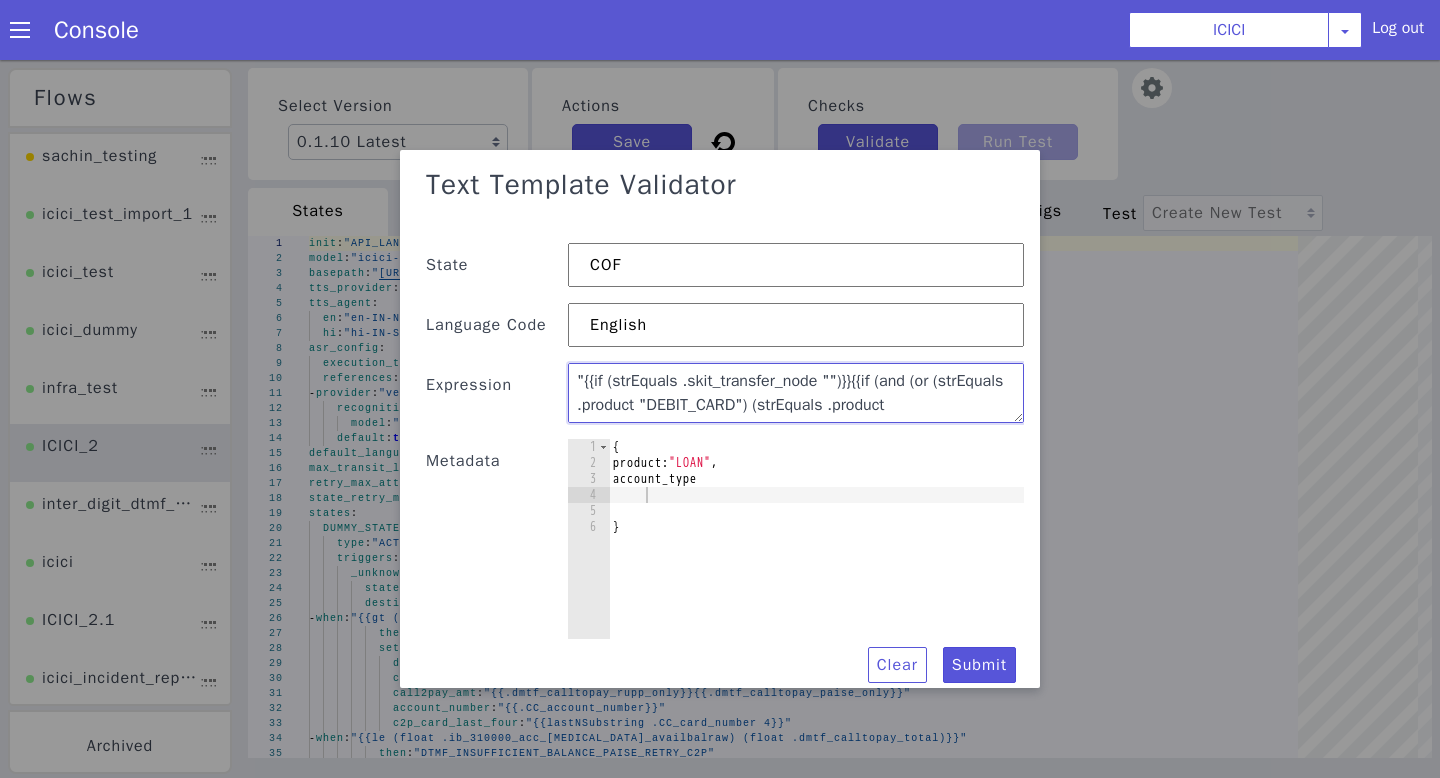 drag, startPoint x: 694, startPoint y: 382, endPoint x: 824, endPoint y: 383, distance: 130.00385 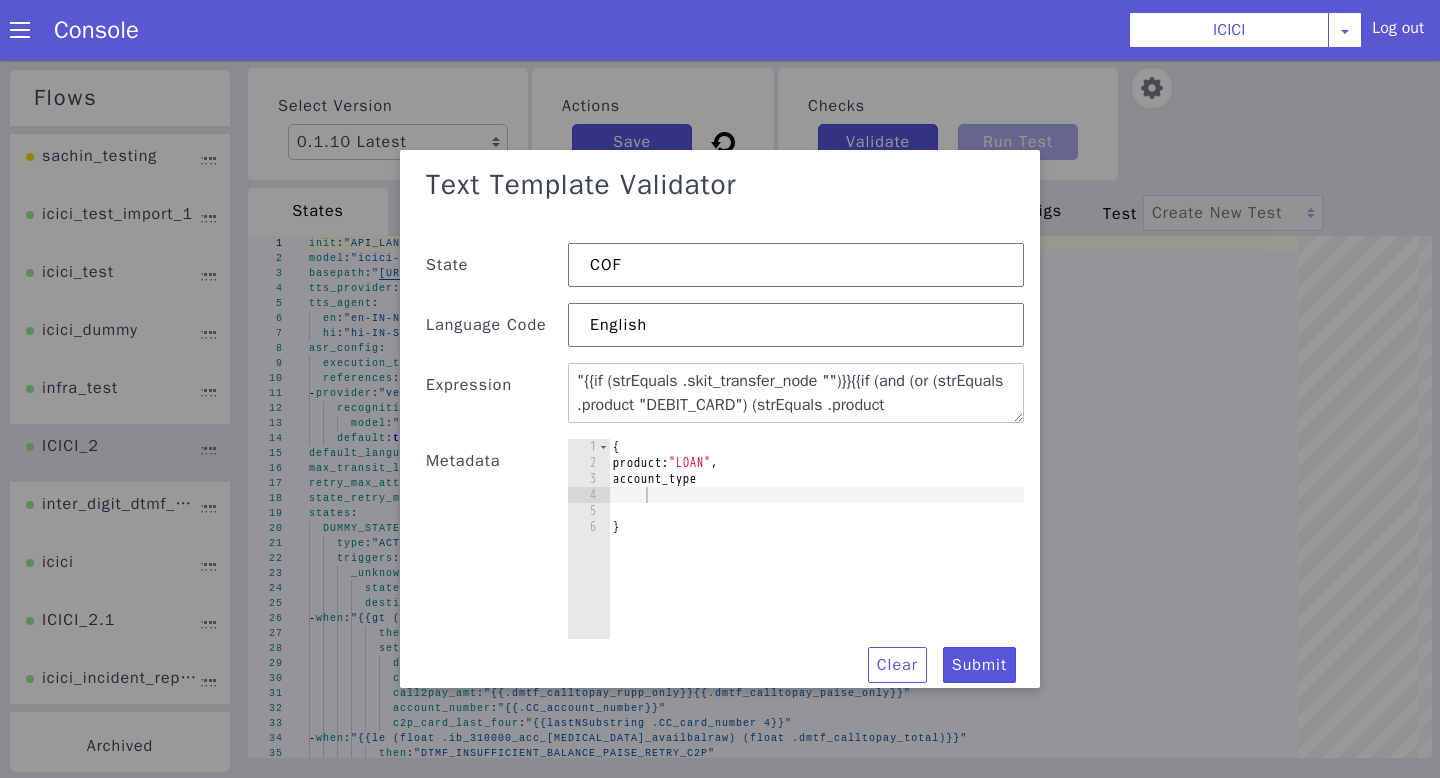 click on "{     product:  "LOAN" ,     account_type           }" at bounding box center [816, 559] 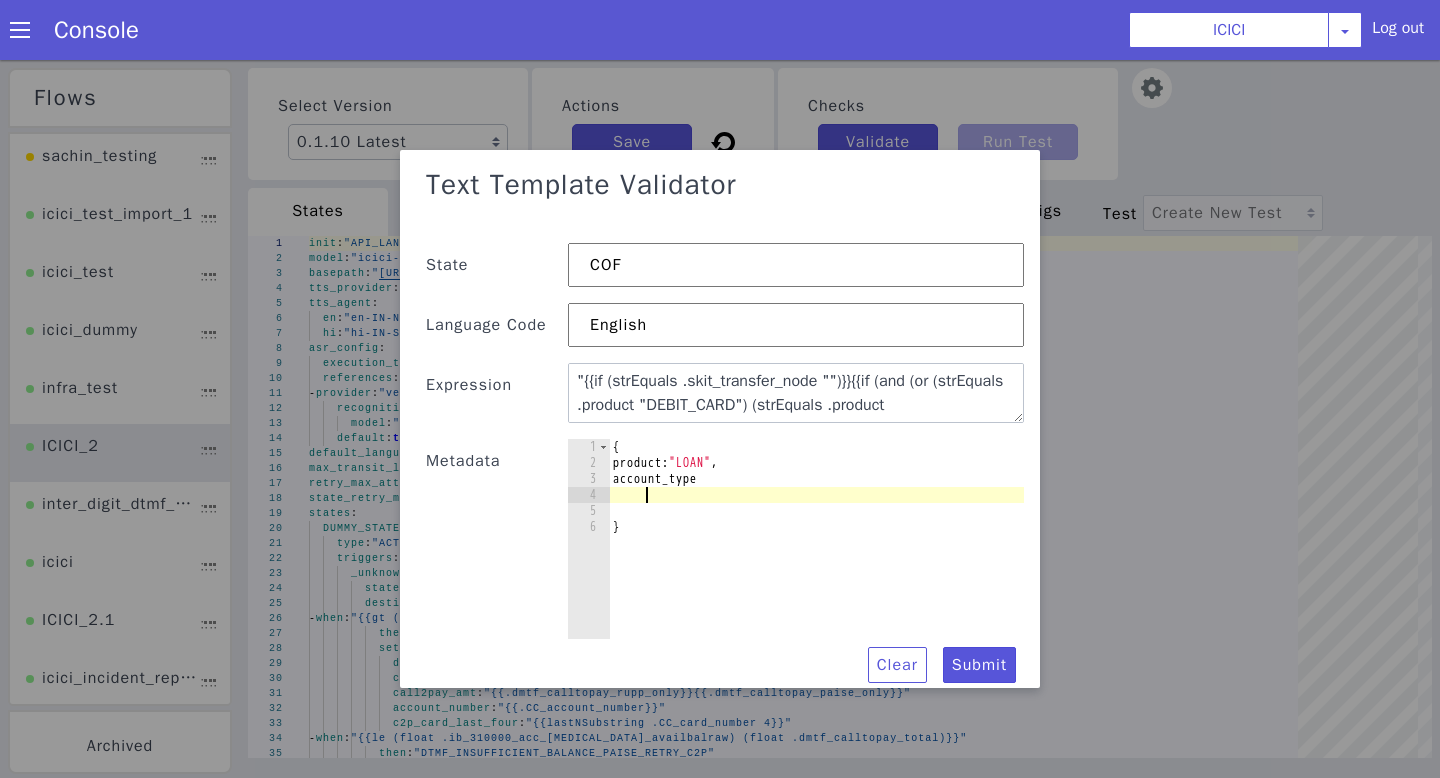 paste on "skit_transfer_node" 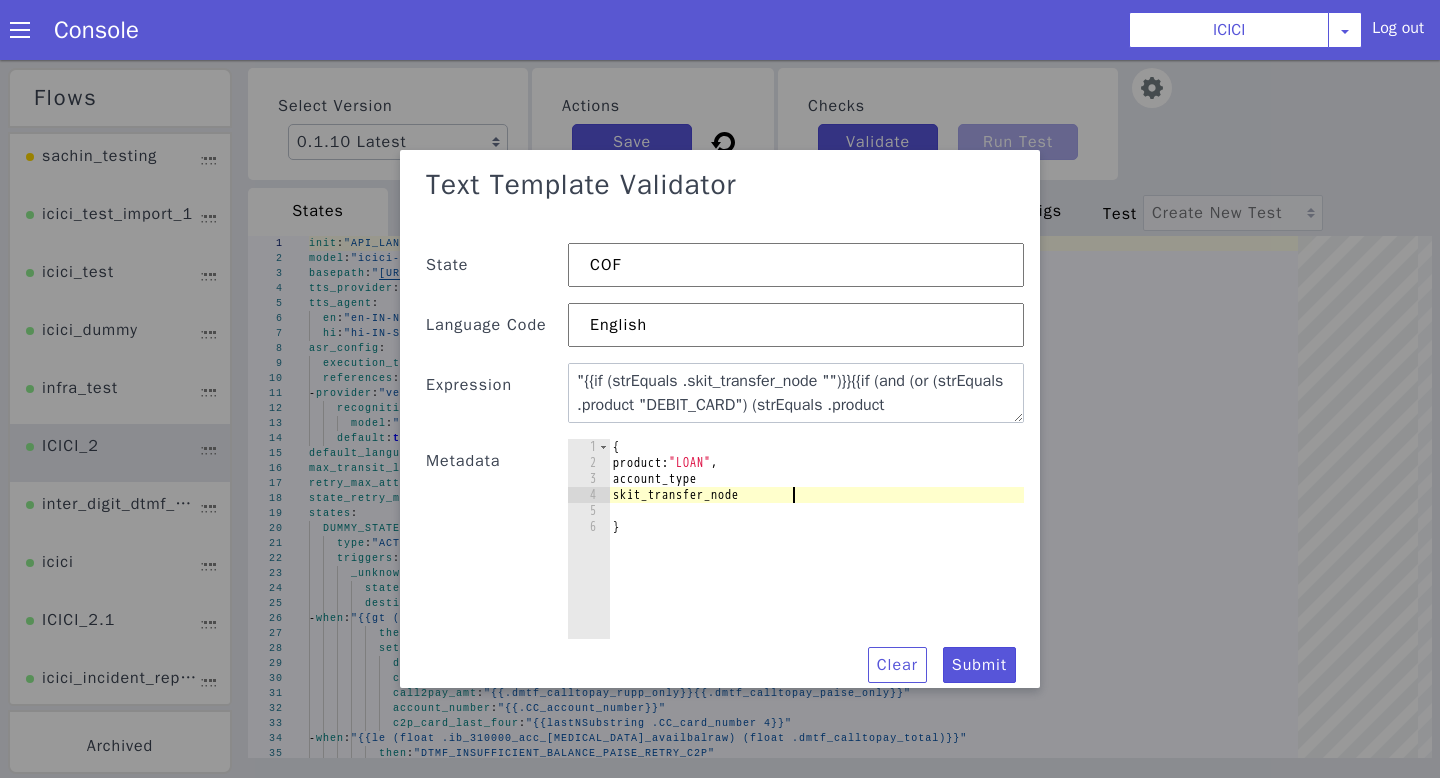 click on "{     product:  "LOAN" ,     account_type     skit_transfer_node      }" at bounding box center (816, 559) 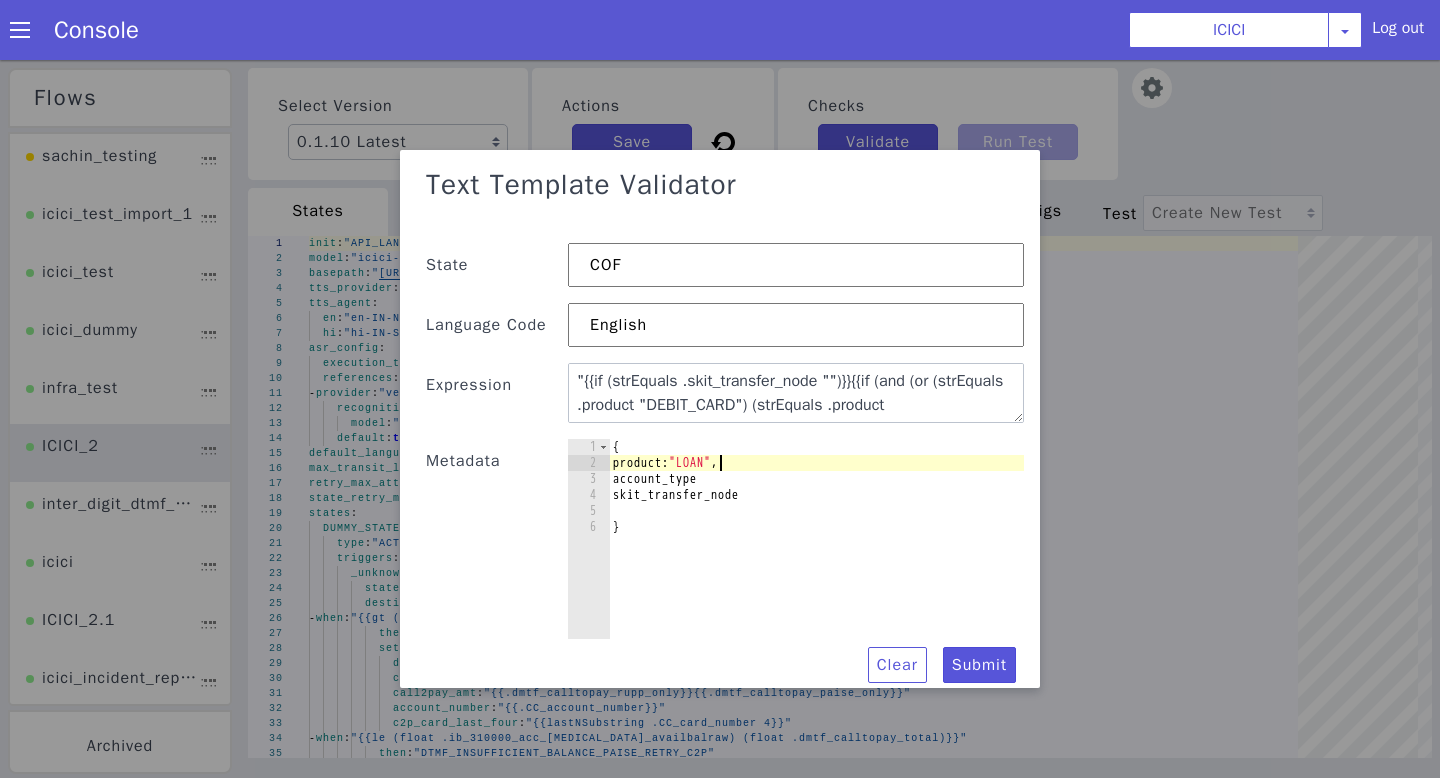 click on "{     product:  "LOAN" ,     account_type     skit_transfer_node      }" at bounding box center [727, 590] 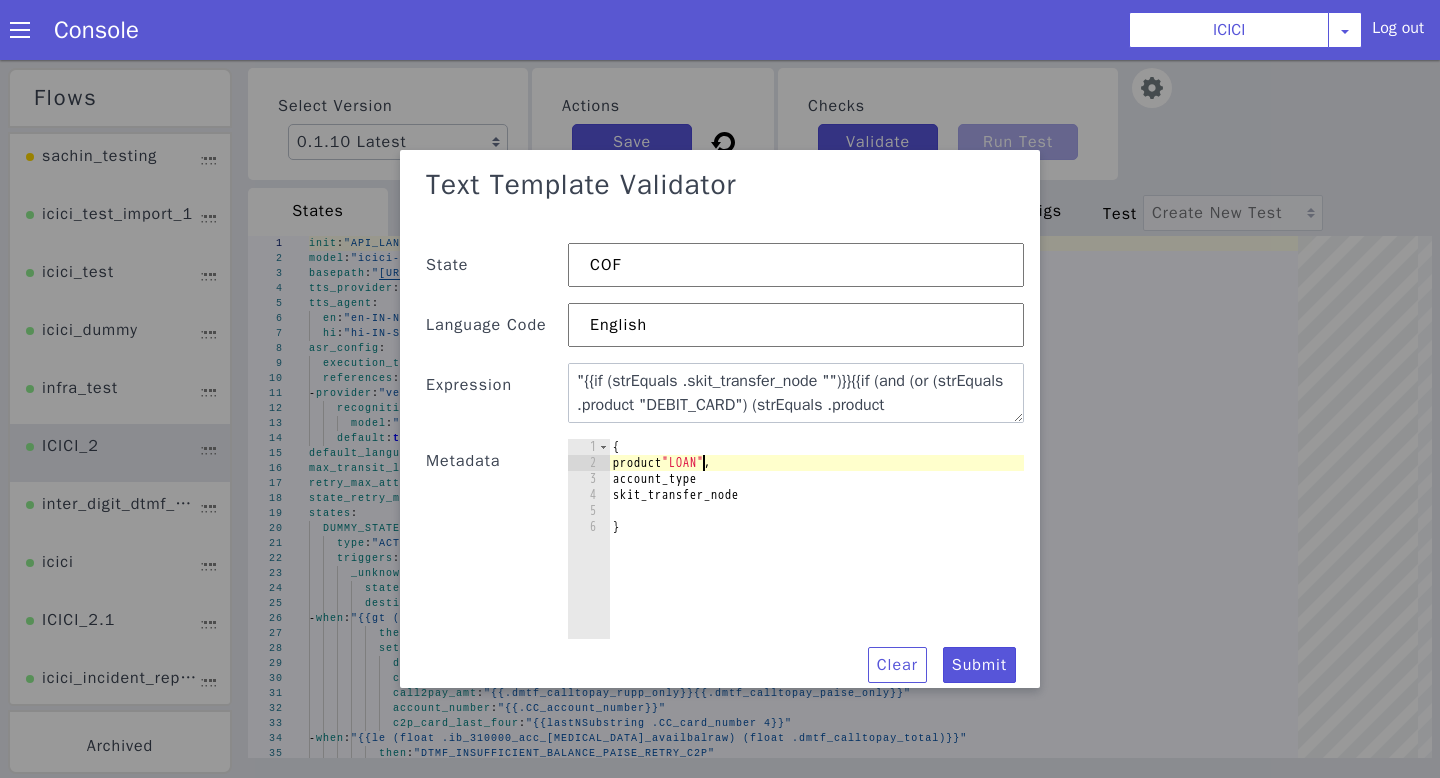 scroll, scrollTop: 0, scrollLeft: 6, axis: horizontal 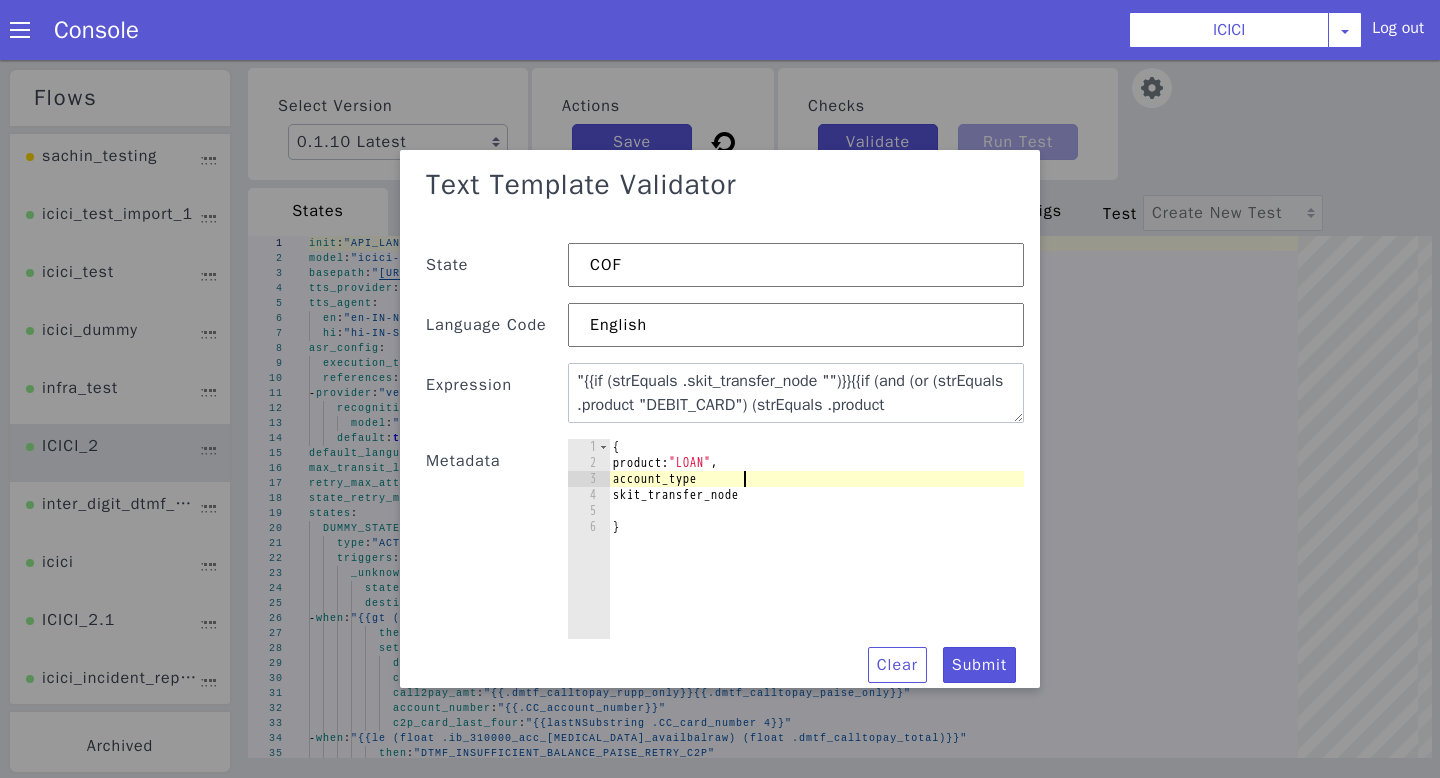 click on "{     product: "LOAN" ,     account_type     skit_transfer_node      }" at bounding box center [808, 565] 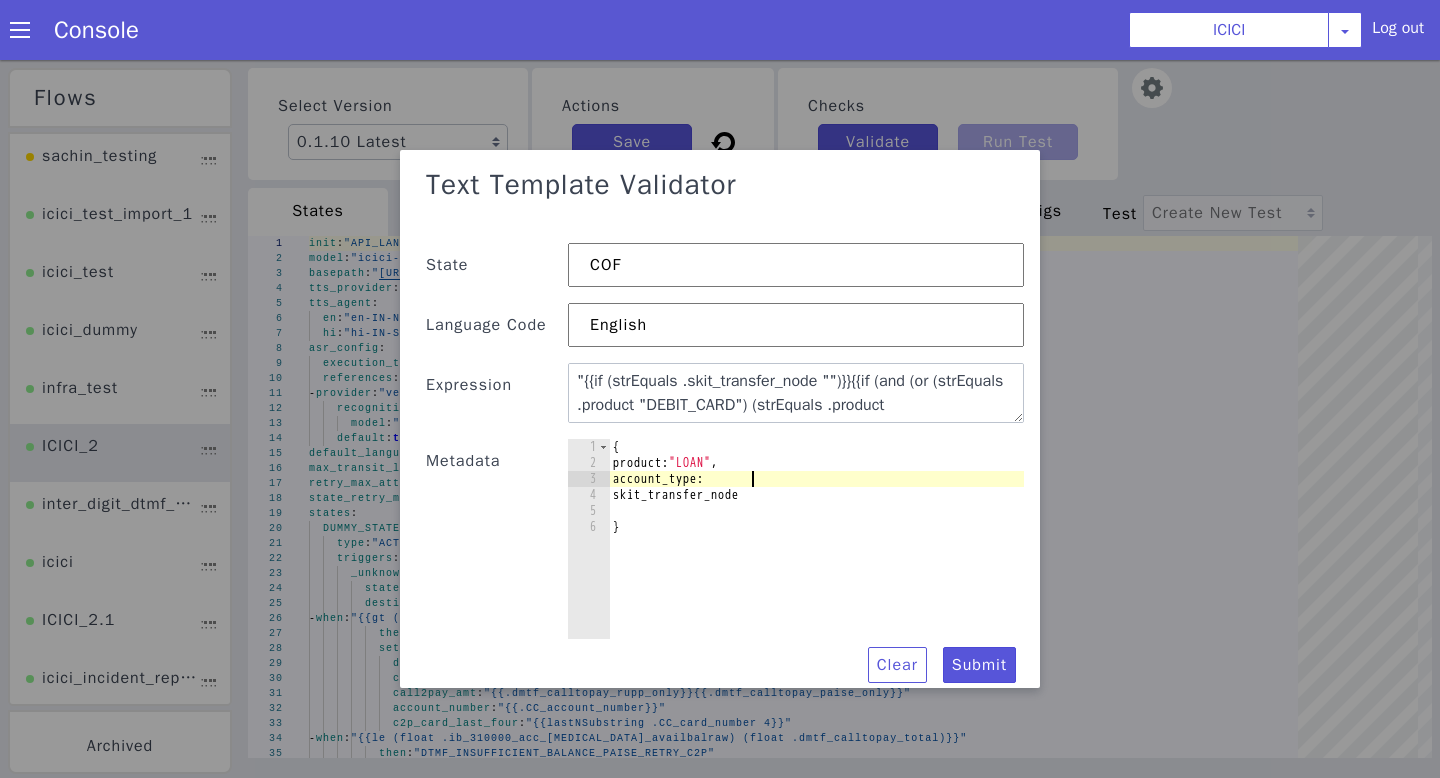 scroll, scrollTop: 0, scrollLeft: 9, axis: horizontal 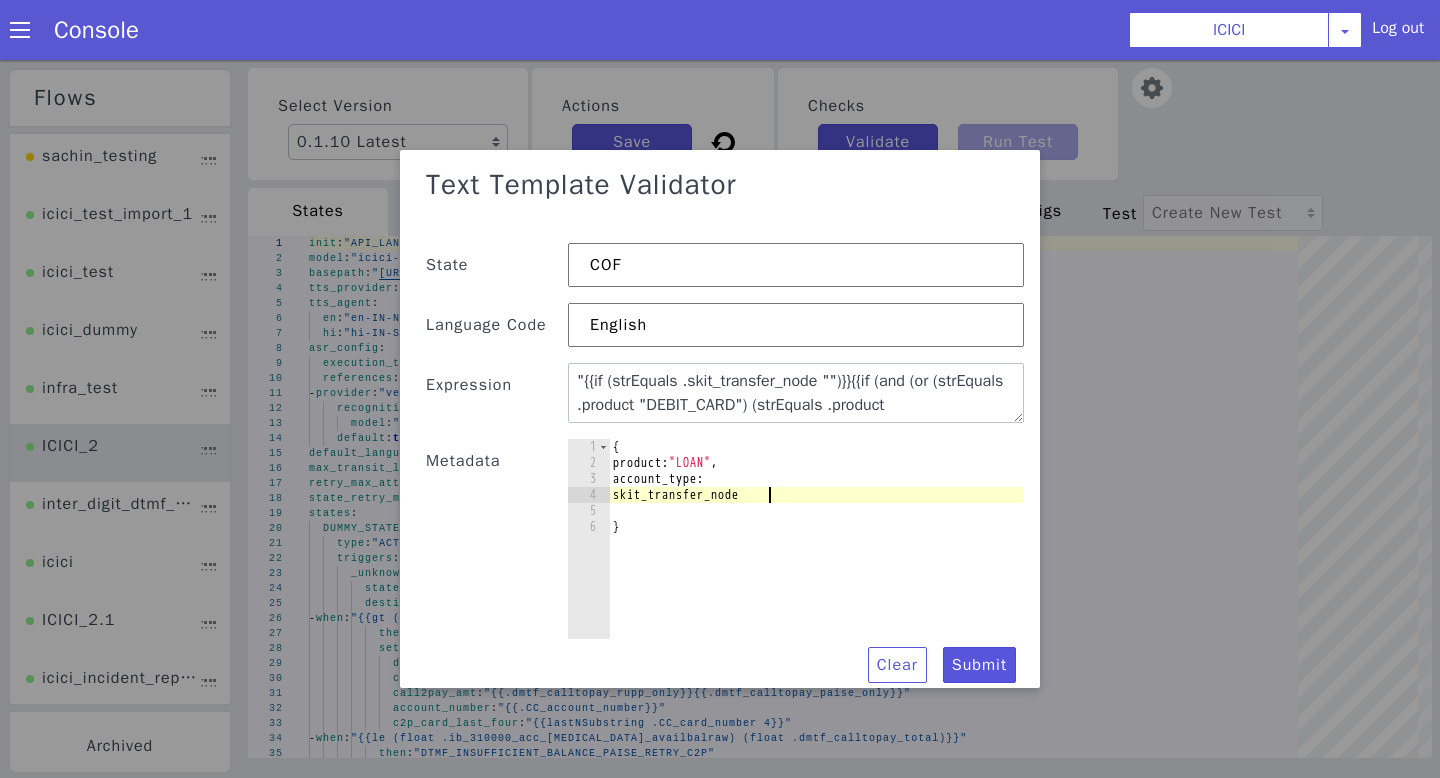click on "{     product: "LOAN" ,     account_type:     skit_transfer_node      }" at bounding box center (816, 559) 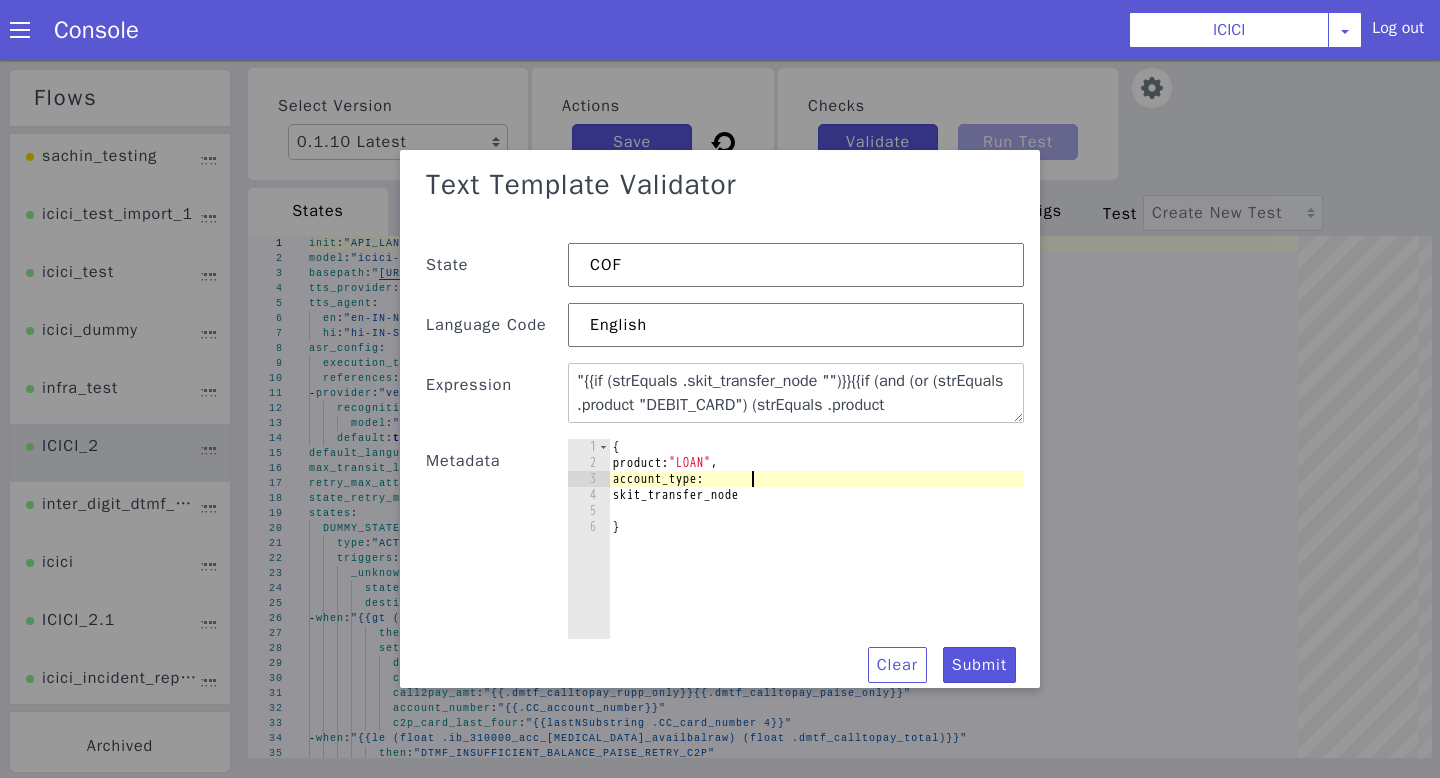 click on "{     product: "LOAN" ,     account_type:     skit_transfer_node      }" at bounding box center (802, 568) 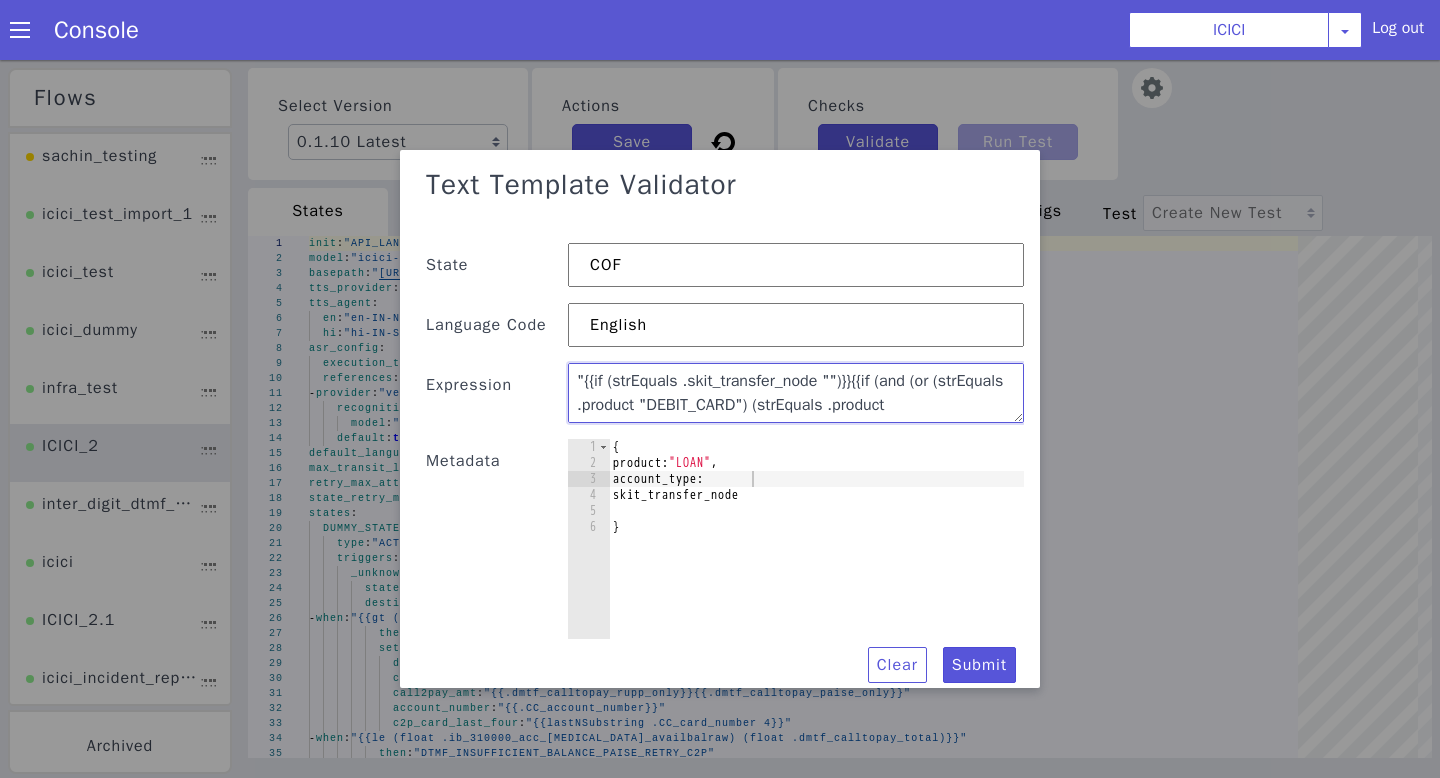 drag, startPoint x: 730, startPoint y: 401, endPoint x: 816, endPoint y: 405, distance: 86.09297 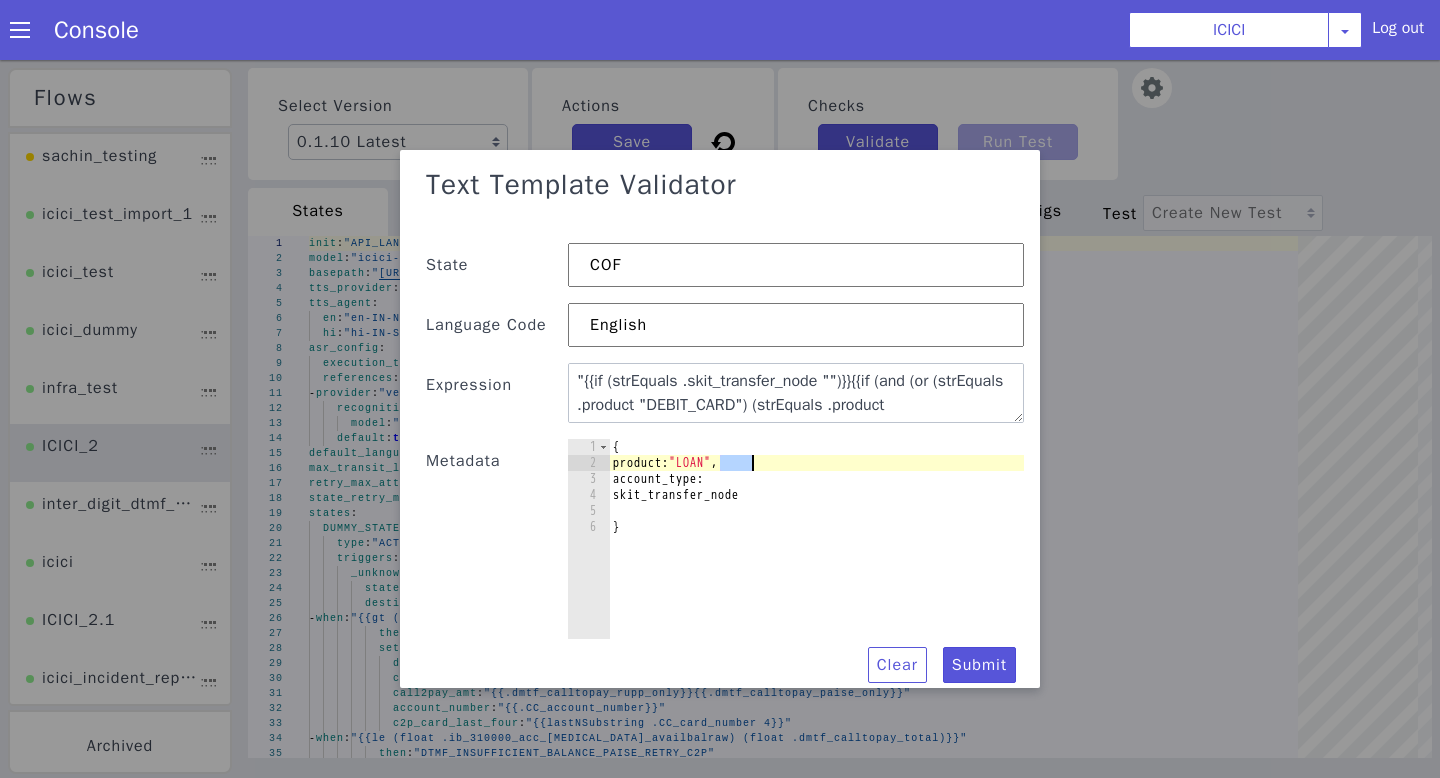 drag, startPoint x: 721, startPoint y: 464, endPoint x: 750, endPoint y: 464, distance: 29 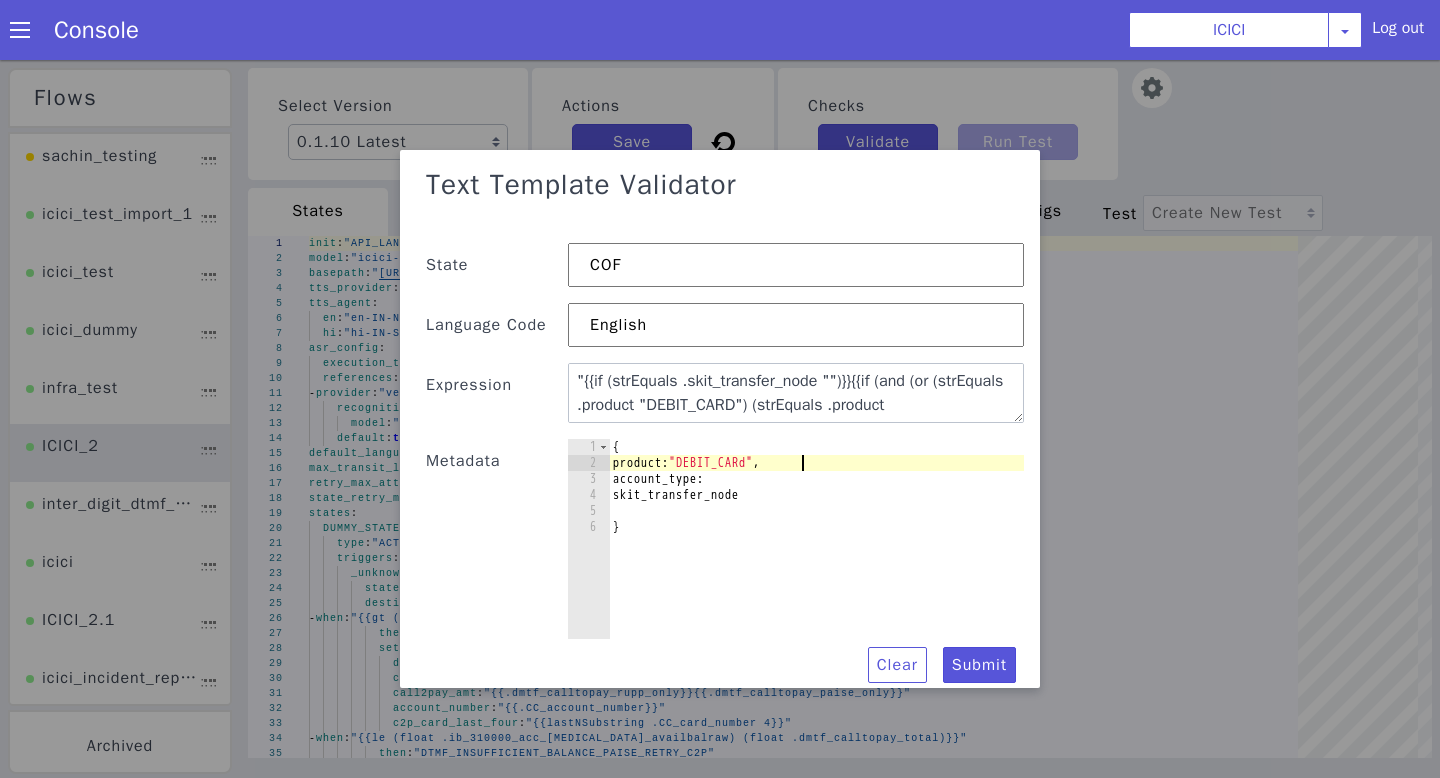 scroll, scrollTop: 0, scrollLeft: 13, axis: horizontal 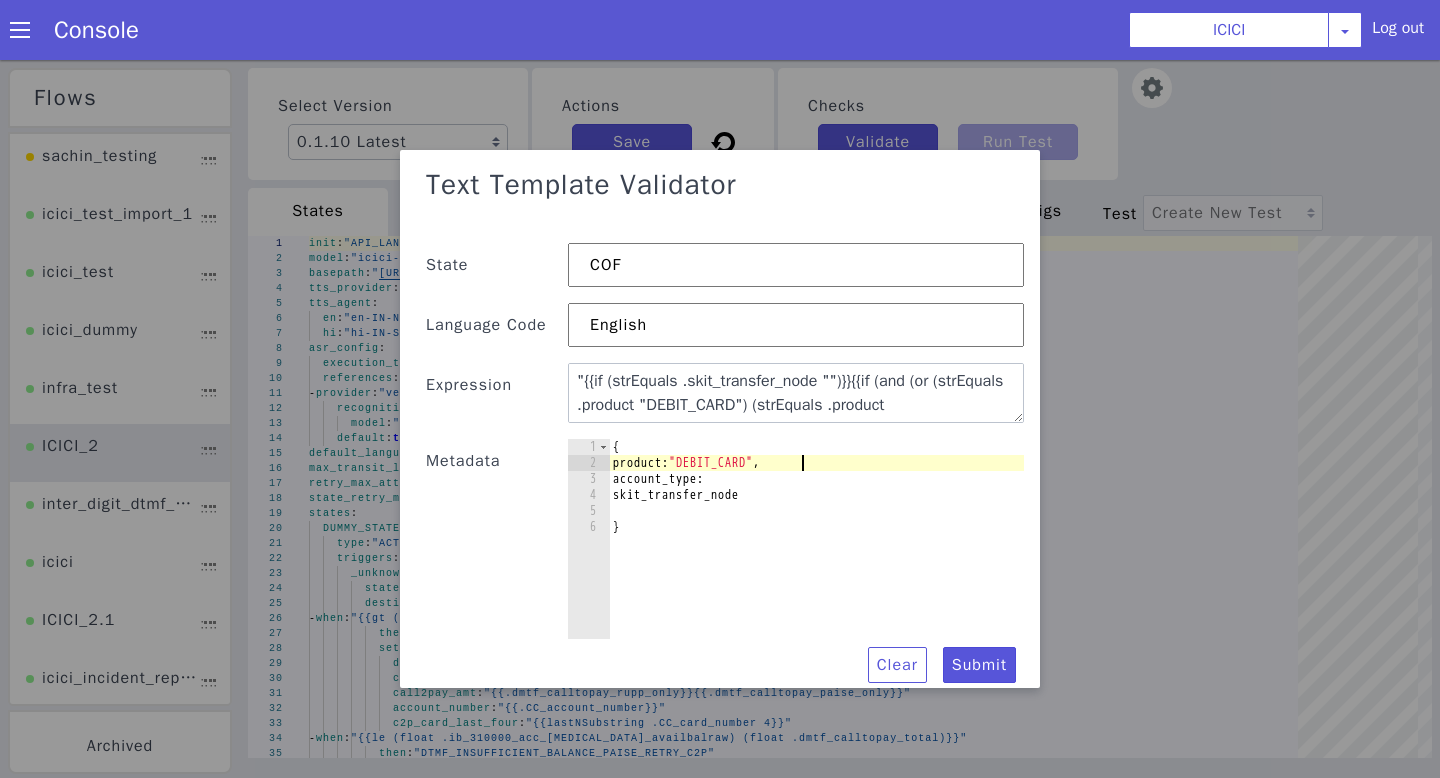 click on "{     product: "DEBIT_CARD" ,     account_type:     skit_transfer_node      }" at bounding box center [693, 588] 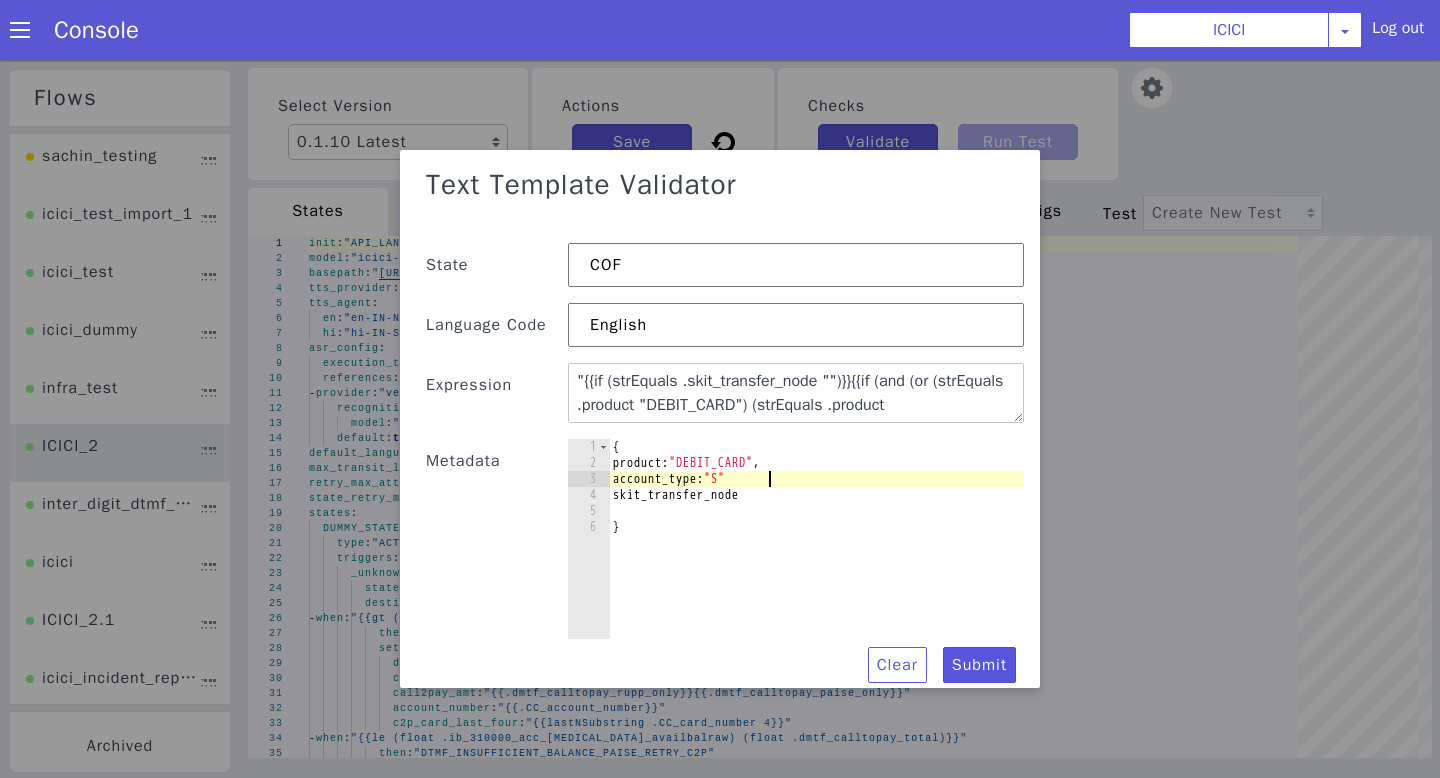 scroll, scrollTop: 0, scrollLeft: 11, axis: horizontal 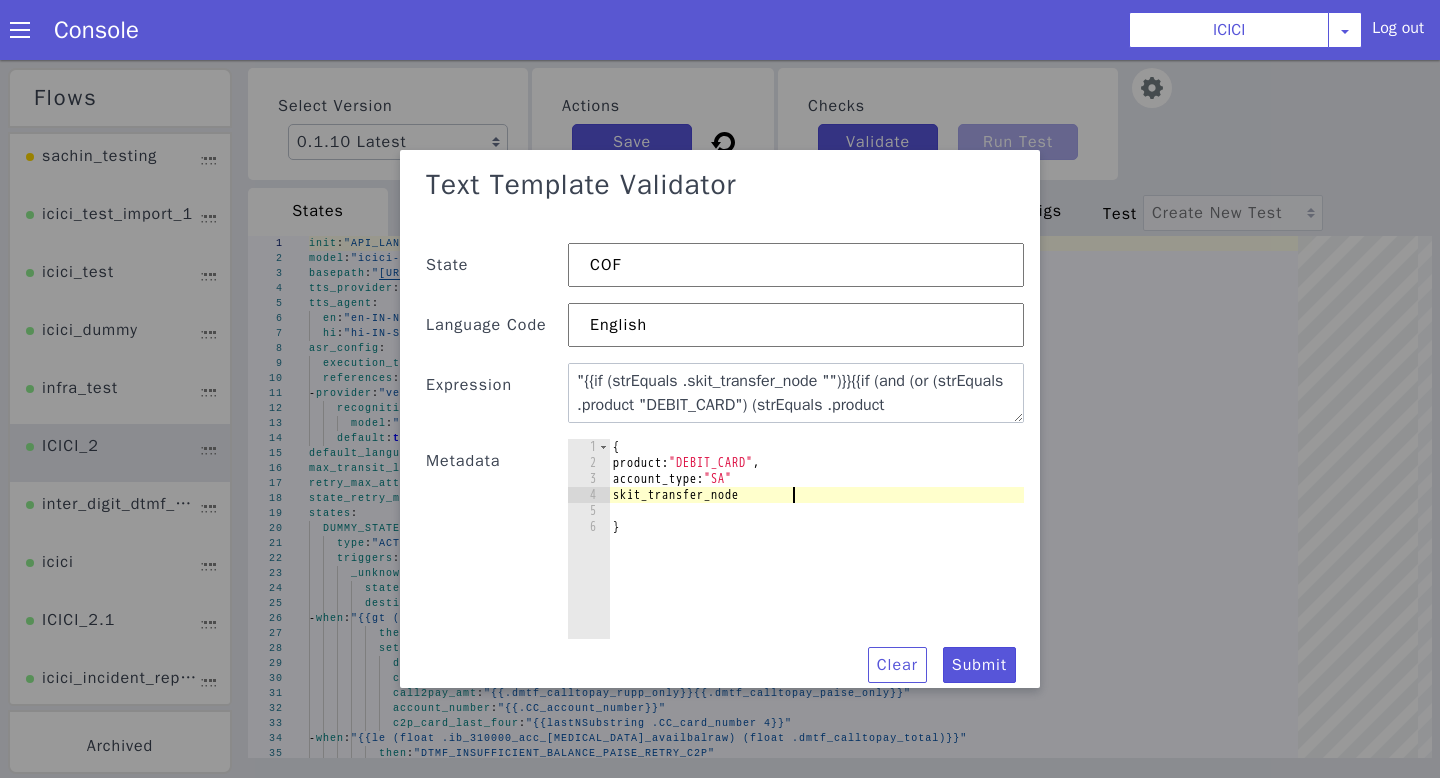 click on "{     product: "DEBIT_CARD" ,     account_type: "SA"     skit_transfer_node      }" at bounding box center (816, 559) 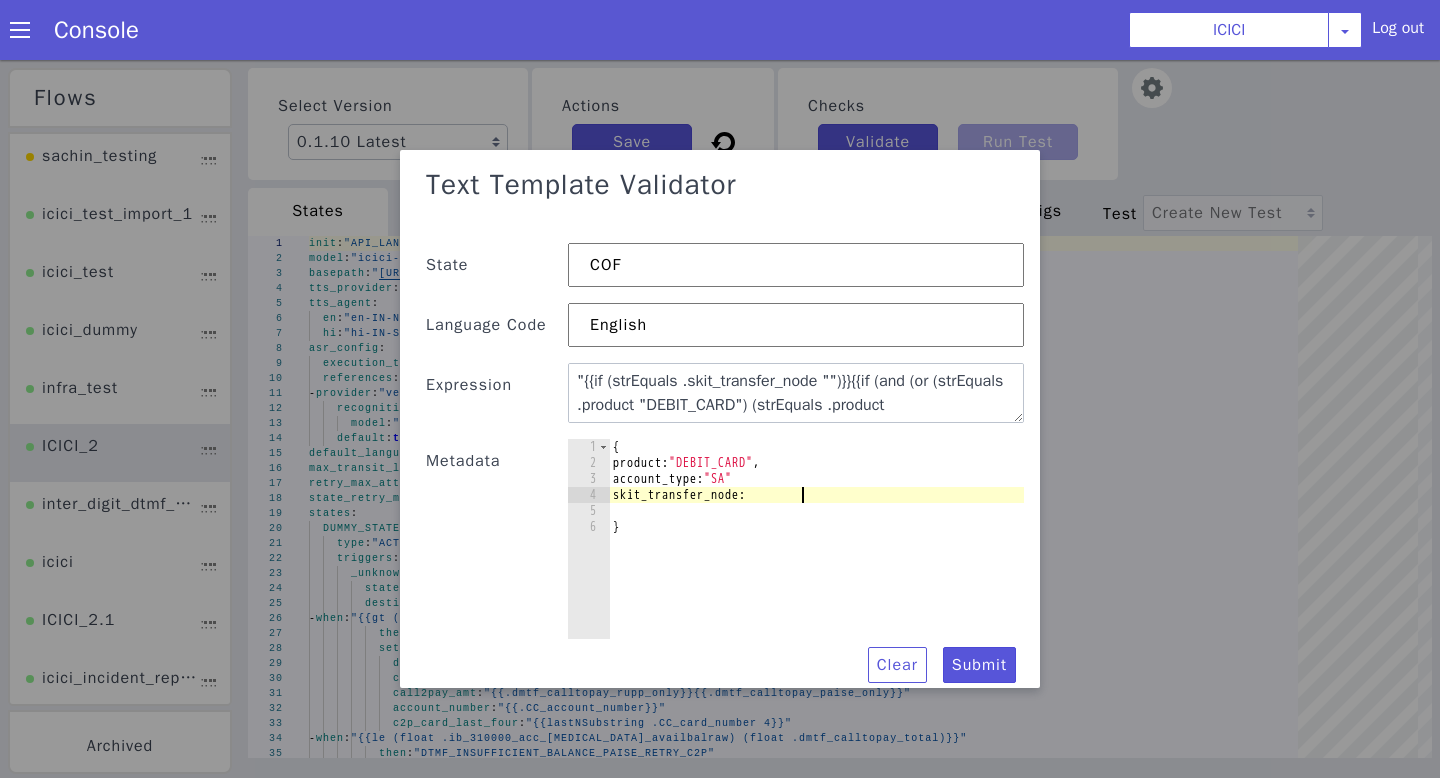 scroll, scrollTop: 0, scrollLeft: 12, axis: horizontal 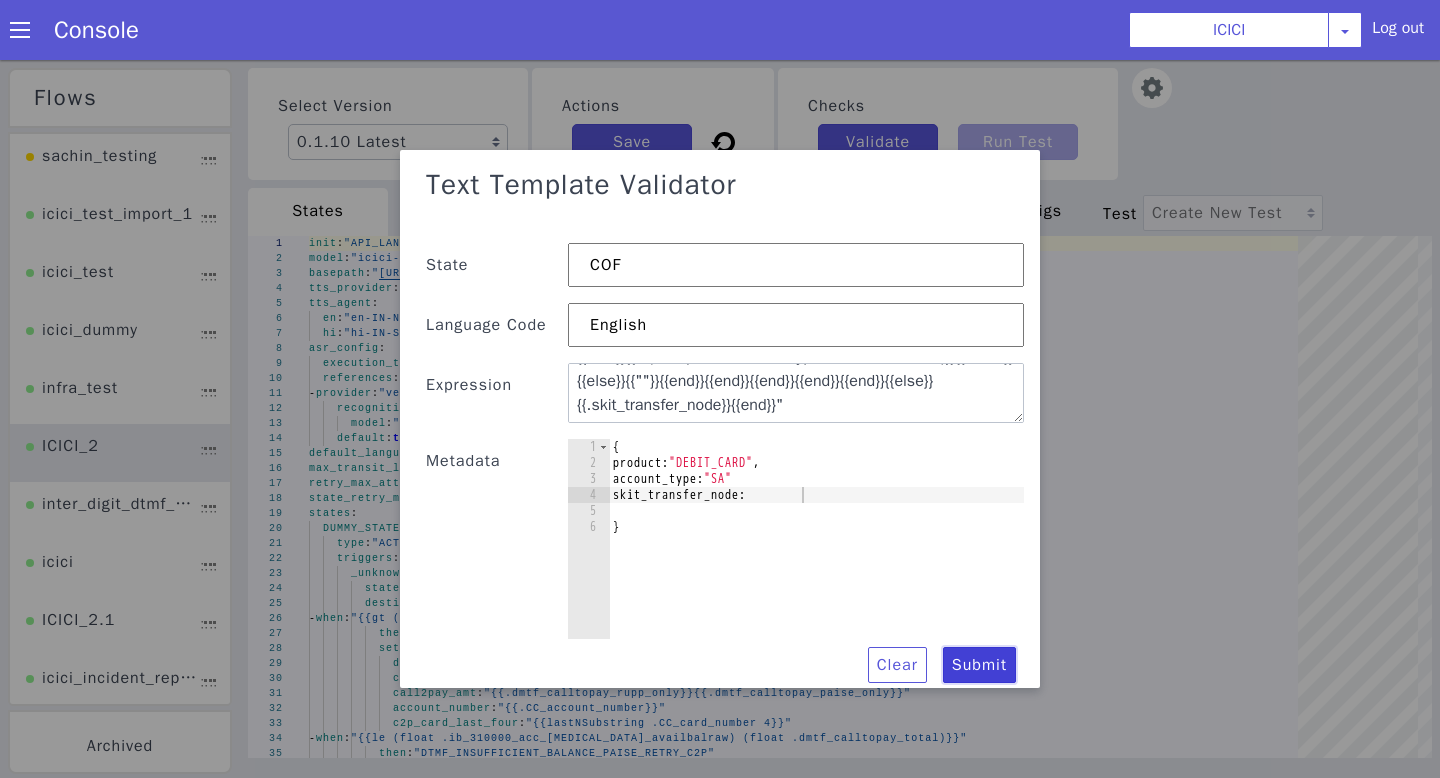 click on "Submit" at bounding box center (979, 669) 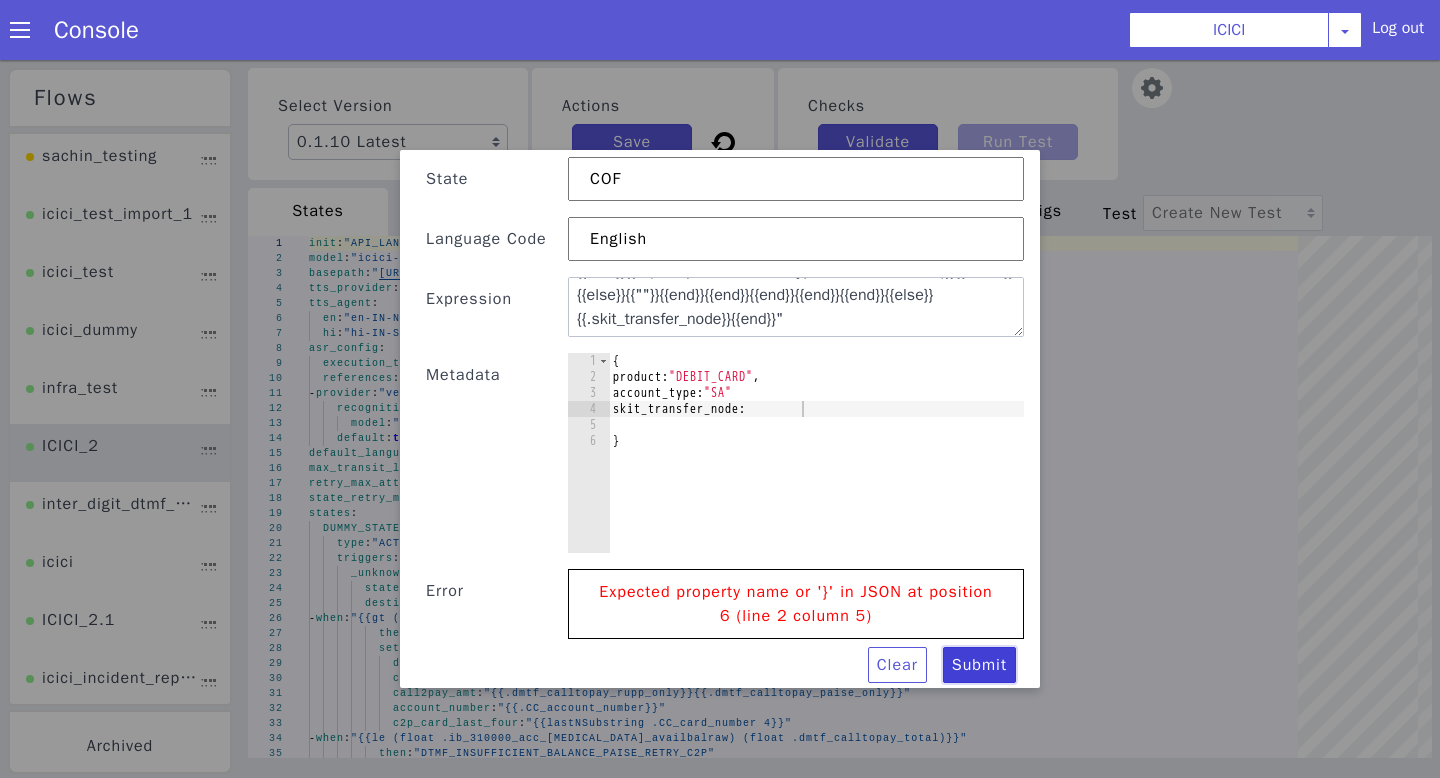 scroll, scrollTop: 89, scrollLeft: 0, axis: vertical 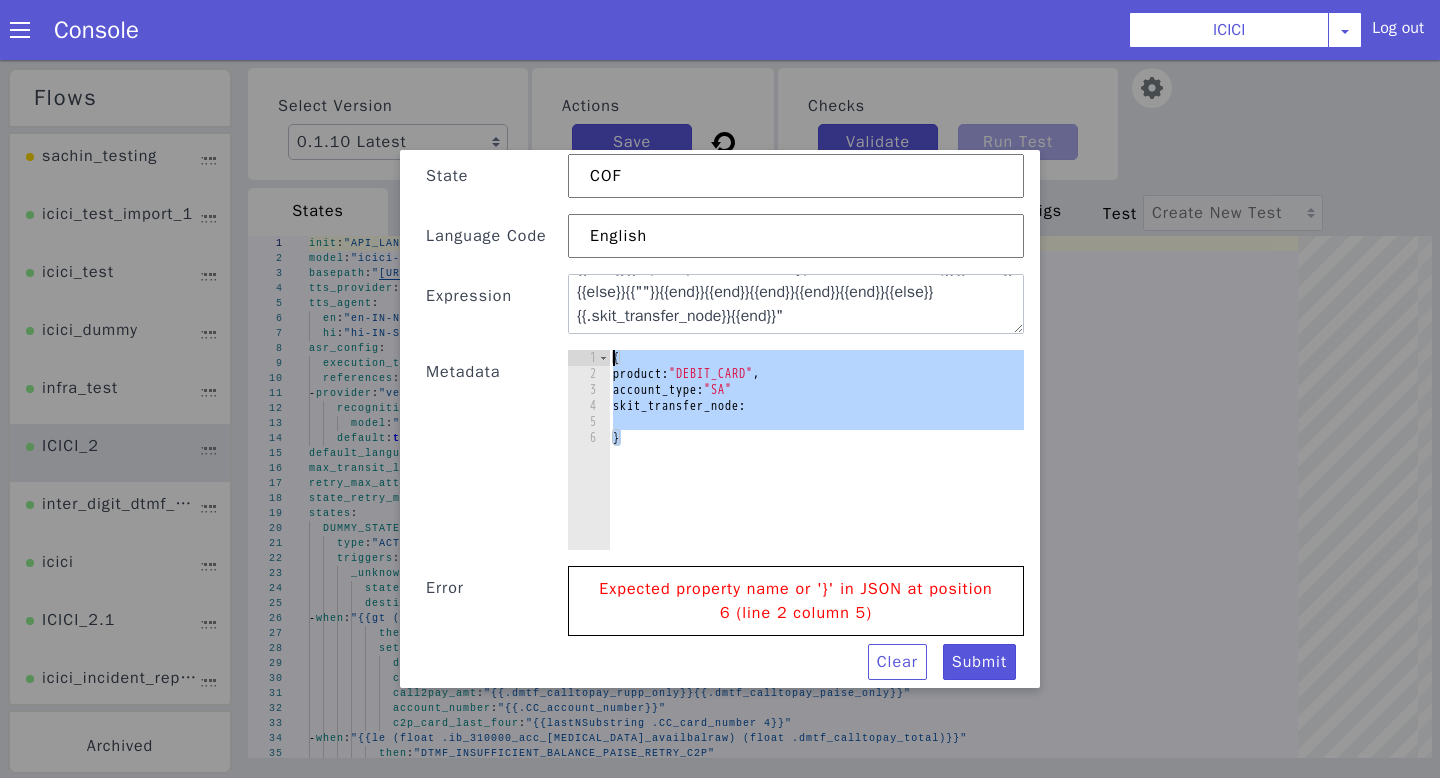 drag, startPoint x: 631, startPoint y: 461, endPoint x: 603, endPoint y: 334, distance: 130.04999 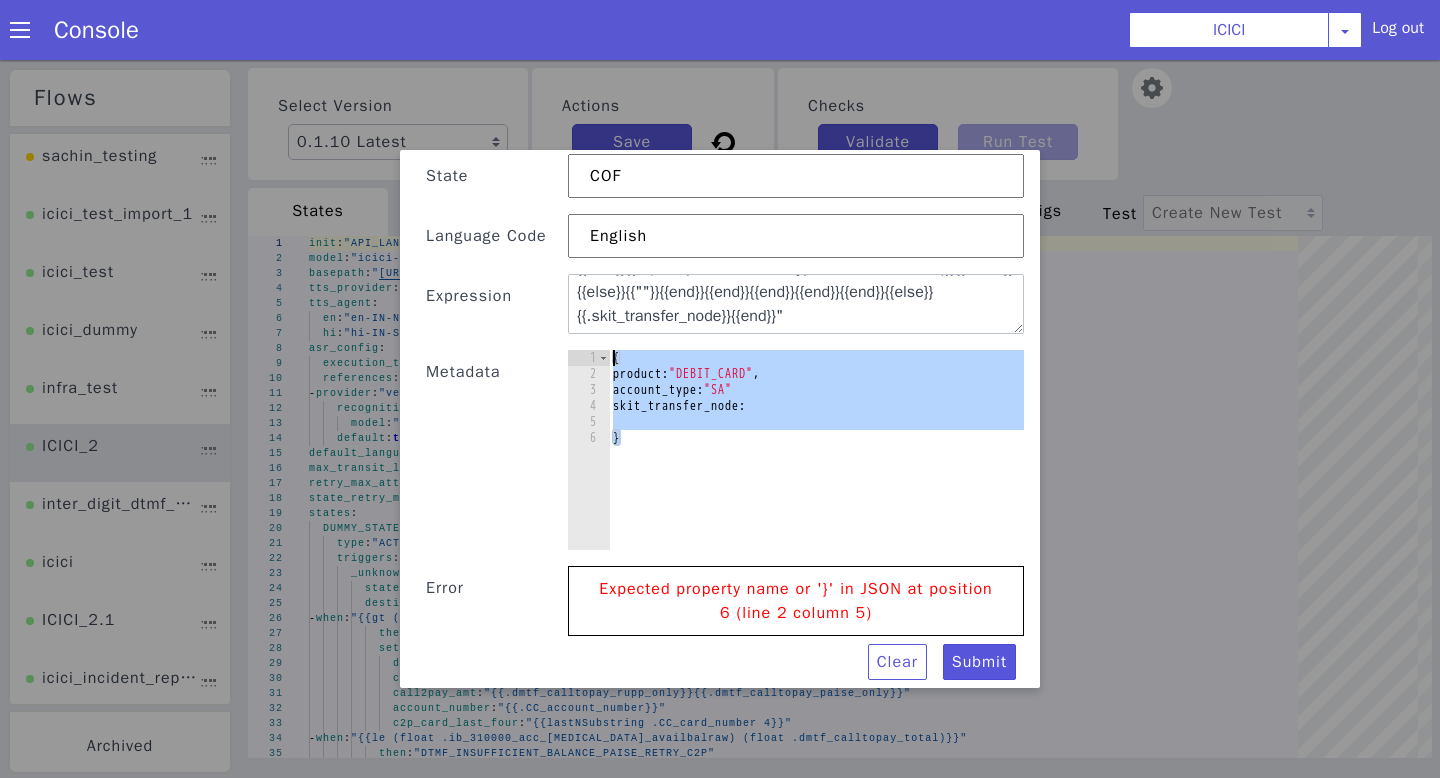 paste 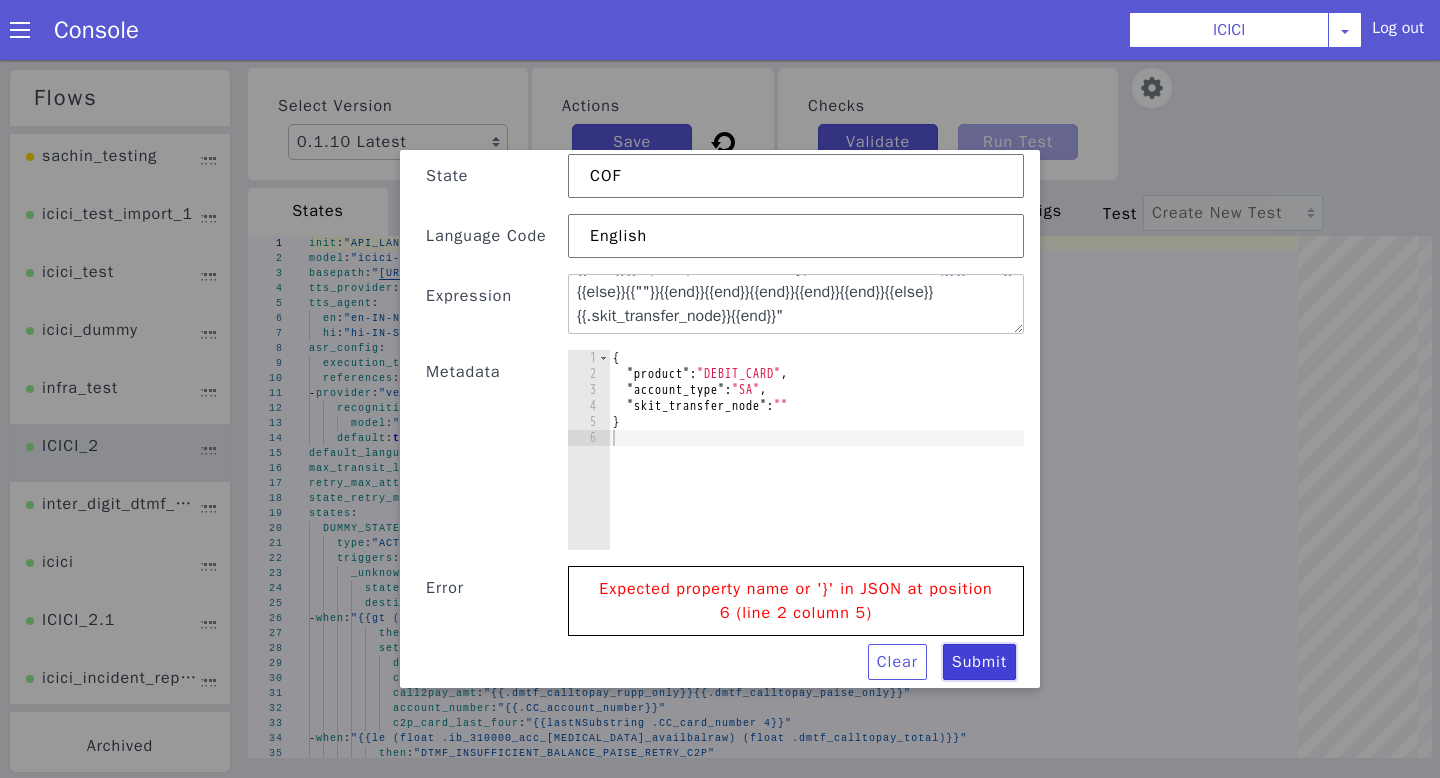 click on "Submit" at bounding box center [979, 666] 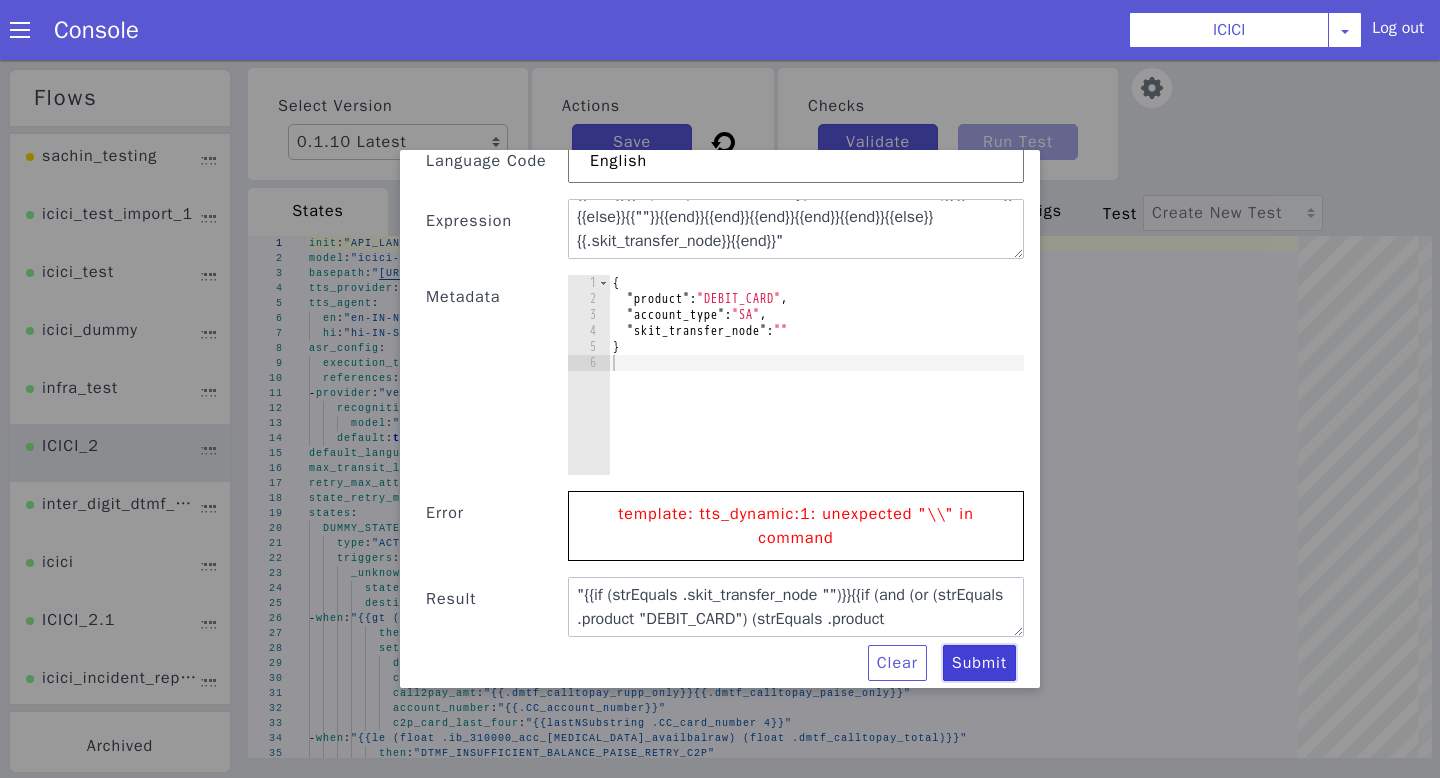 scroll, scrollTop: 165, scrollLeft: 0, axis: vertical 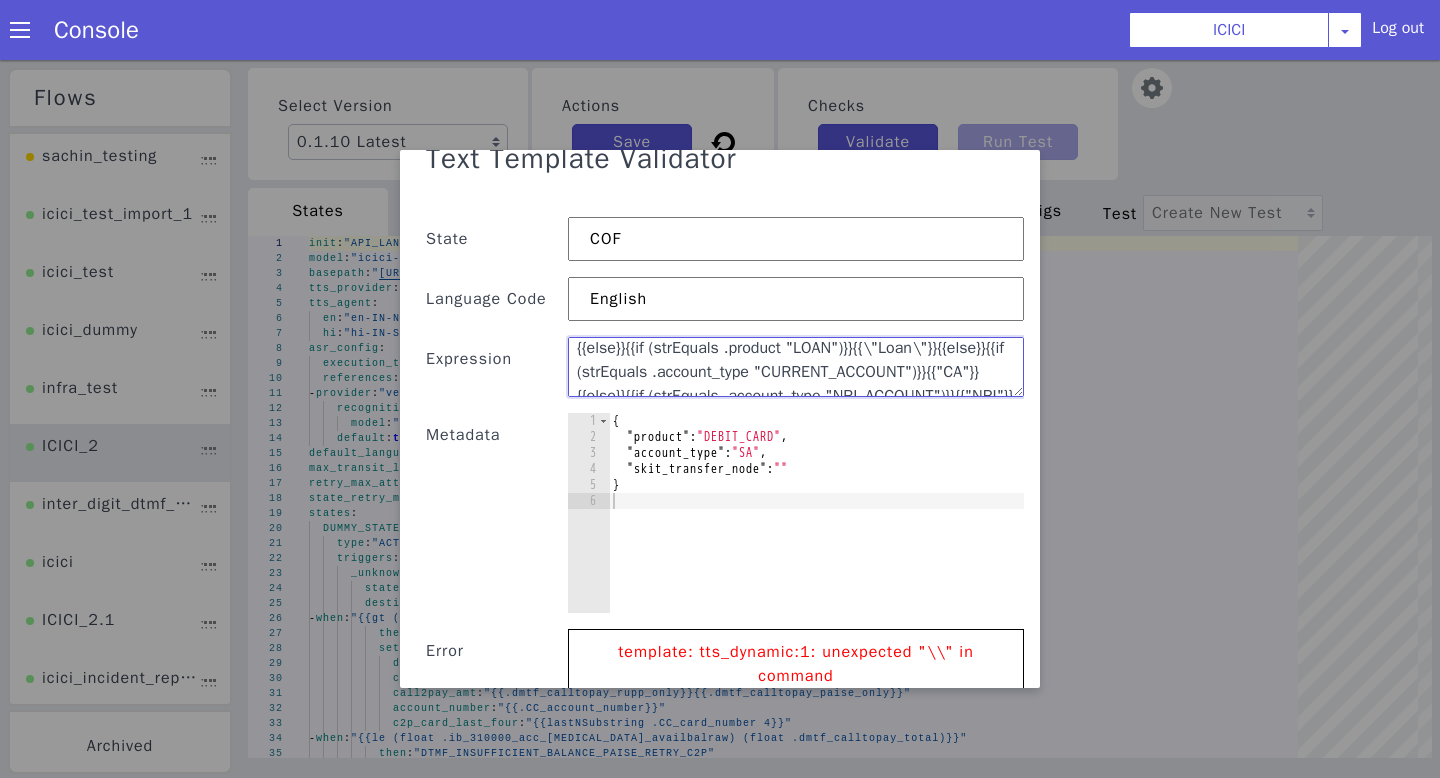 click on ""{{if (strEquals .skit_transfer_node "")}}{{if (and (or (strEquals .product "DEBIT_CARD") (strEquals .product "BANK_ACCOUNT")) (strEquals .account_type ""))}}{{"DC"}}{{else}}{{if (strEquals .product "CREDIT_CARD")}}{{"CC"}}{{else}}{{if (strEquals .product "LOAN")}}{{\"Loan\"}}{{else}}{{if (strEquals .account_type "CURRENT_ACCOUNT")}}{{"CA"}}{{else}}{{if (strEquals .account_type "NRI_ACCOUNT")}}{{"NRI"}}{{else}}{{""}}{{end}}{{end}}{{end}}{{end}}{{end}}{{else}}{{.skit_transfer_node}}{{end}}"" at bounding box center [796, 371] 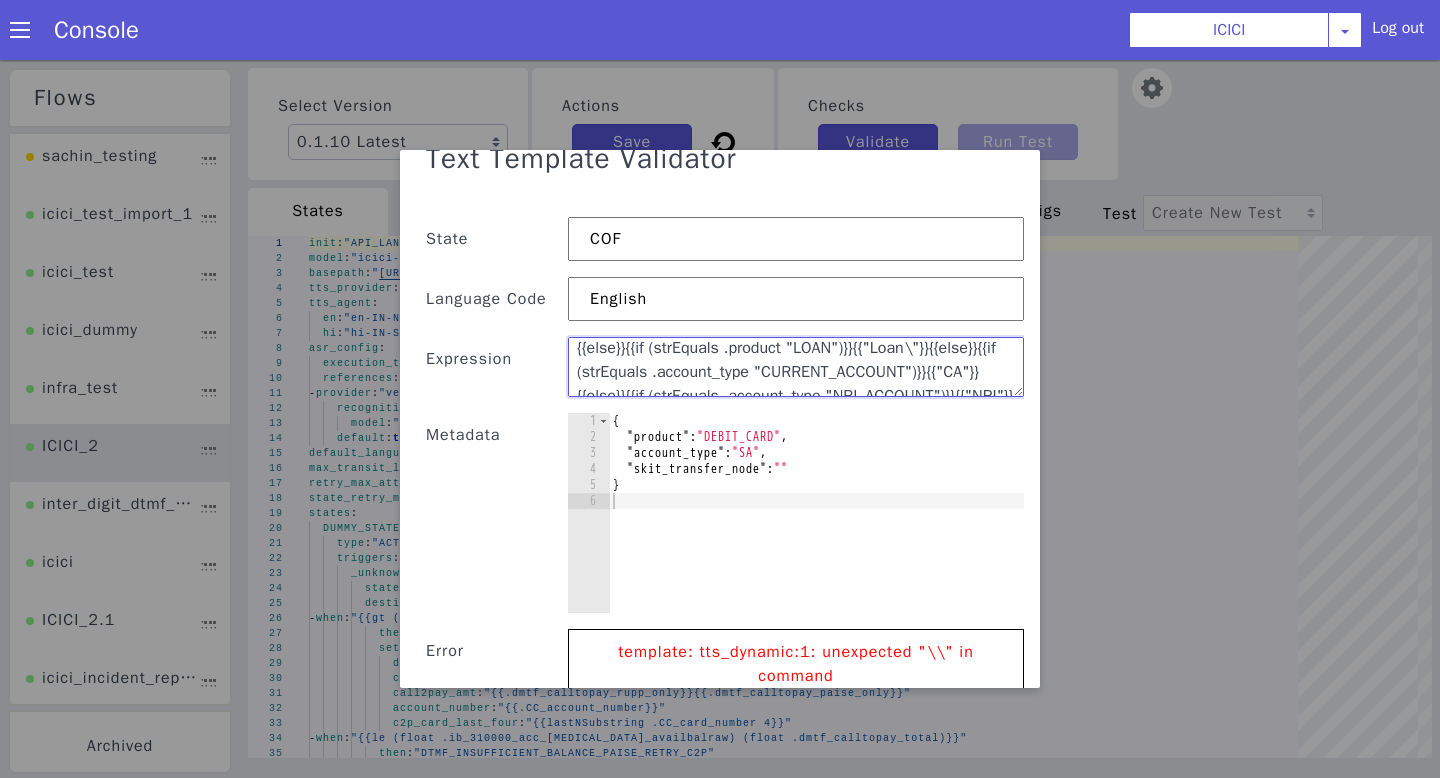 click on ""{{if (strEquals .skit_transfer_node "")}}{{if (and (or (strEquals .product "DEBIT_CARD") (strEquals .product "BANK_ACCOUNT")) (strEquals .account_type ""))}}{{"DC"}}{{else}}{{if (strEquals .product "CREDIT_CARD")}}{{"CC"}}{{else}}{{if (strEquals .product "LOAN")}}{{"Loan\"}}{{else}}{{if (strEquals .account_type "CURRENT_ACCOUNT")}}{{"CA"}}{{else}}{{if (strEquals .account_type "NRI_ACCOUNT")}}{{"NRI"}}{{else}}{{""}}{{end}}{{end}}{{end}}{{end}}{{end}}{{else}}{{.skit_transfer_node}}{{end}}"" at bounding box center (799, 470) 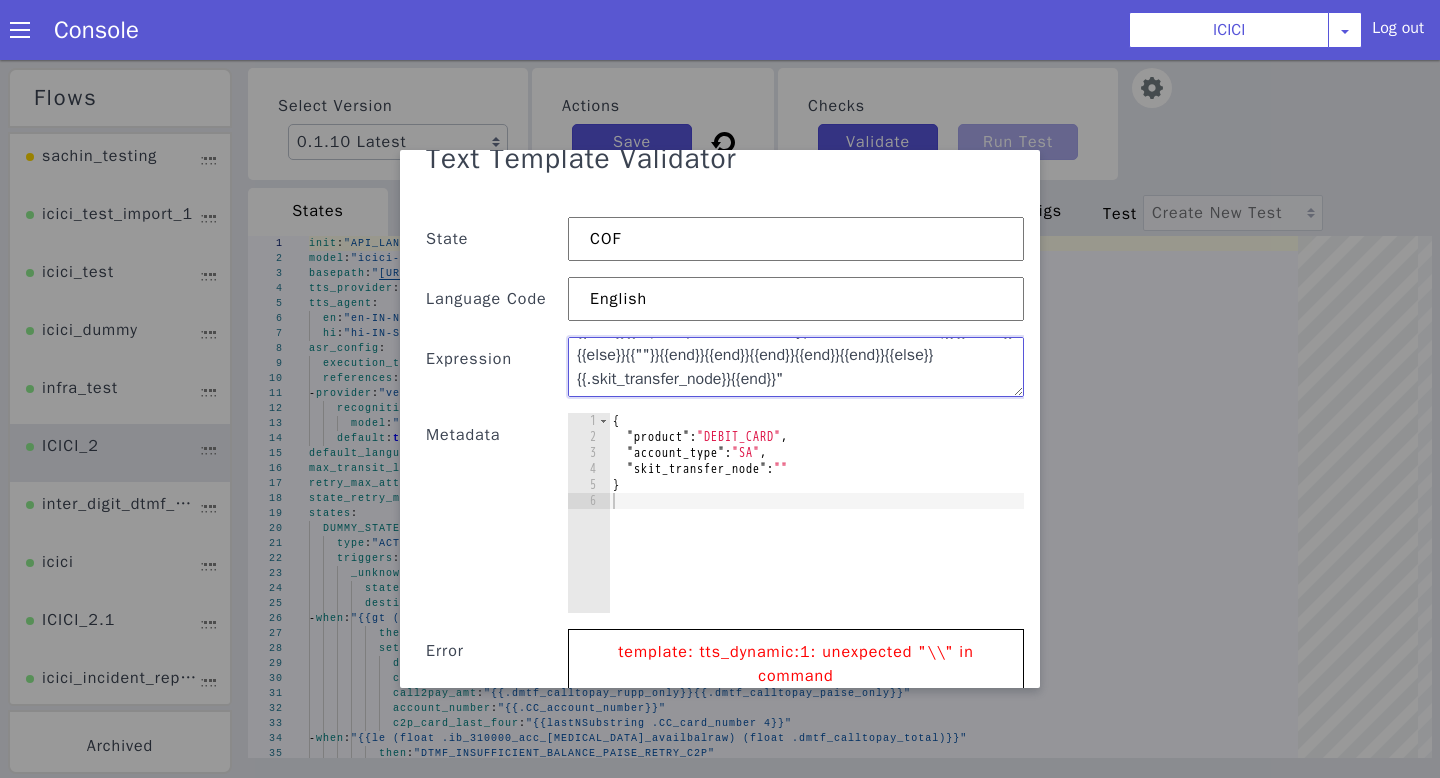 scroll, scrollTop: 192, scrollLeft: 0, axis: vertical 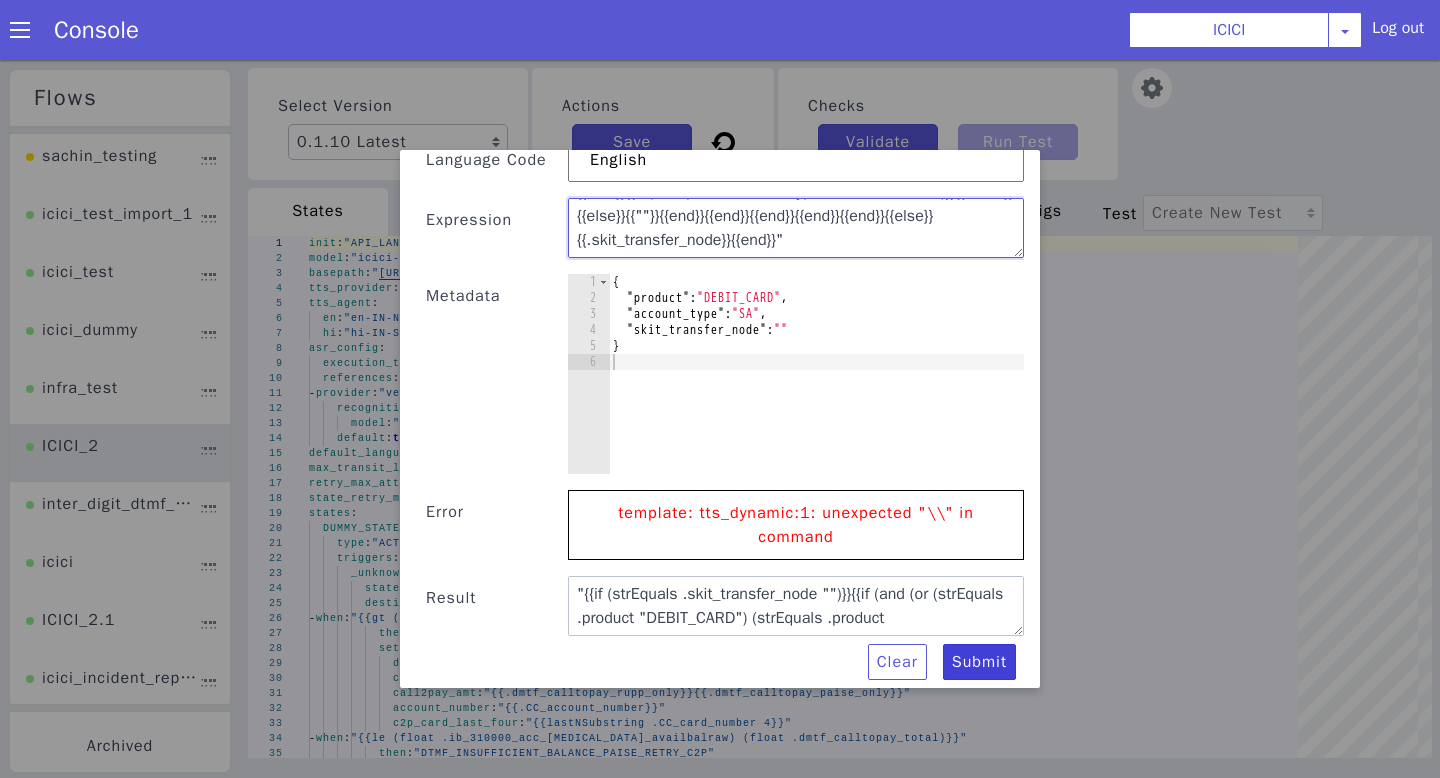 type on ""{{if (strEquals .skit_transfer_node "")}}{{if (and (or (strEquals .product "DEBIT_CARD") (strEquals .product "BANK_ACCOUNT")) (strEquals .account_type ""))}}{{"DC"}}{{else}}{{if (strEquals .product "CREDIT_CARD")}}{{"CC"}}{{else}}{{if (strEquals .product "LOAN")}}{{"Loan"}}{{else}}{{if (strEquals .account_type "CURRENT_ACCOUNT")}}{{"CA"}}{{else}}{{if (strEquals .account_type "NRI_ACCOUNT")}}{{"NRI"}}{{else}}{{""}}{{end}}{{end}}{{end}}{{end}}{{end}}{{else}}{{.skit_transfer_node}}{{end}}"" 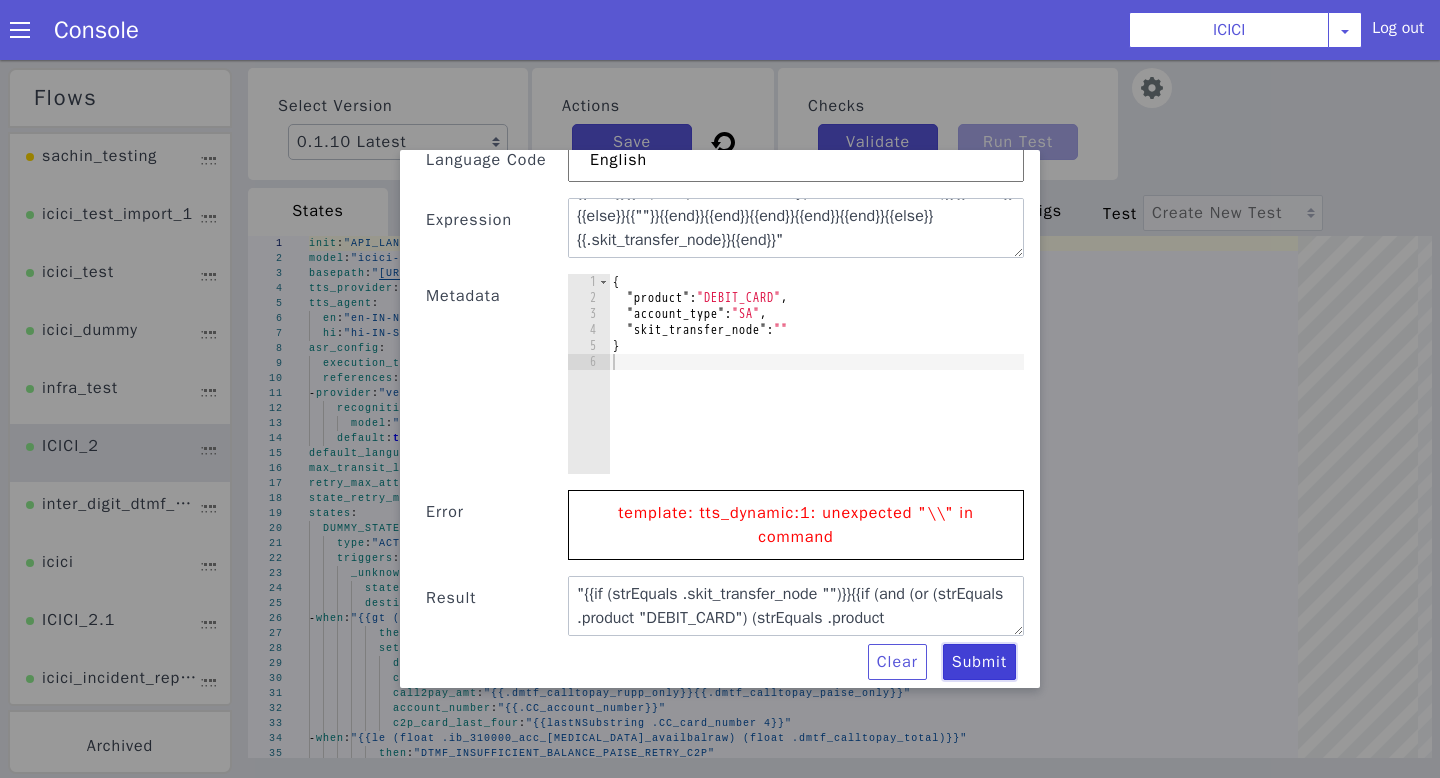 click on "Submit" at bounding box center (979, 666) 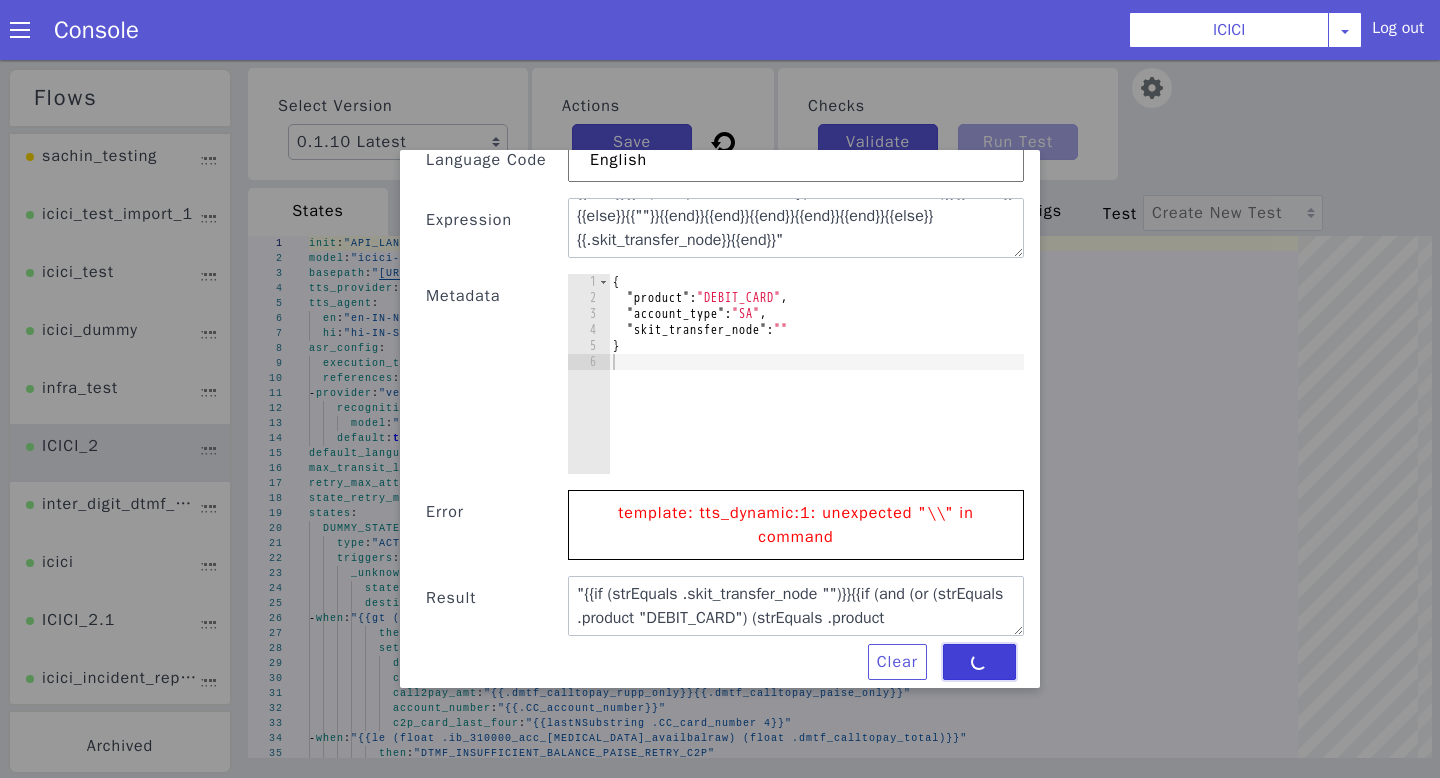 type on """" 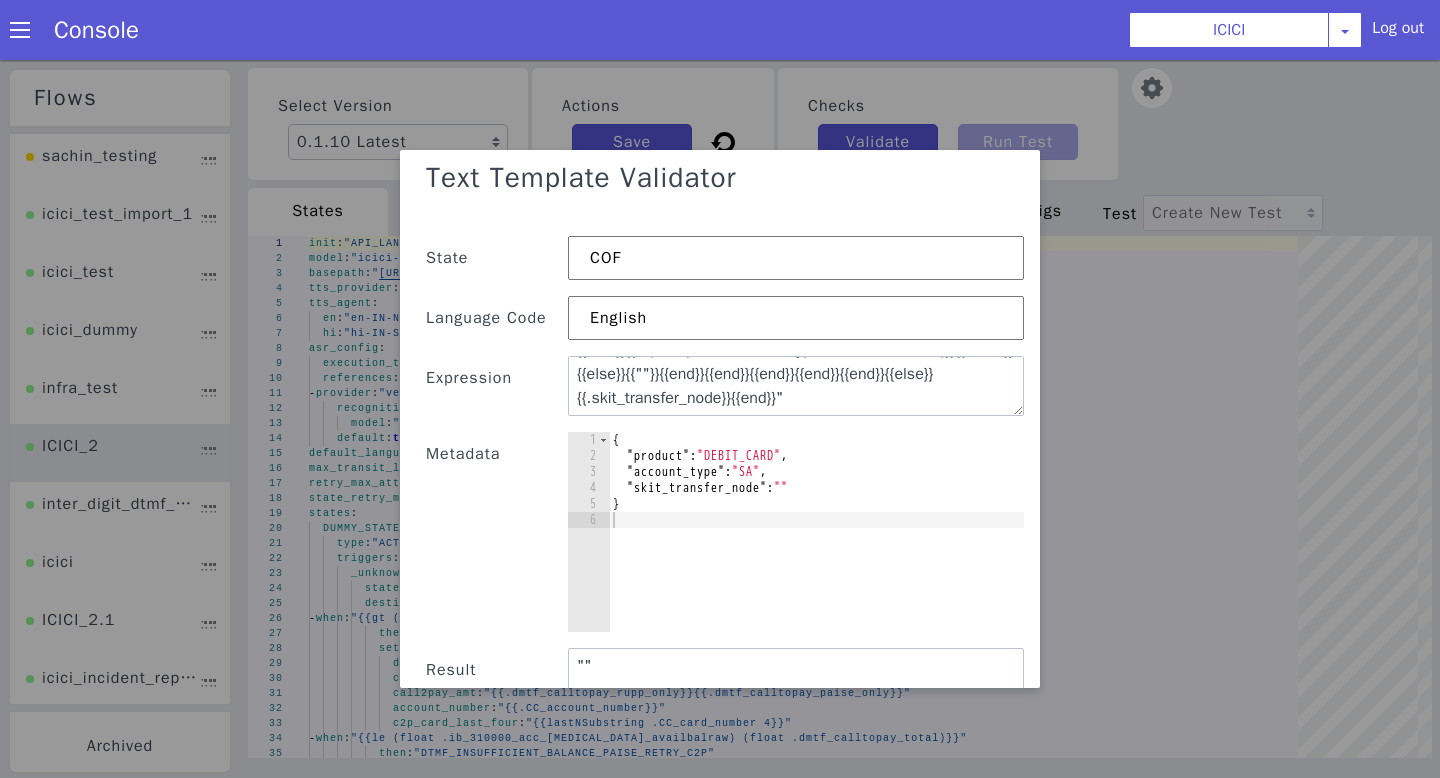scroll, scrollTop: 5, scrollLeft: 0, axis: vertical 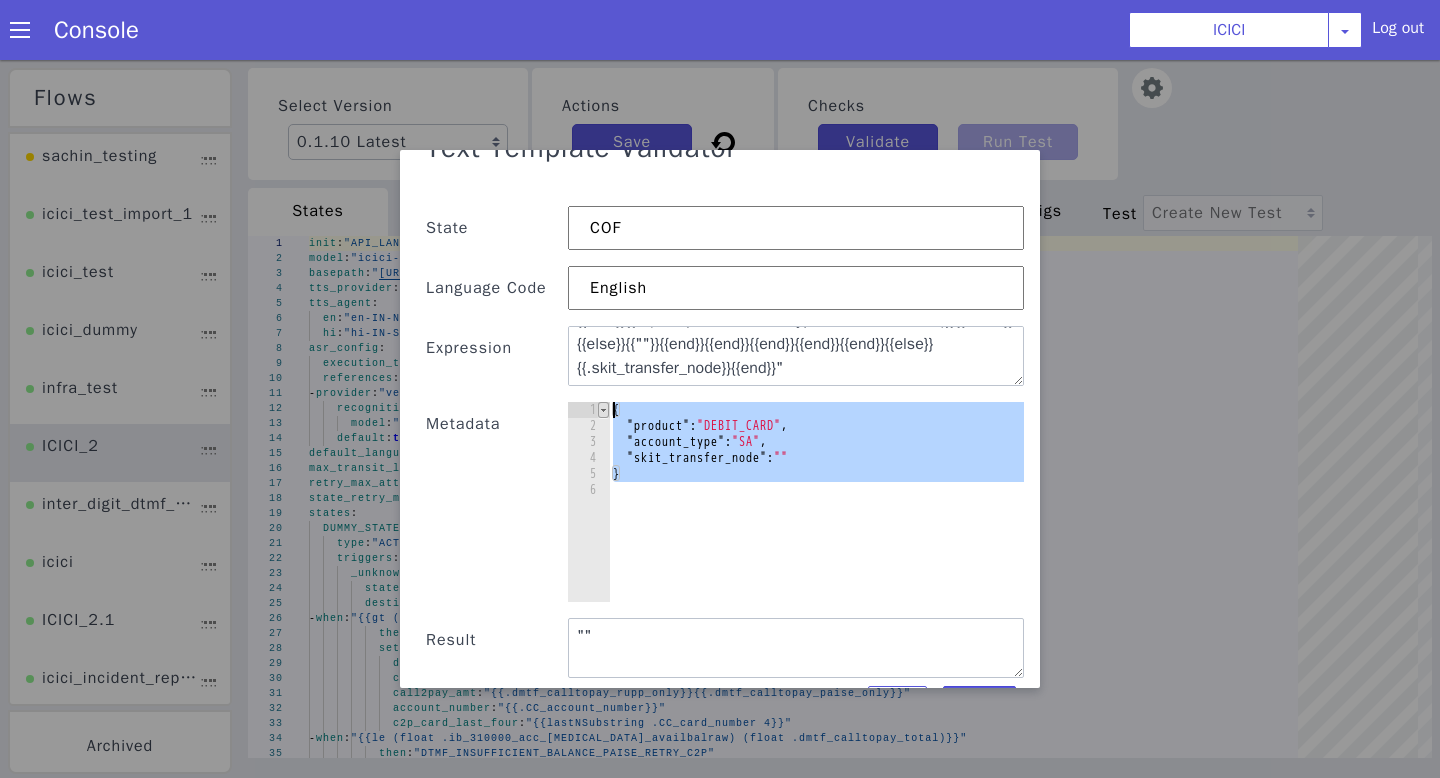 drag, startPoint x: 693, startPoint y: 485, endPoint x: 607, endPoint y: 409, distance: 114.76933 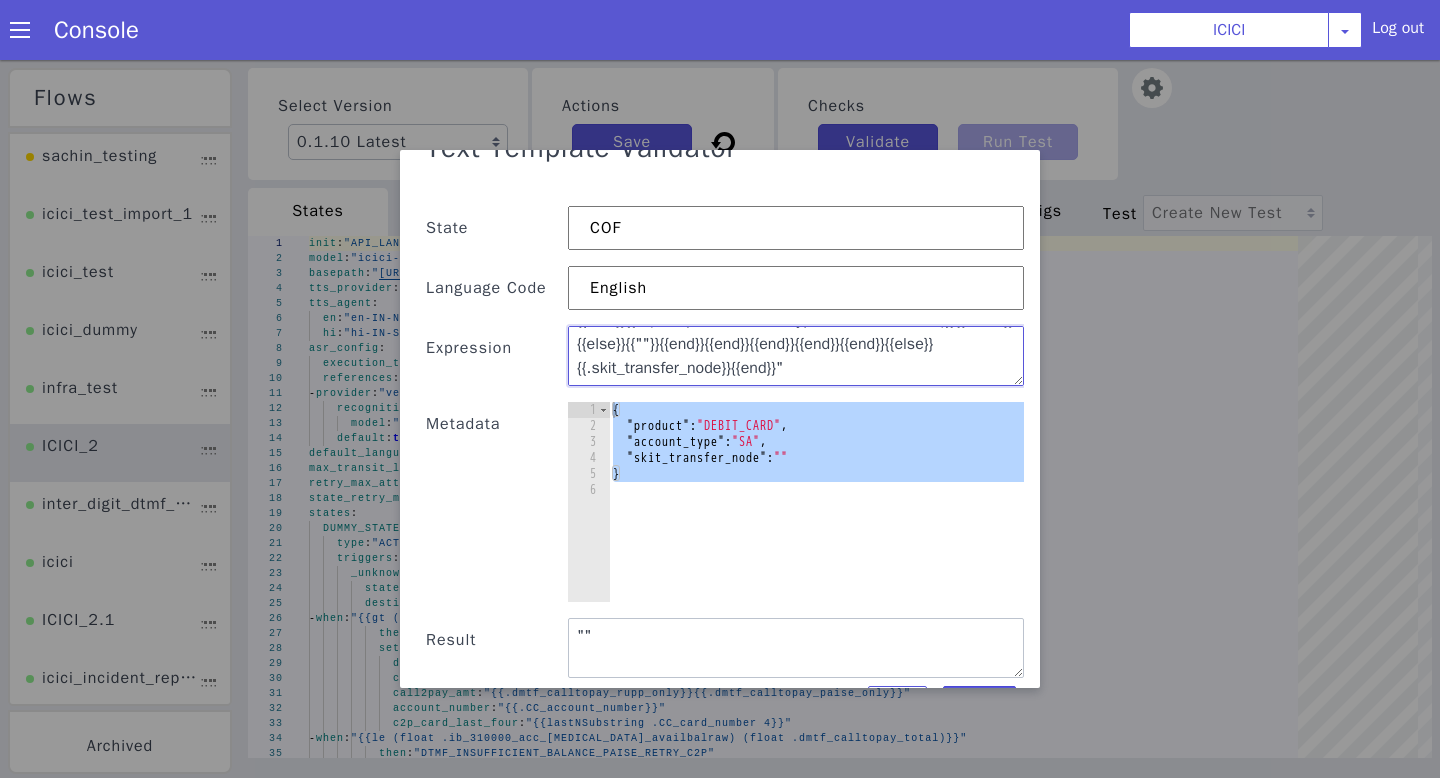 scroll, scrollTop: 0, scrollLeft: 0, axis: both 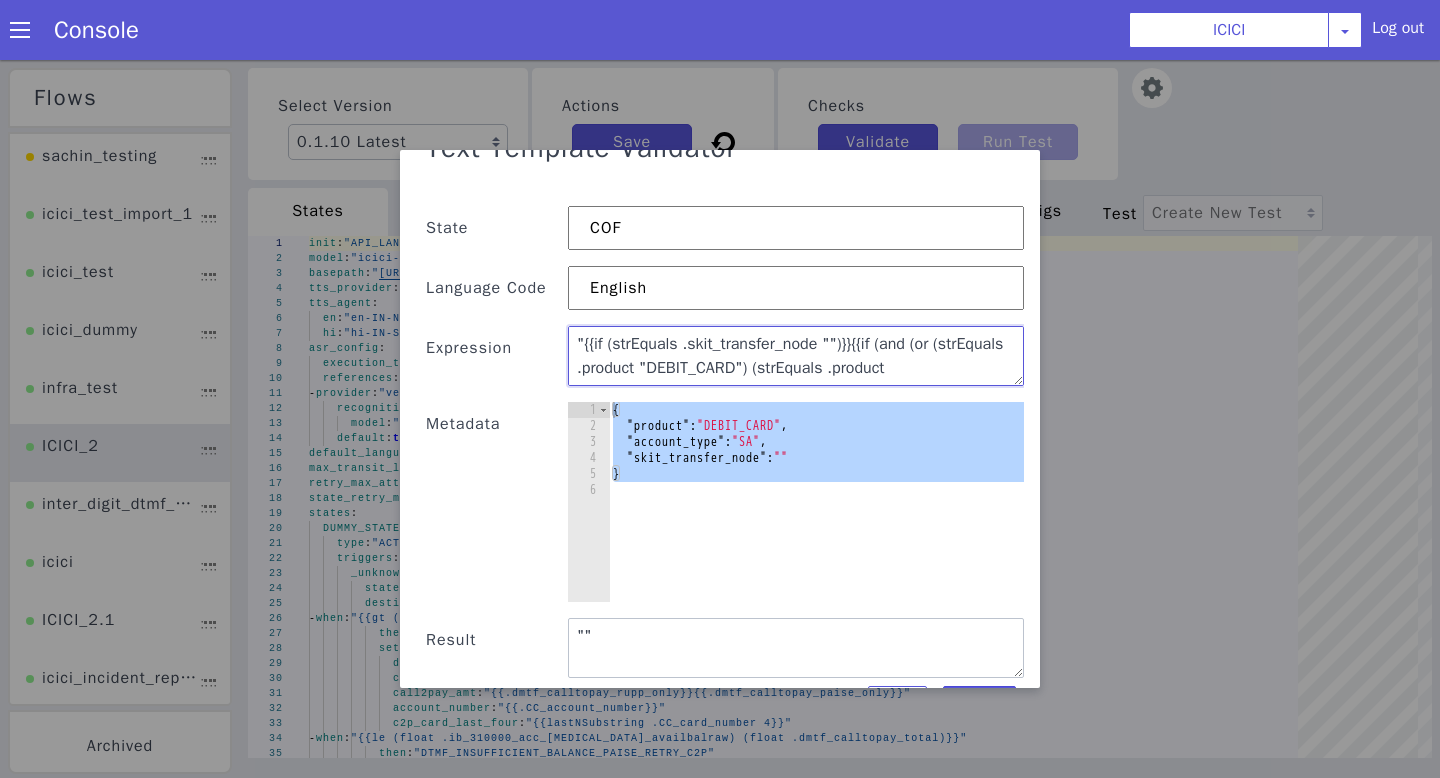 drag, startPoint x: 819, startPoint y: 378, endPoint x: 539, endPoint y: 267, distance: 301.19928 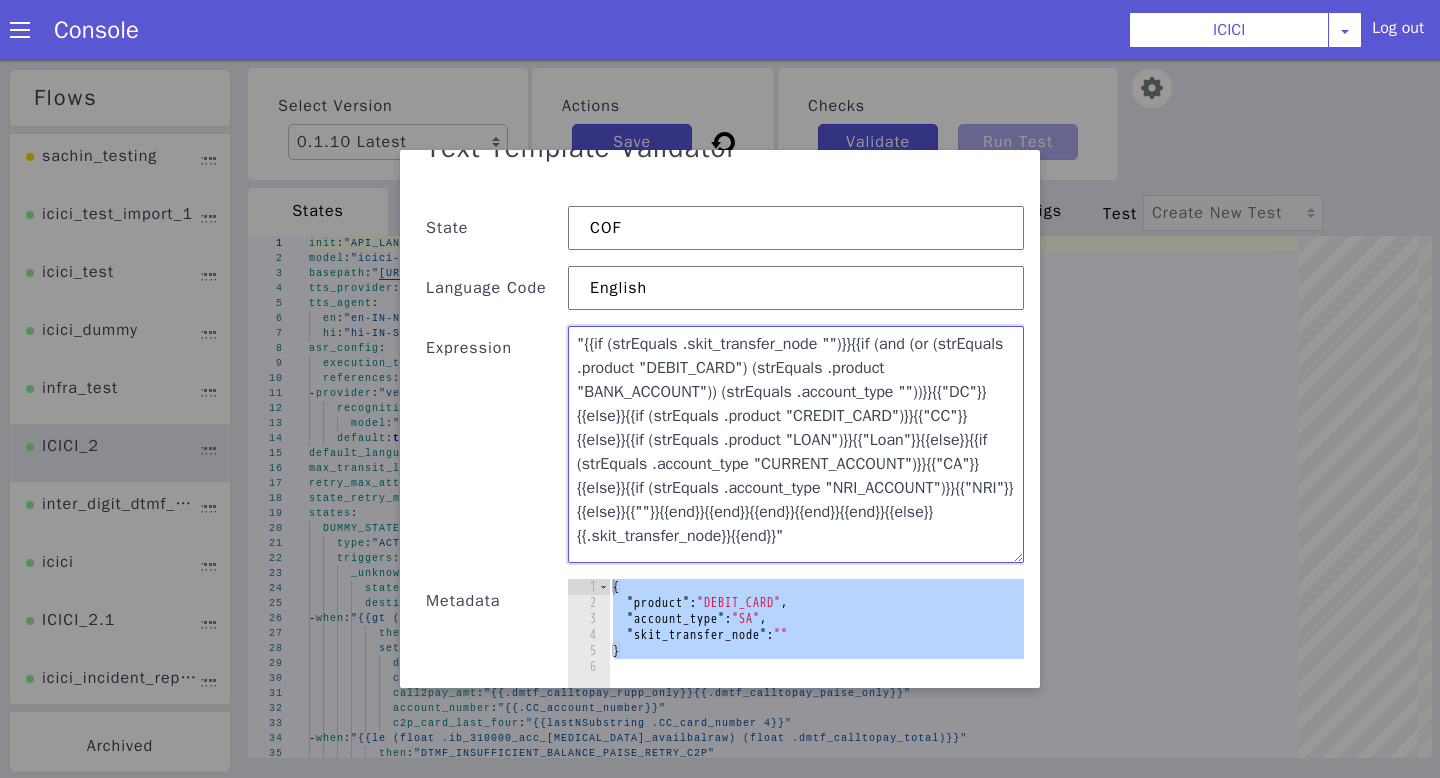 drag, startPoint x: 1018, startPoint y: 379, endPoint x: 1031, endPoint y: 573, distance: 194.43507 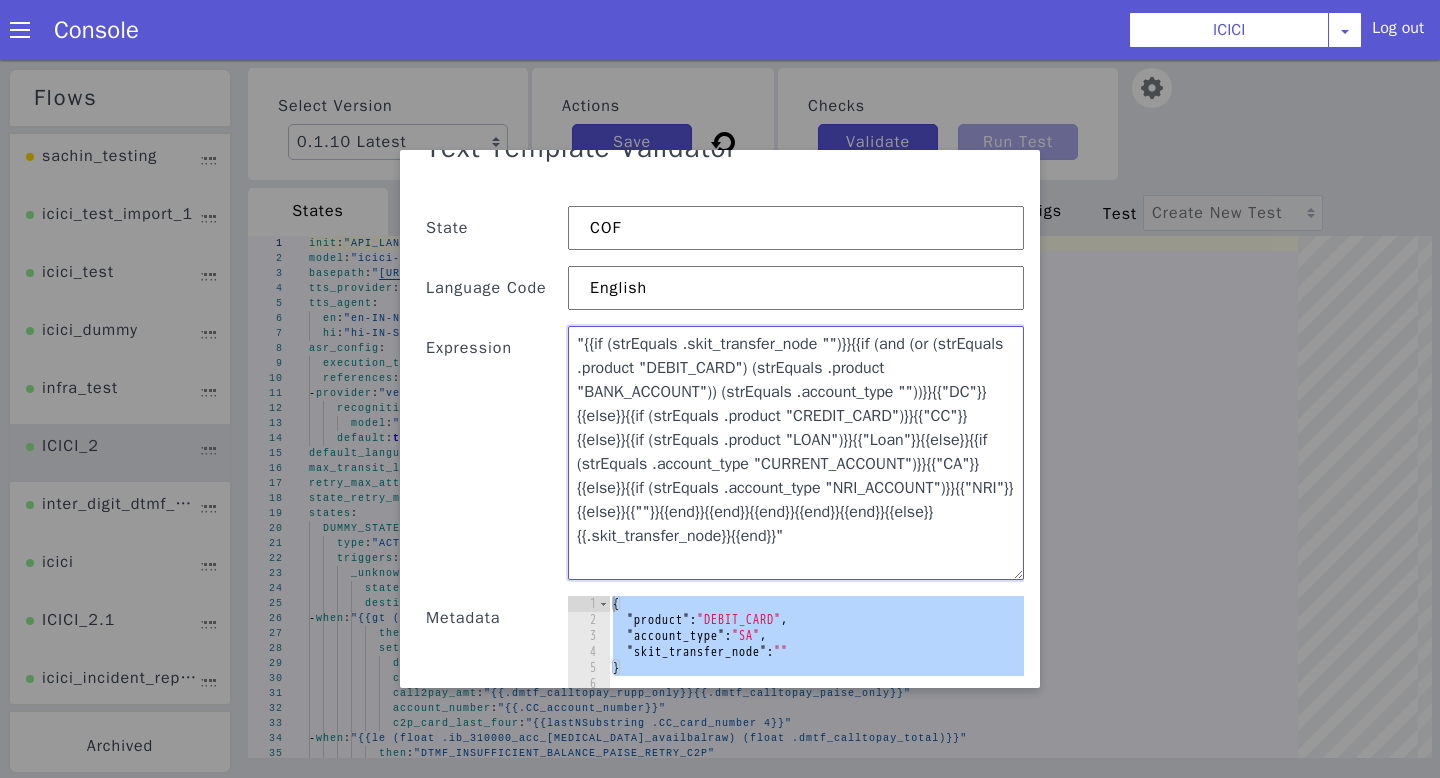 click on ""{{if (strEquals .skit_transfer_node "")}}{{if (and (or (strEquals .product "DEBIT_CARD") (strEquals .product "BANK_ACCOUNT")) (strEquals .account_type ""))}}{{"DC"}}{{else}}{{if (strEquals .product "CREDIT_CARD")}}{{"CC"}}{{else}}{{if (strEquals .product "LOAN")}}{{"Loan"}}{{else}}{{if (strEquals .account_type "CURRENT_ACCOUNT")}}{{"CA"}}{{else}}{{if (strEquals .account_type "NRI_ACCOUNT")}}{{"NRI"}}{{else}}{{""}}{{end}}{{end}}{{end}}{{end}}{{end}}{{else}}{{.skit_transfer_node}}{{end}}"" at bounding box center (741, 504) 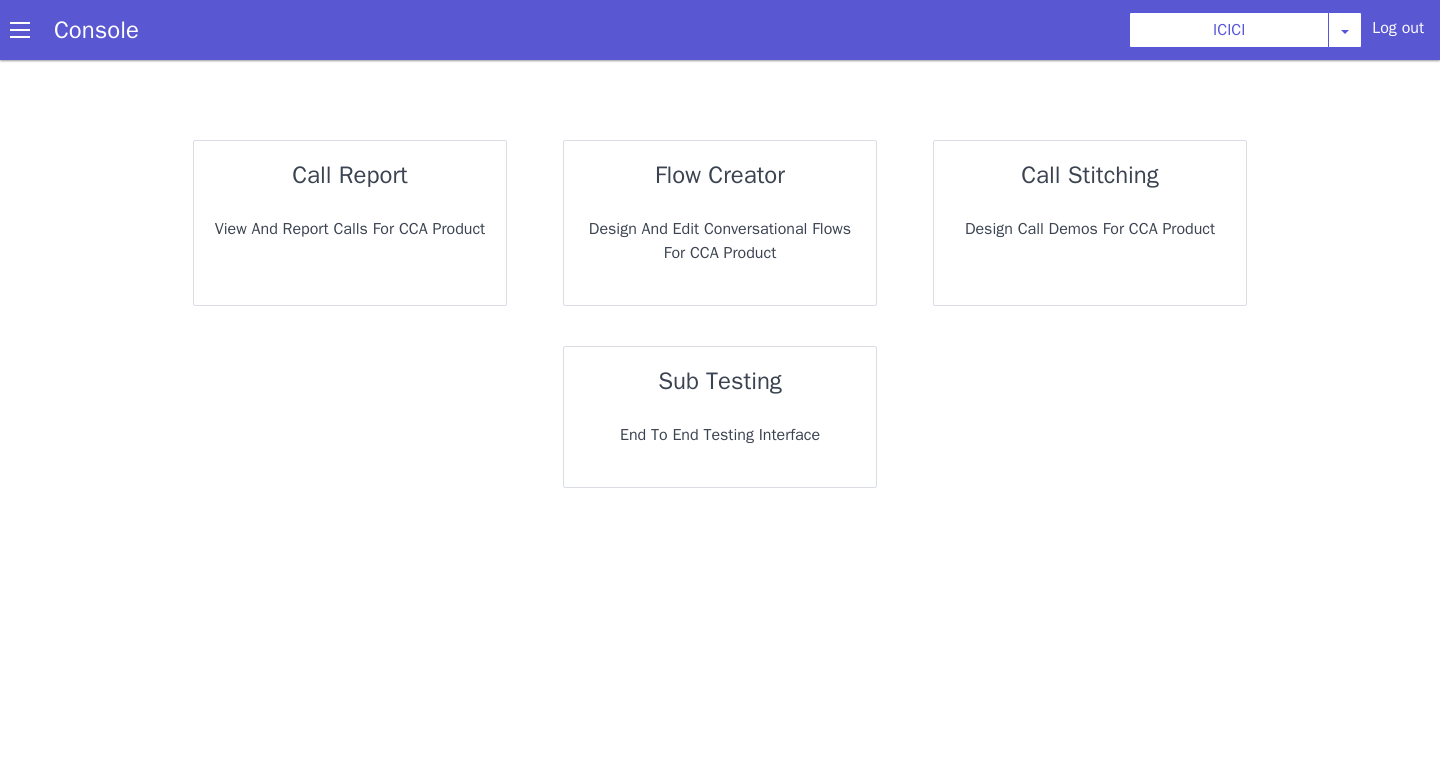 scroll, scrollTop: 0, scrollLeft: 0, axis: both 